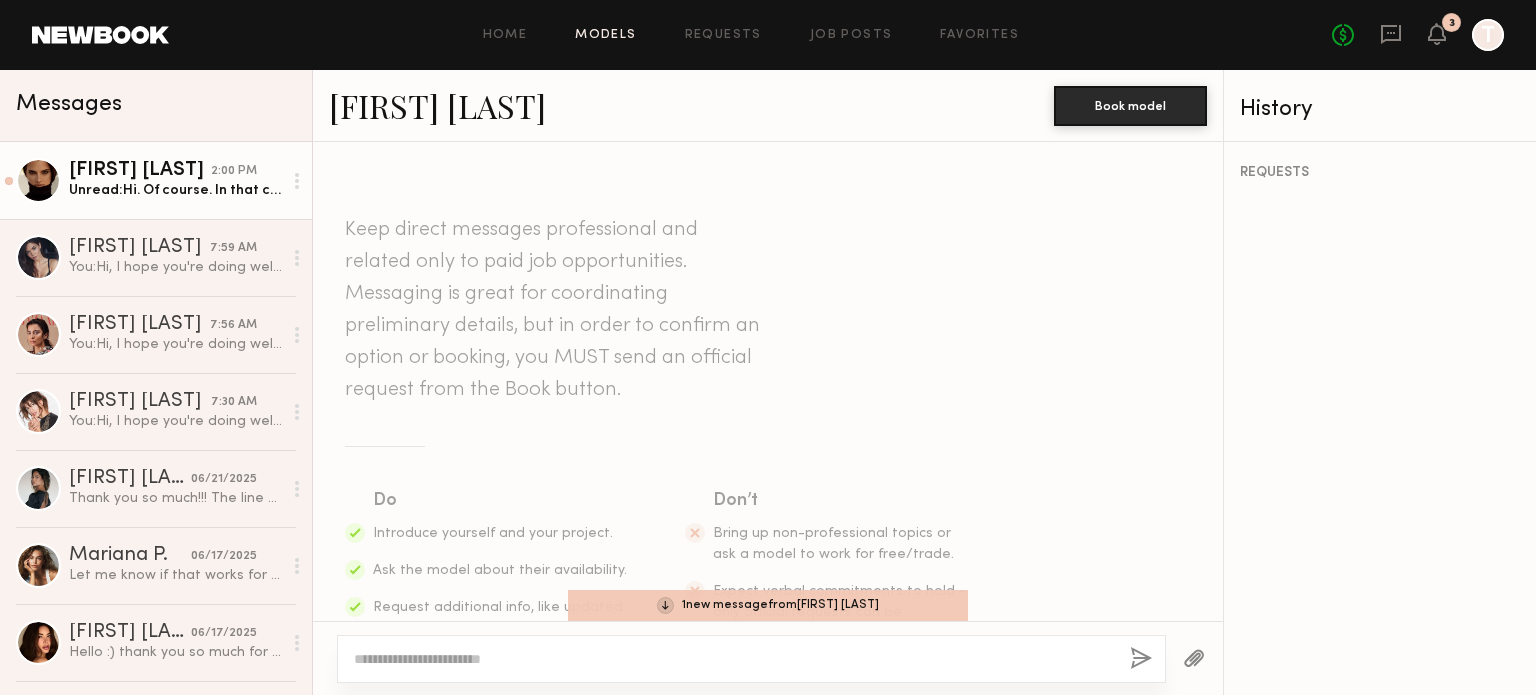 scroll, scrollTop: 0, scrollLeft: 0, axis: both 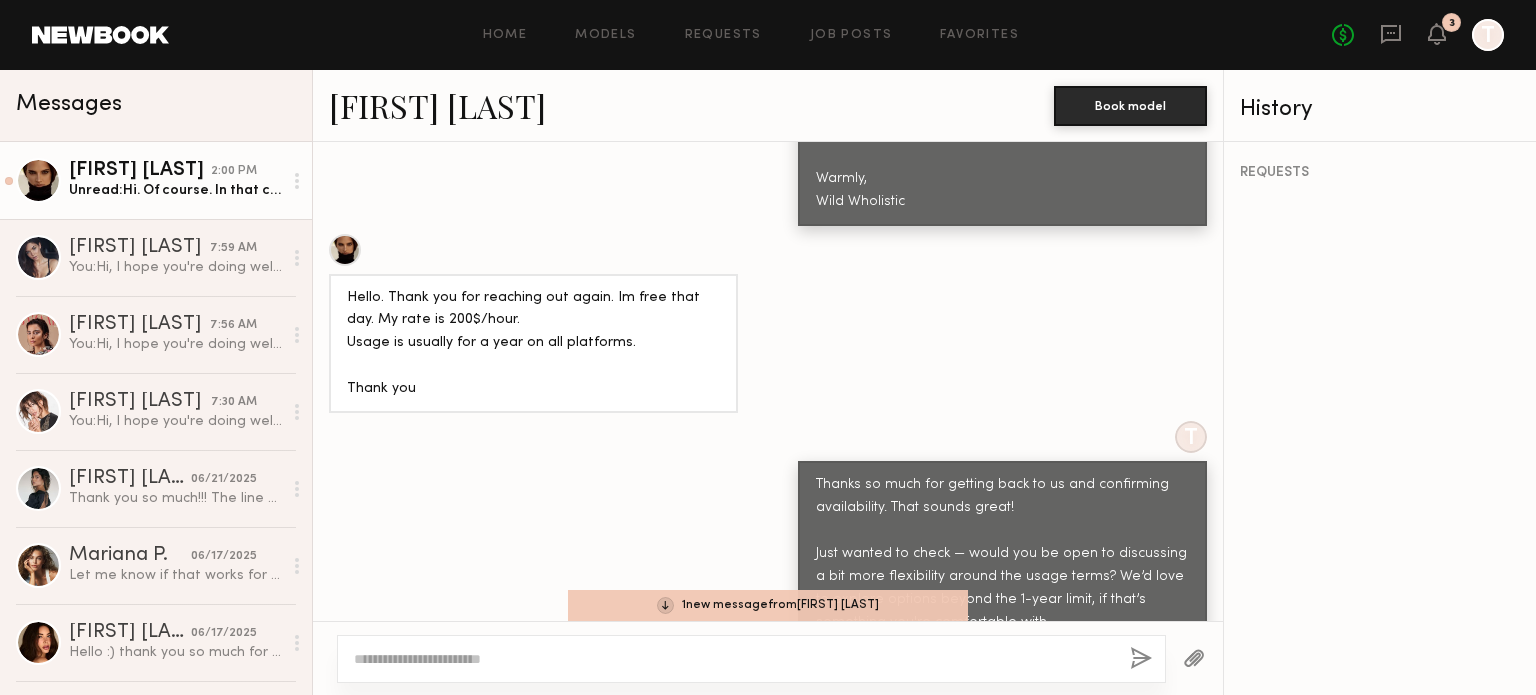 click on "1  new message  from  Petra S." 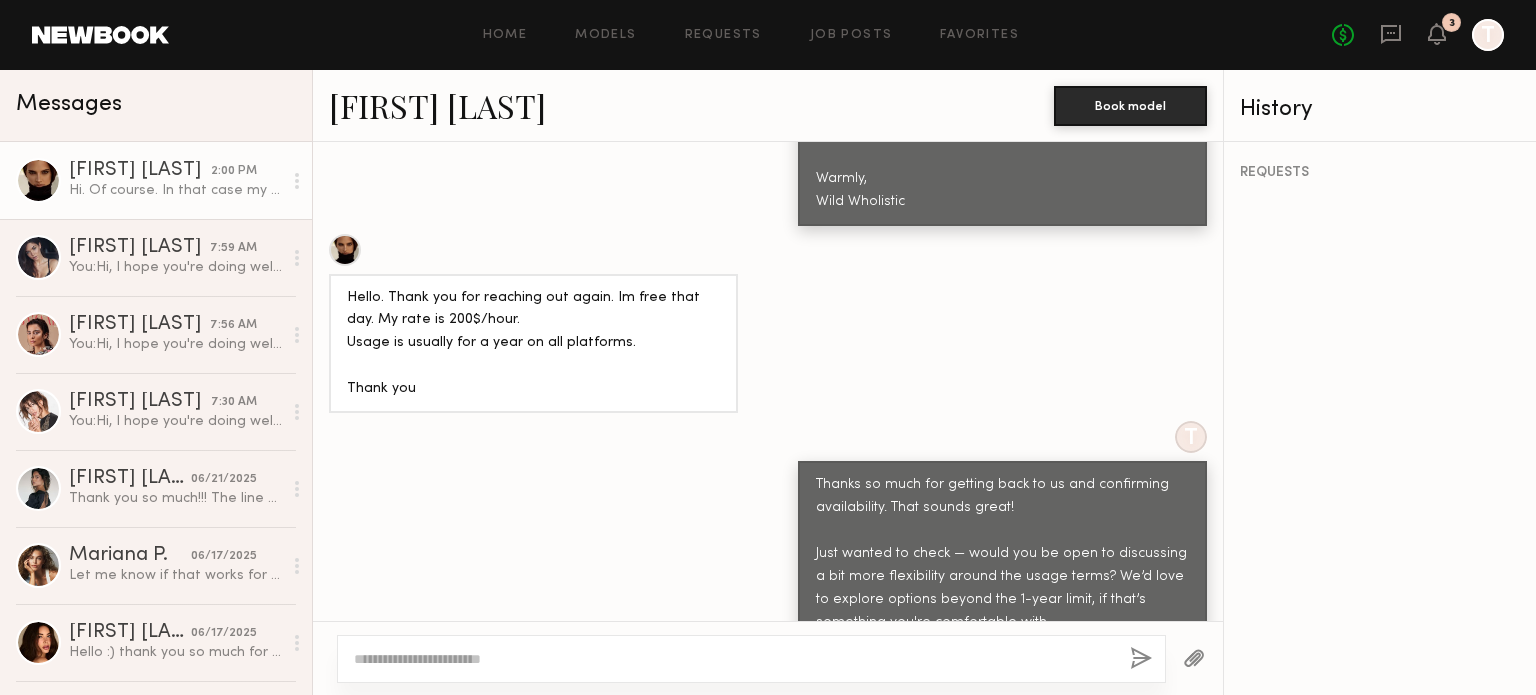 scroll, scrollTop: 2122, scrollLeft: 0, axis: vertical 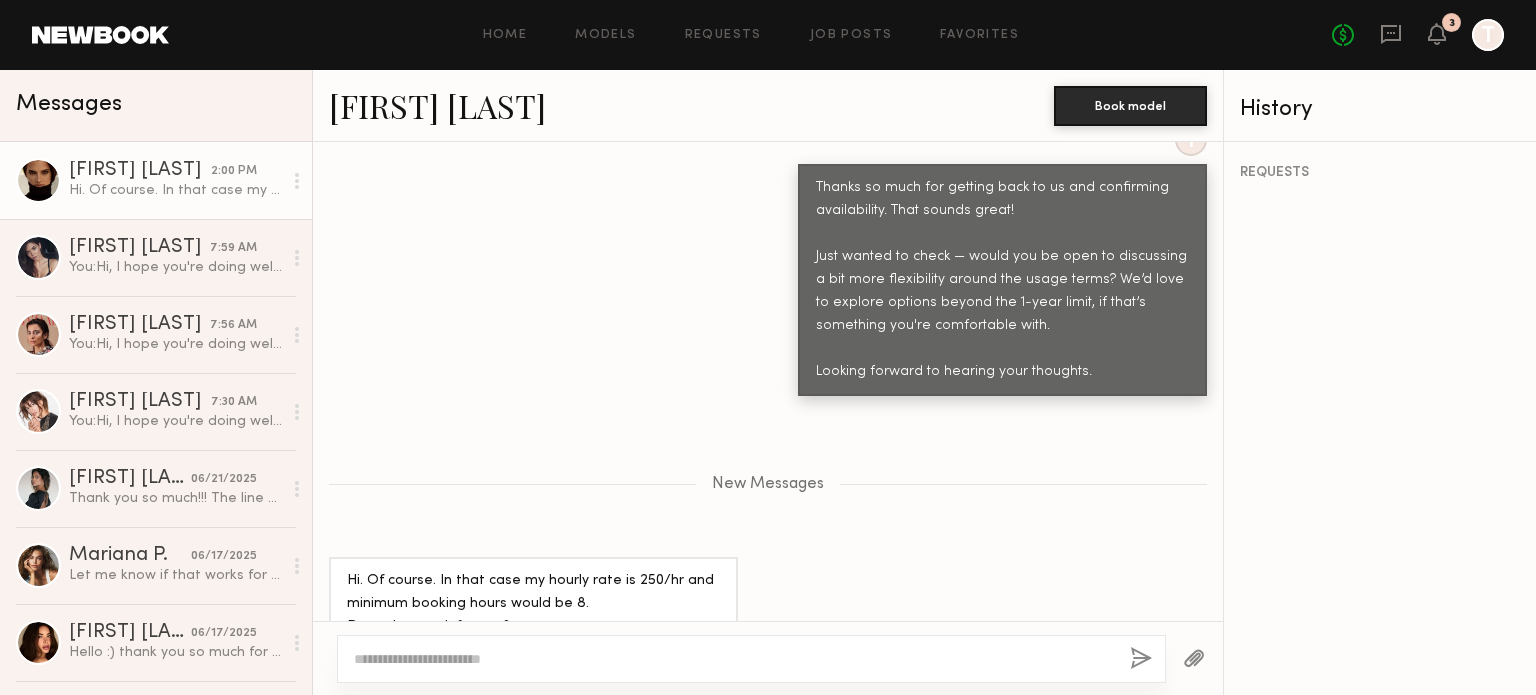 click 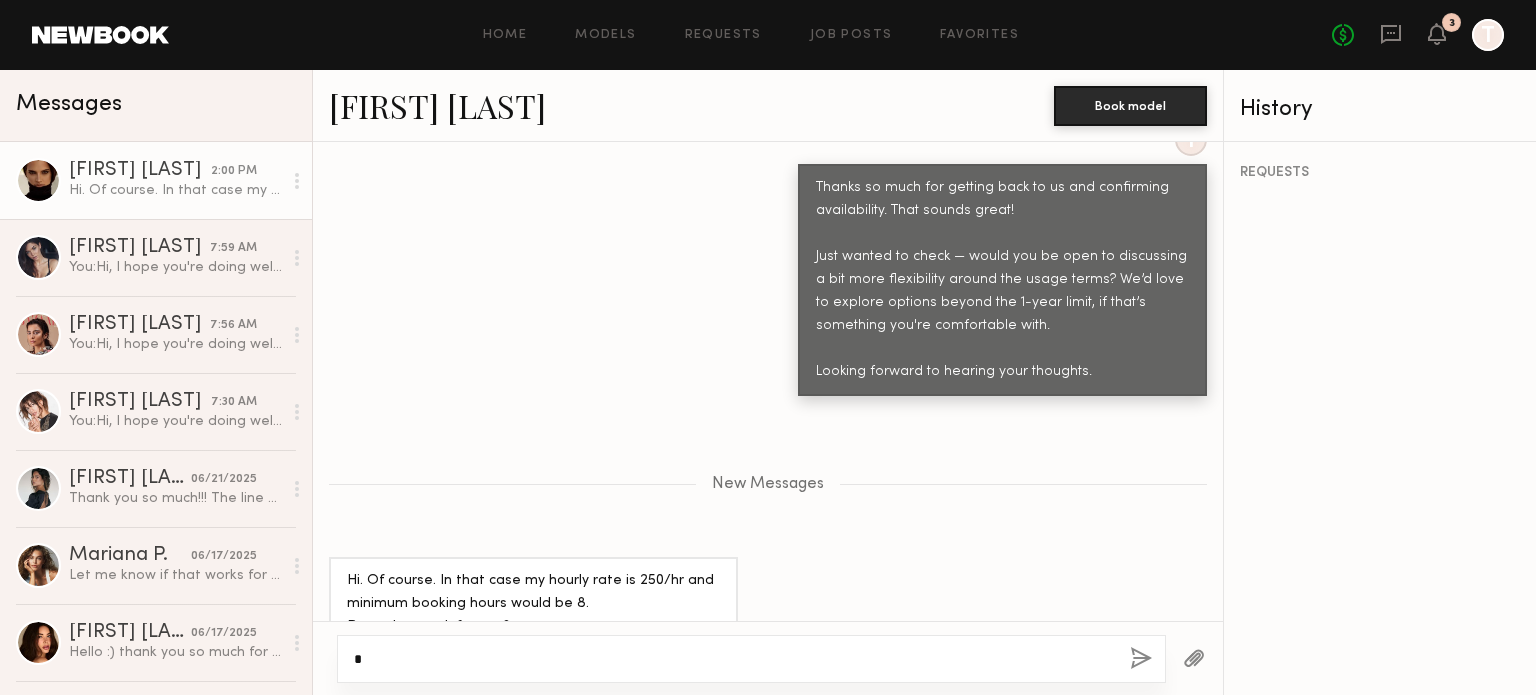 type on "*" 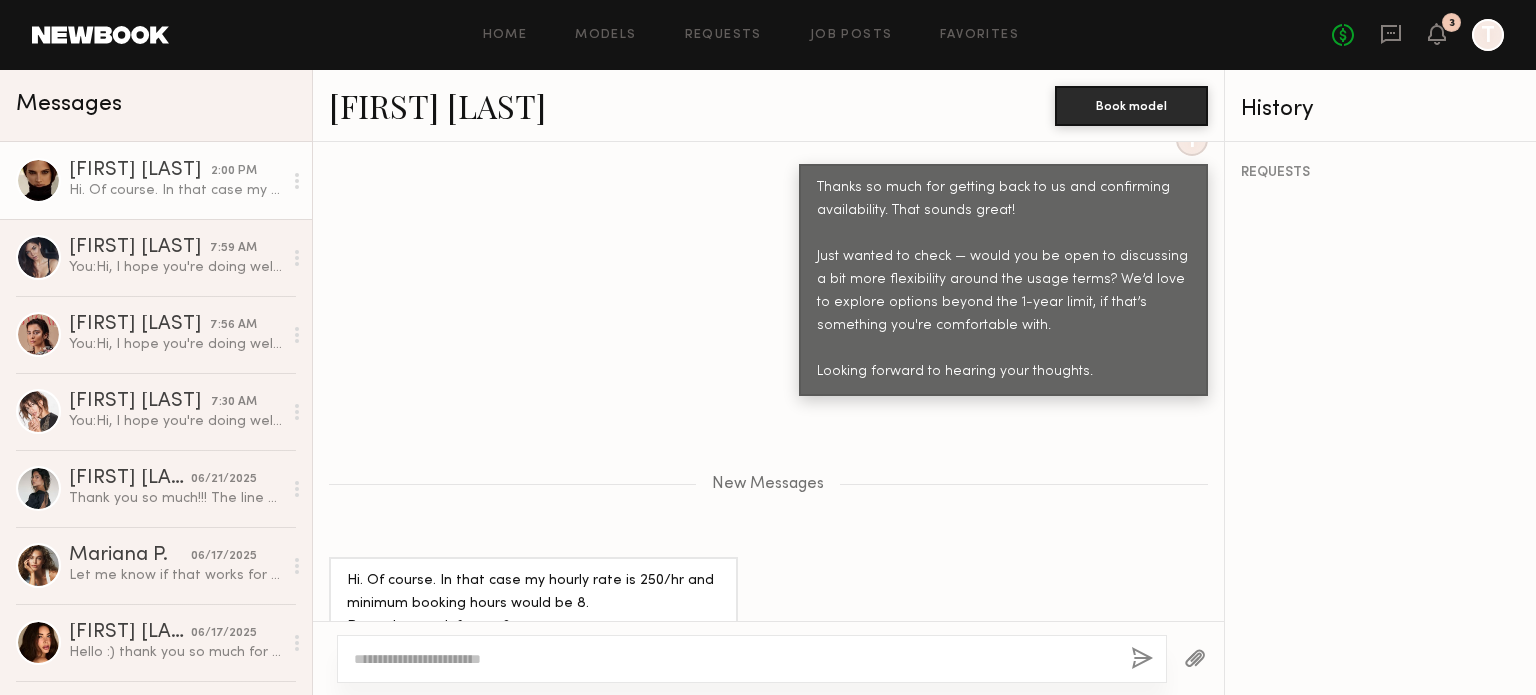 type on "*" 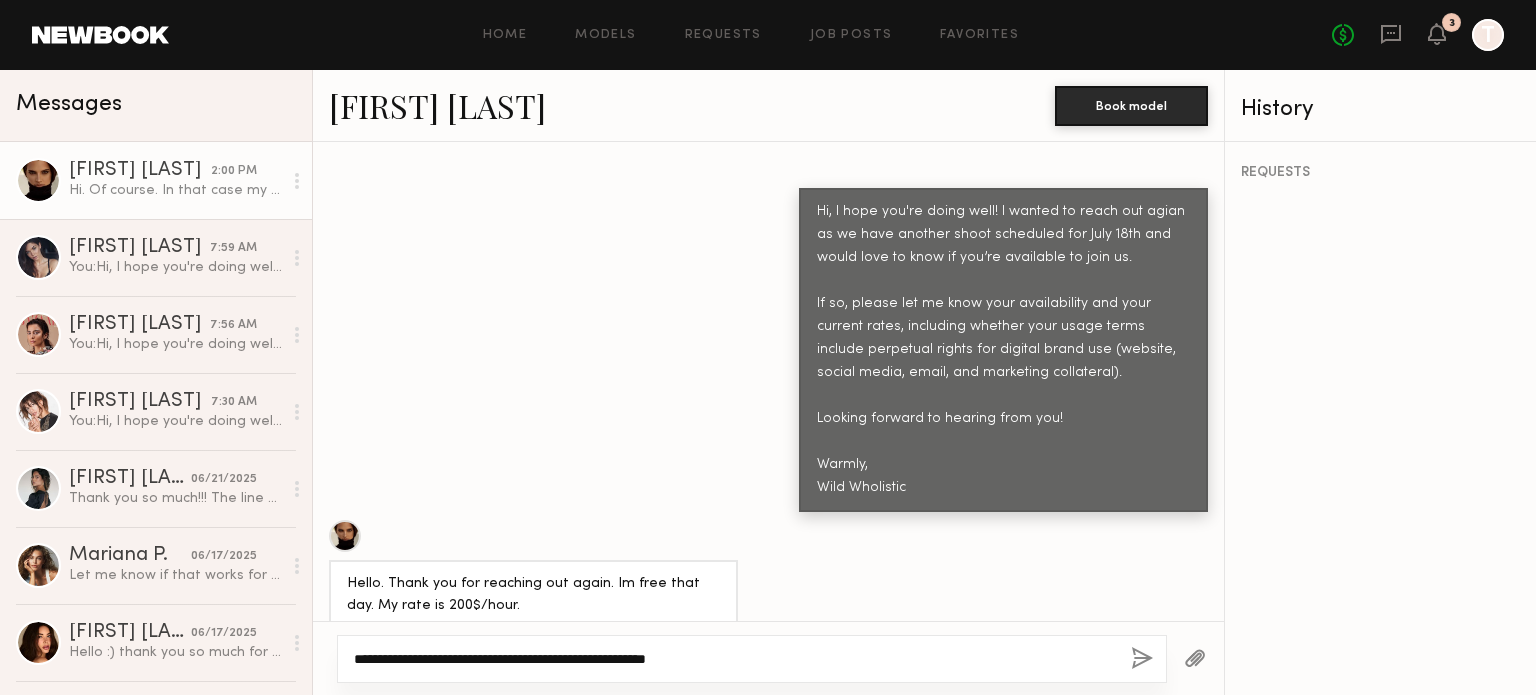 scroll, scrollTop: 1529, scrollLeft: 0, axis: vertical 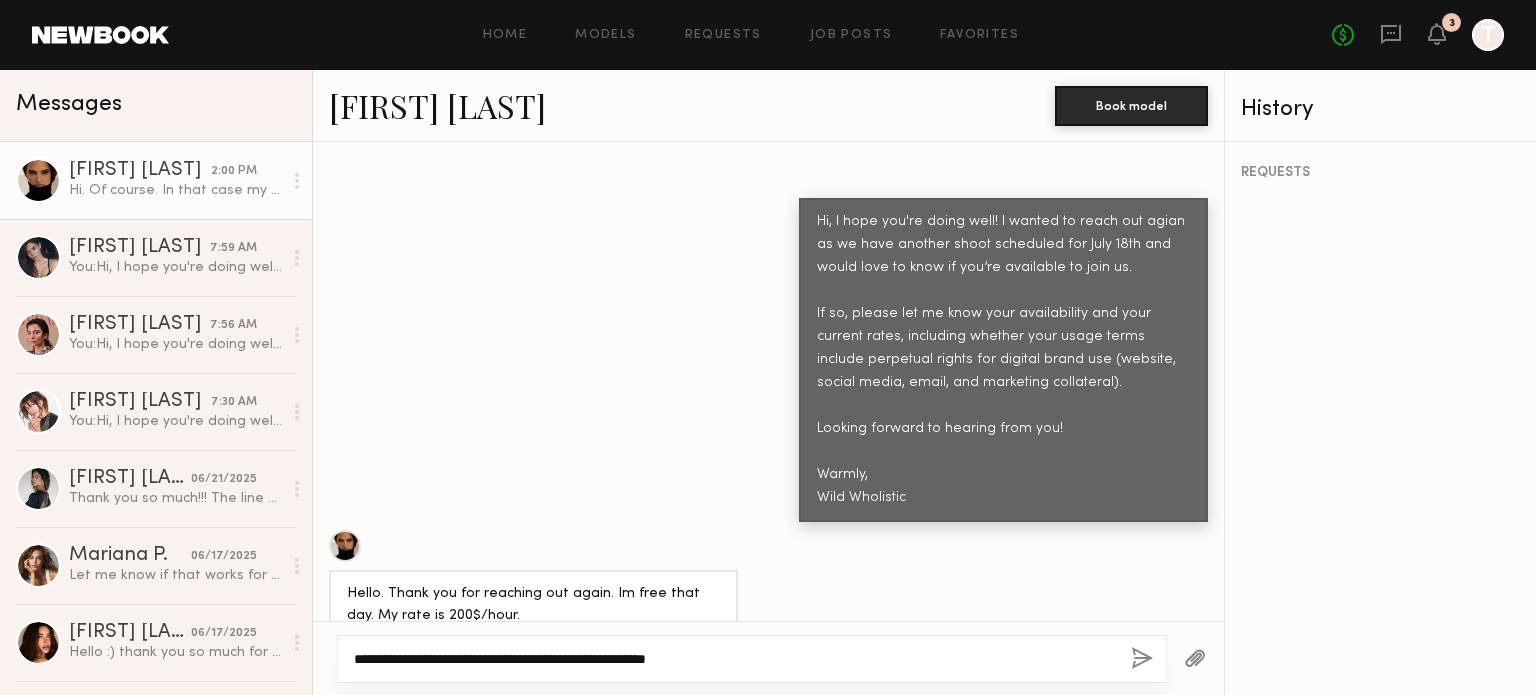 type on "**********" 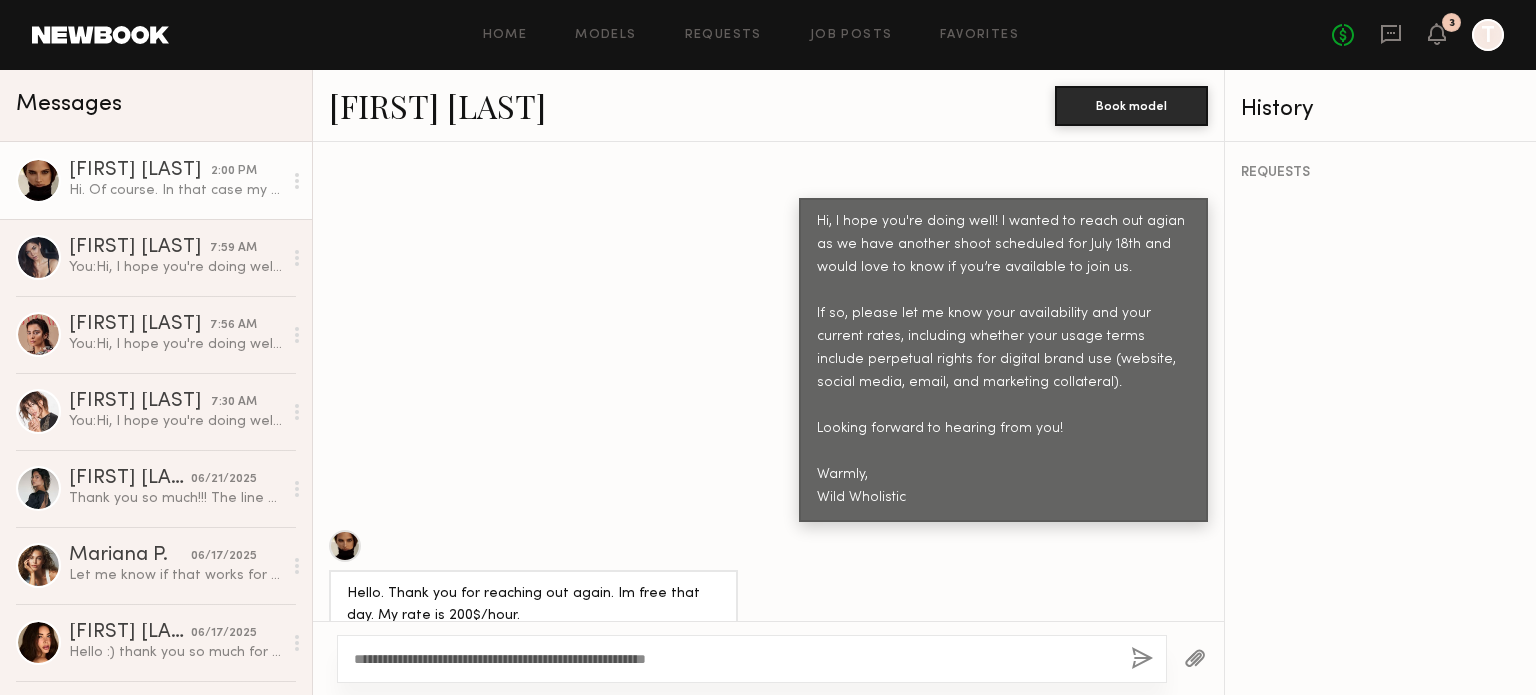 click on "REQUESTS" 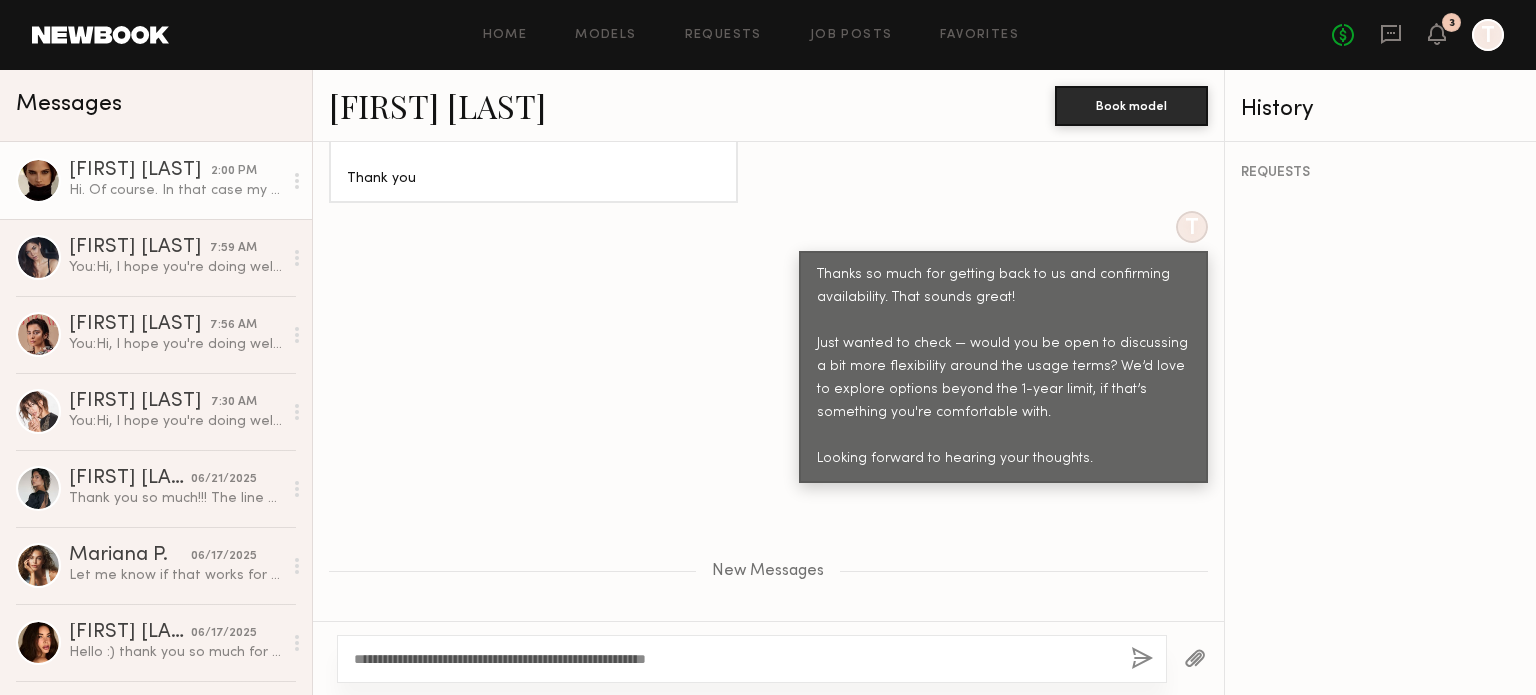 scroll, scrollTop: 2063, scrollLeft: 0, axis: vertical 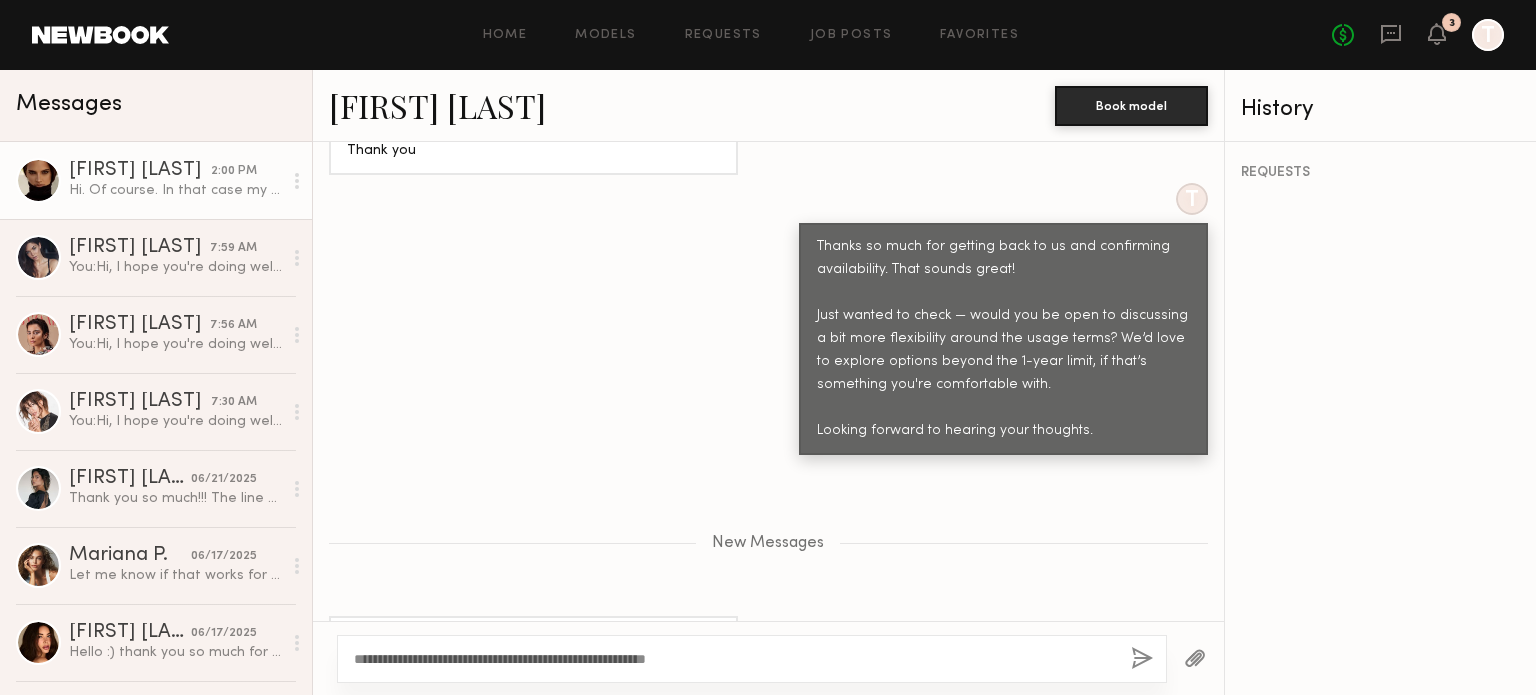click 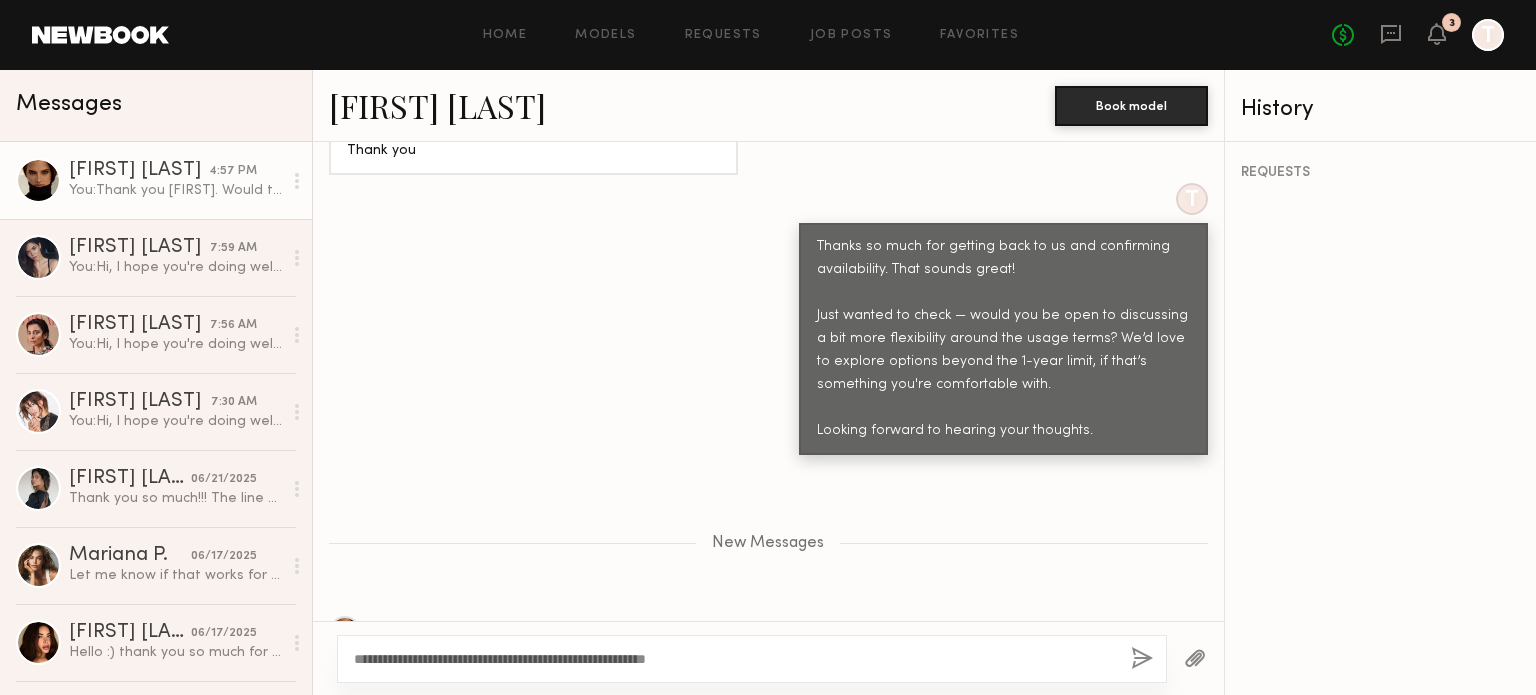 scroll, scrollTop: 2217, scrollLeft: 0, axis: vertical 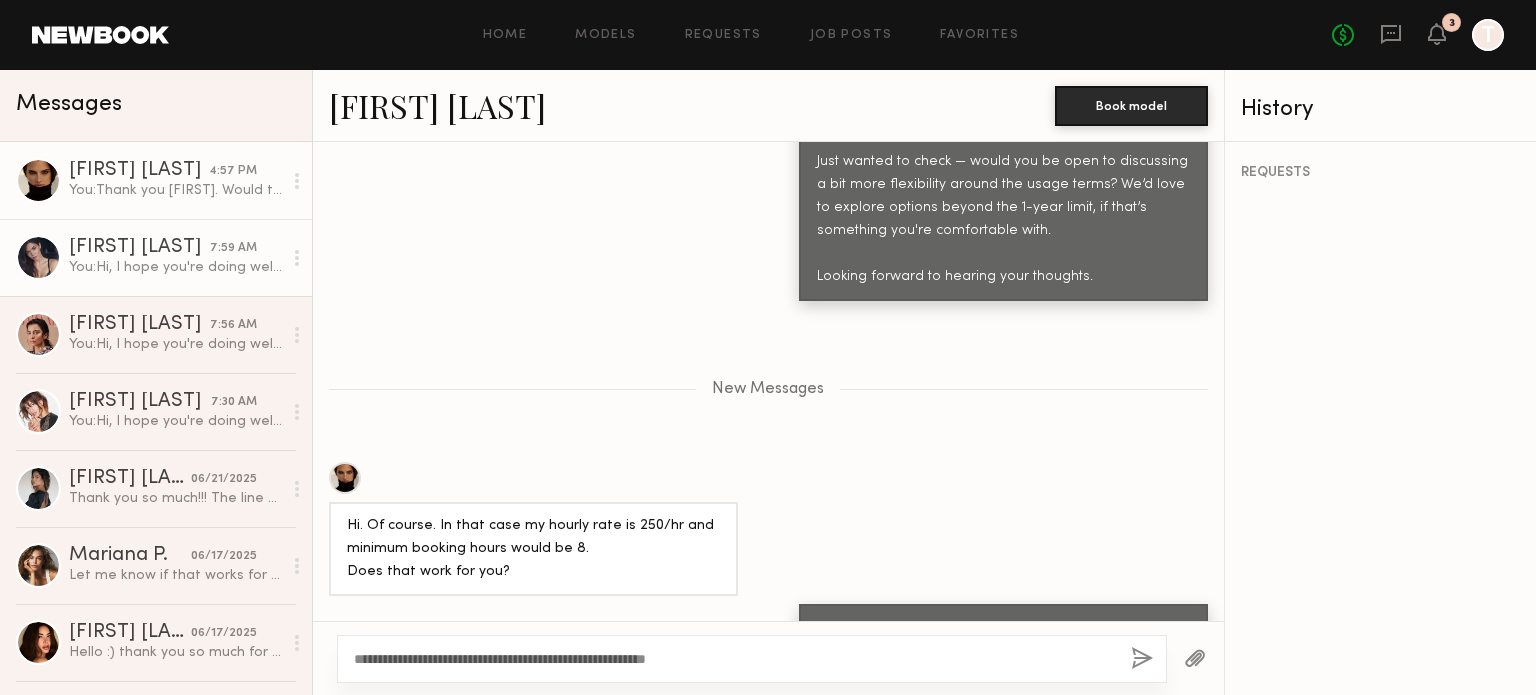 click on "[FIRST] [LAST]" 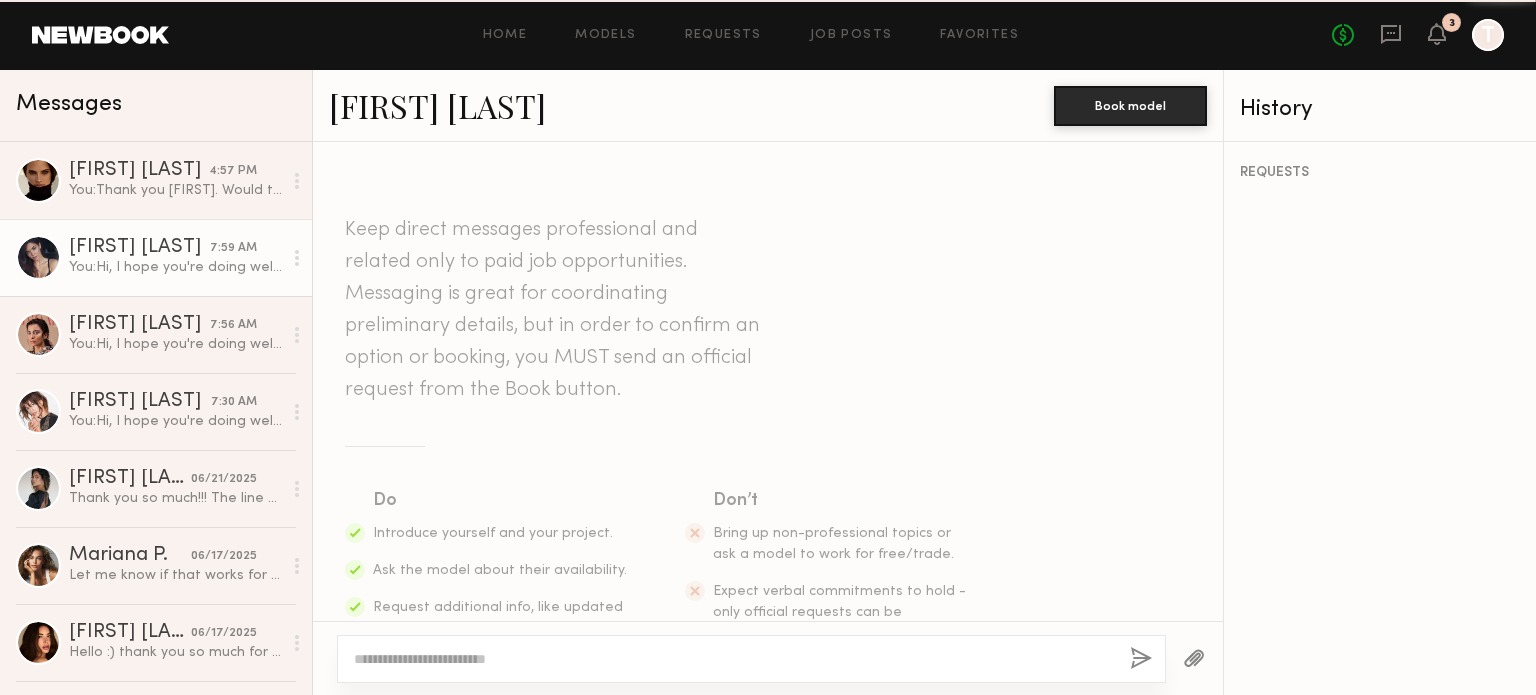 scroll, scrollTop: 1259, scrollLeft: 0, axis: vertical 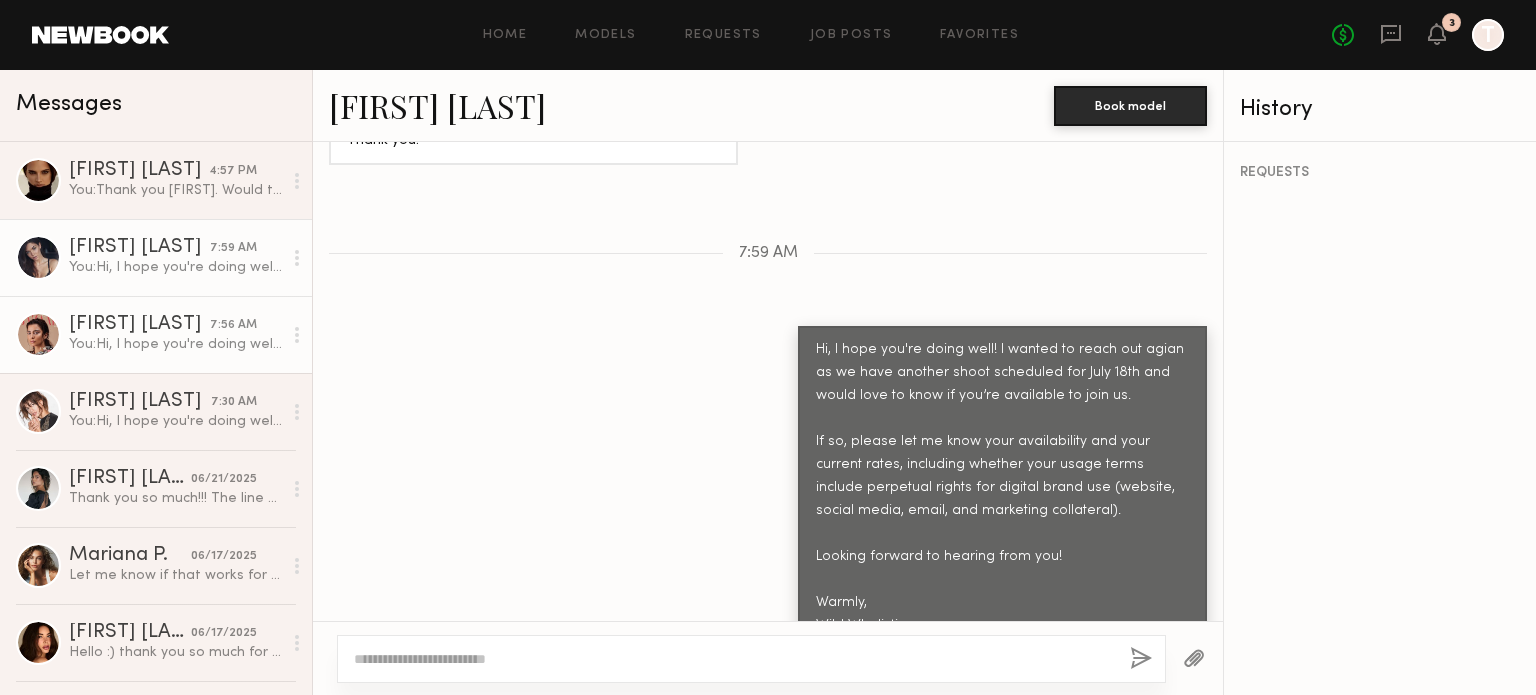 click on "[FIRST] [LAST]" 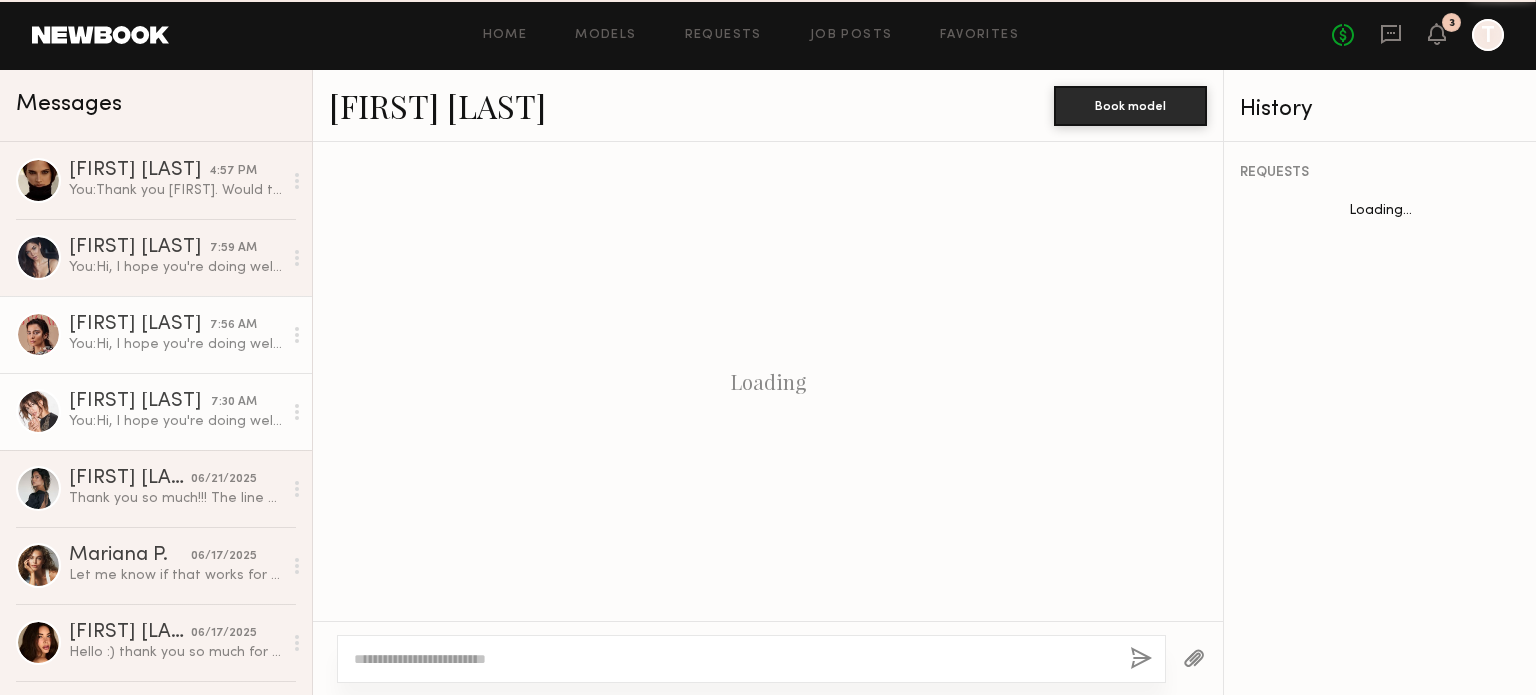 scroll, scrollTop: 1517, scrollLeft: 0, axis: vertical 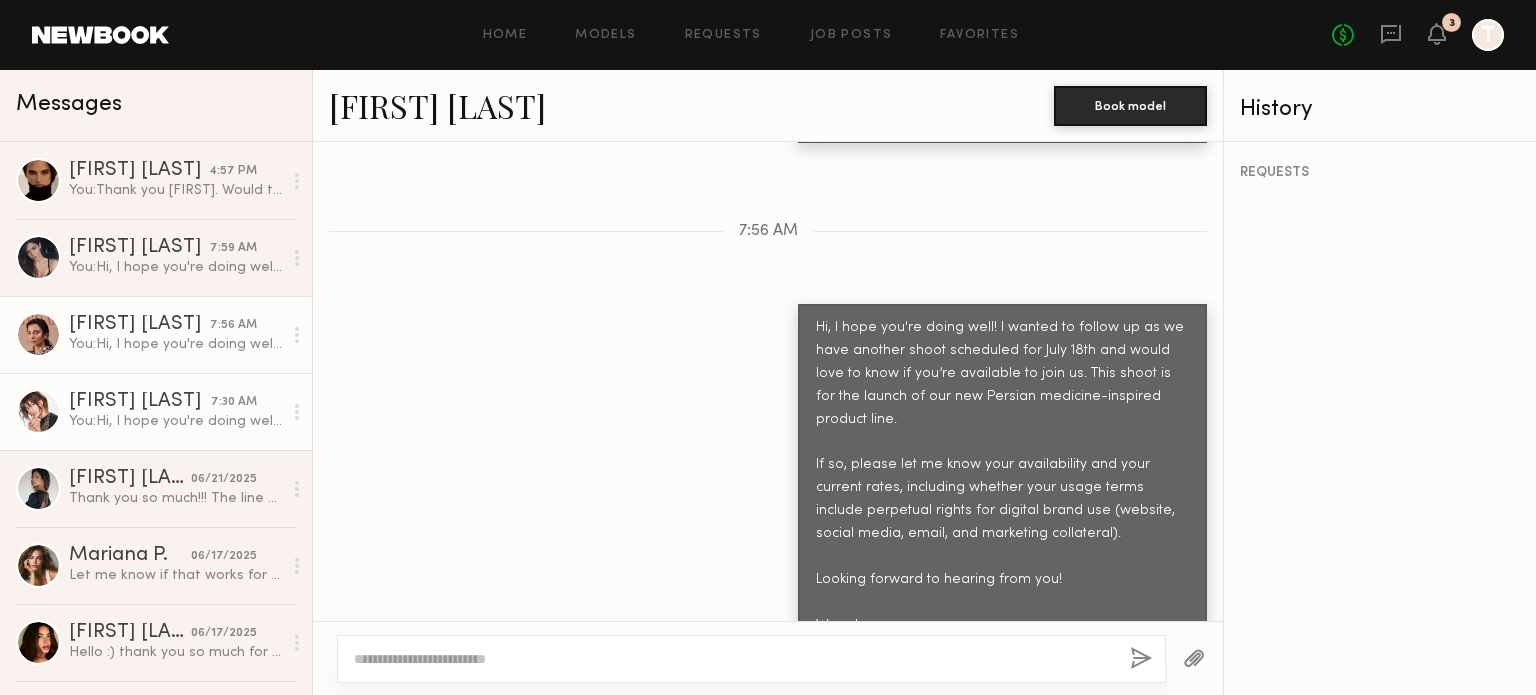 click on "Kristen J." 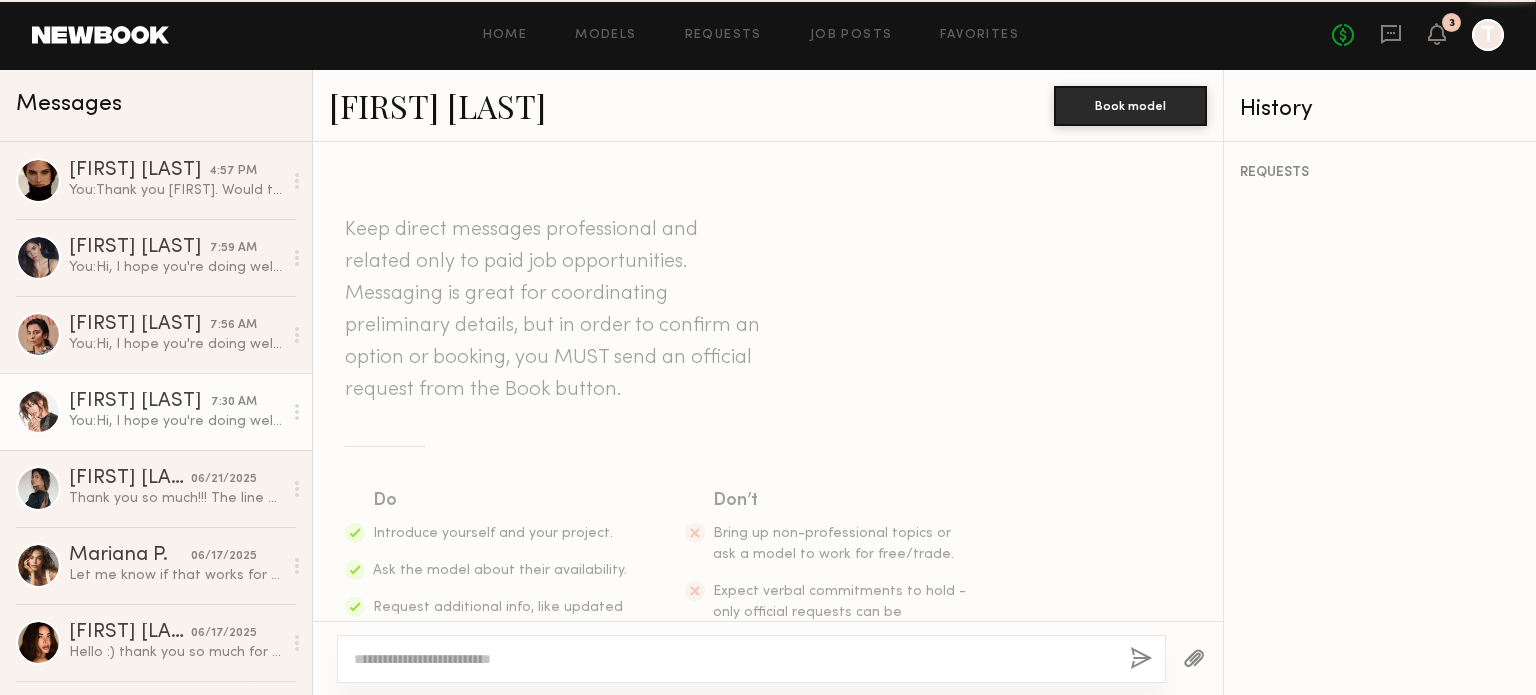 scroll, scrollTop: 1710, scrollLeft: 0, axis: vertical 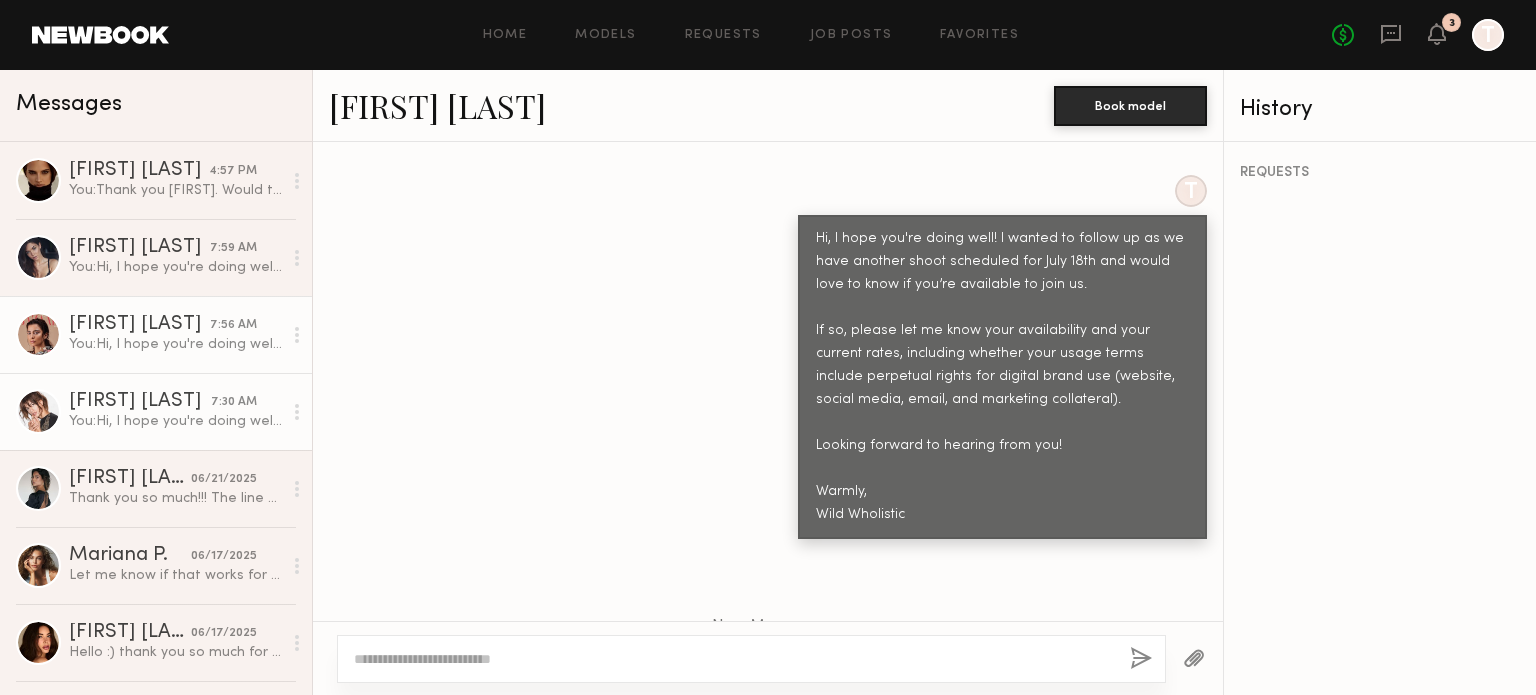 click on "You:  Hi, I hope you're doing well! I wanted to follow up as we have another shoot scheduled for July 18th and would love to know if you’re available to join us. This shoot is for the launch of our new Persian medicine-inspired product line.
If so, please let me know your availability and your current rates, including whether your usage terms include perpetual rights for digital brand use (website, social media, email, and marketing collateral).
Looking forward to hearing from you!
Warmly,
Wild Wholistic" 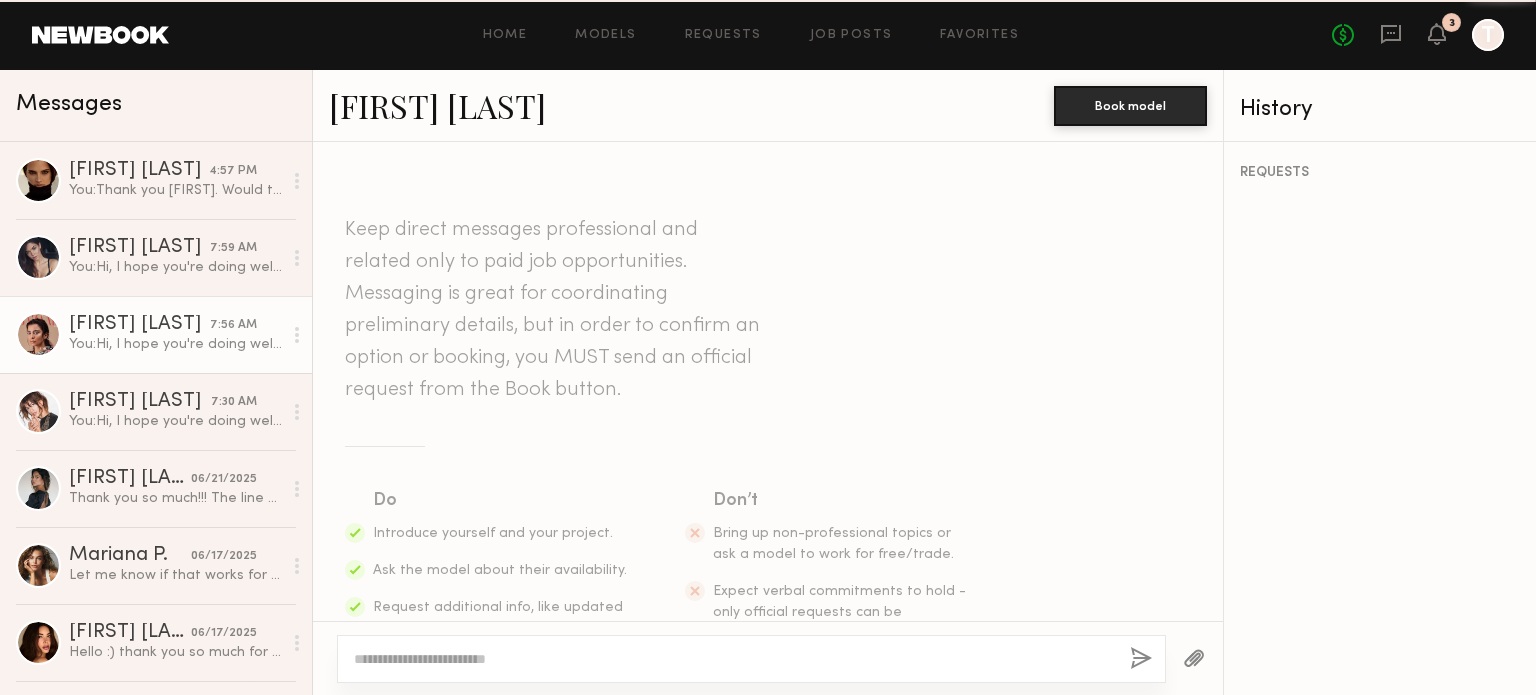scroll, scrollTop: 1517, scrollLeft: 0, axis: vertical 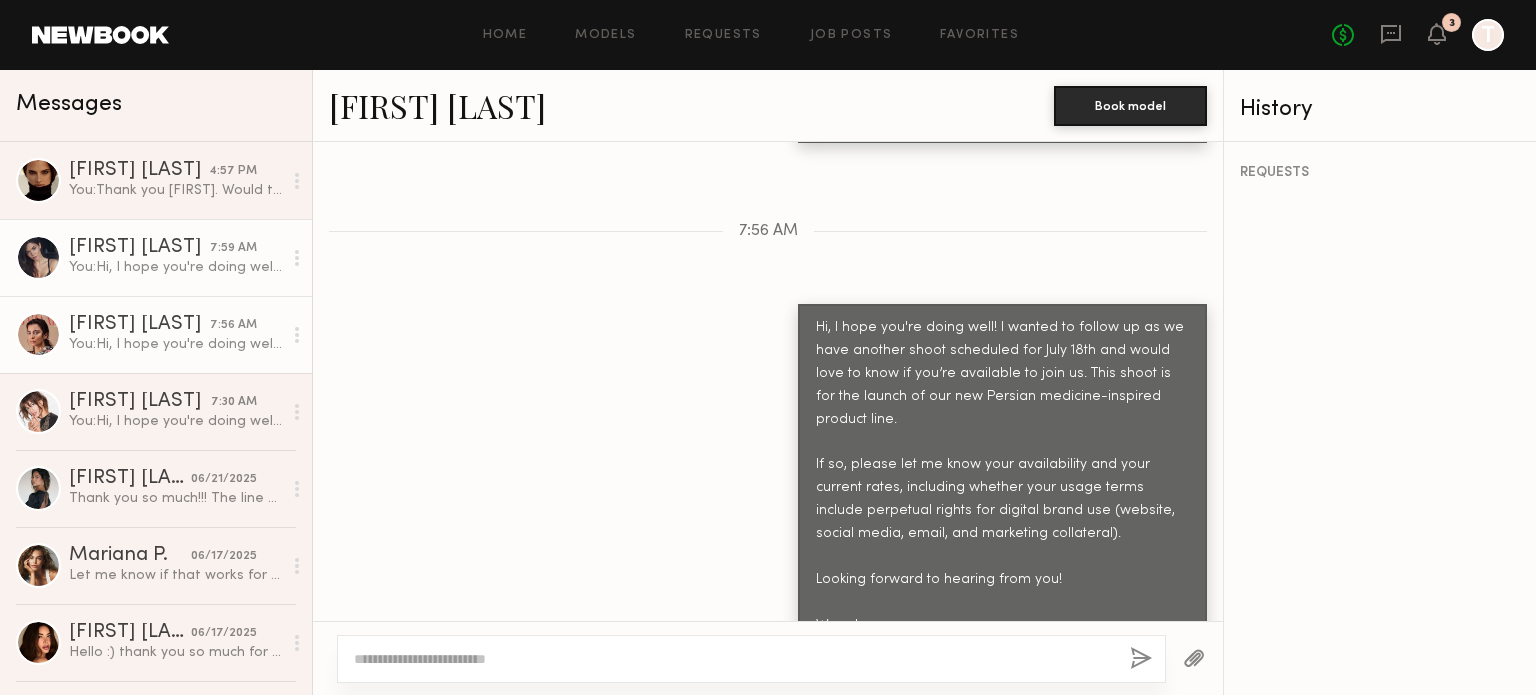 click on "You:  Hi, I hope you're doing well! I wanted to reach out agian as we have another shoot scheduled for July 18th and would love to know if you’re available to join us.
If so, please let me know your availability and your current rates, including whether your usage terms include perpetual rights for digital brand use (website, social media, email, and marketing collateral).
Looking forward to hearing from you!
Warmly,
Wild Wholistic" 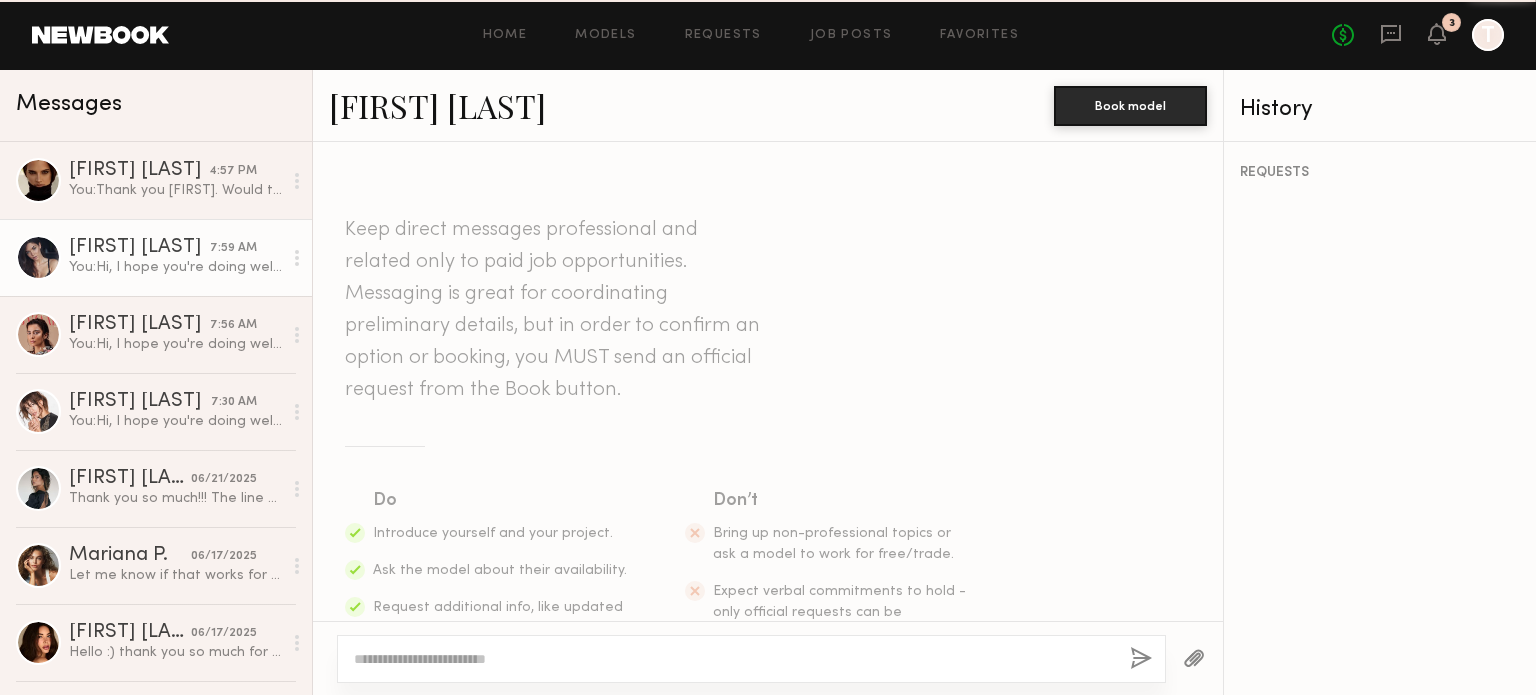 scroll, scrollTop: 1259, scrollLeft: 0, axis: vertical 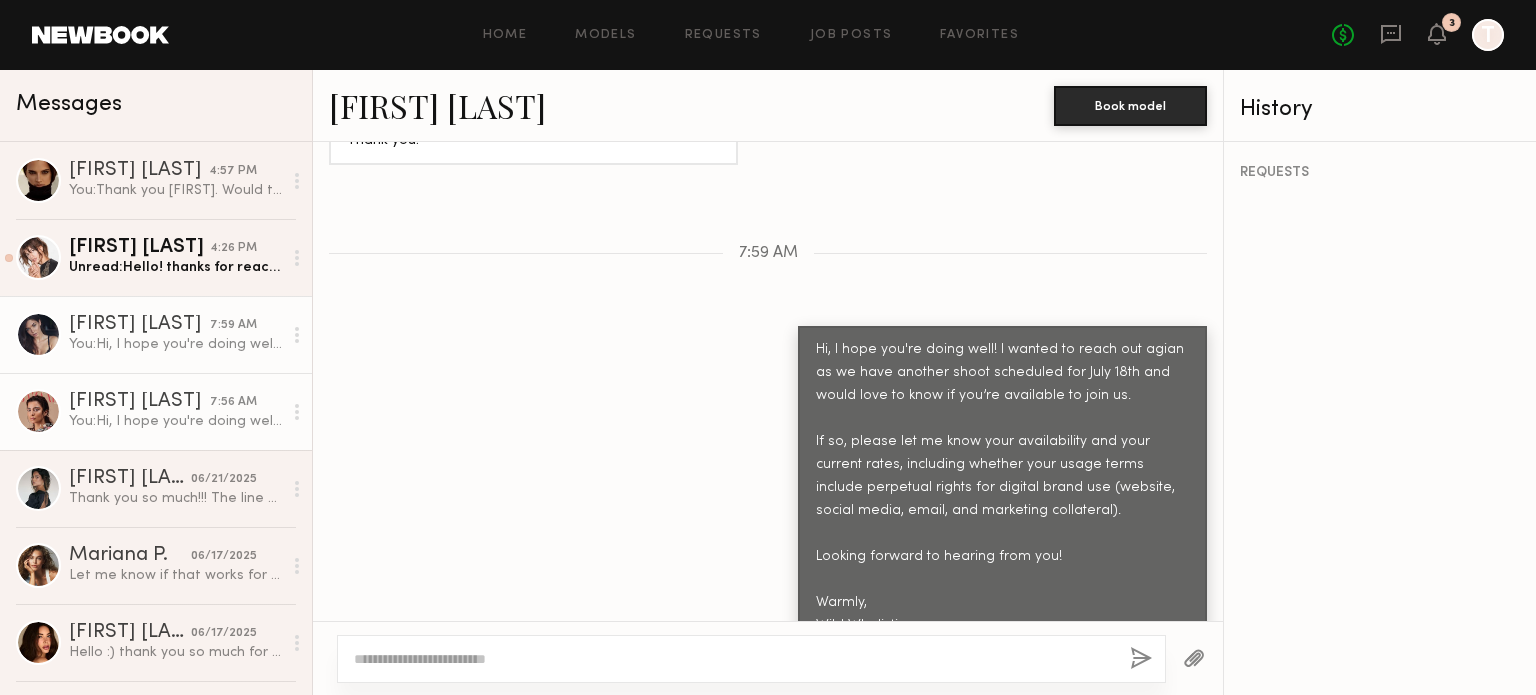 click on "You:  Hi, I hope you're doing well! I wanted to follow up as we have another shoot scheduled for July 18th and would love to know if you’re available to join us. This shoot is for the launch of our new Persian medicine-inspired product line.
If so, please let me know your availability and your current rates, including whether your usage terms include perpetual rights for digital brand use (website, social media, email, and marketing collateral).
Looking forward to hearing from you!
Warmly,
Wild Wholistic" 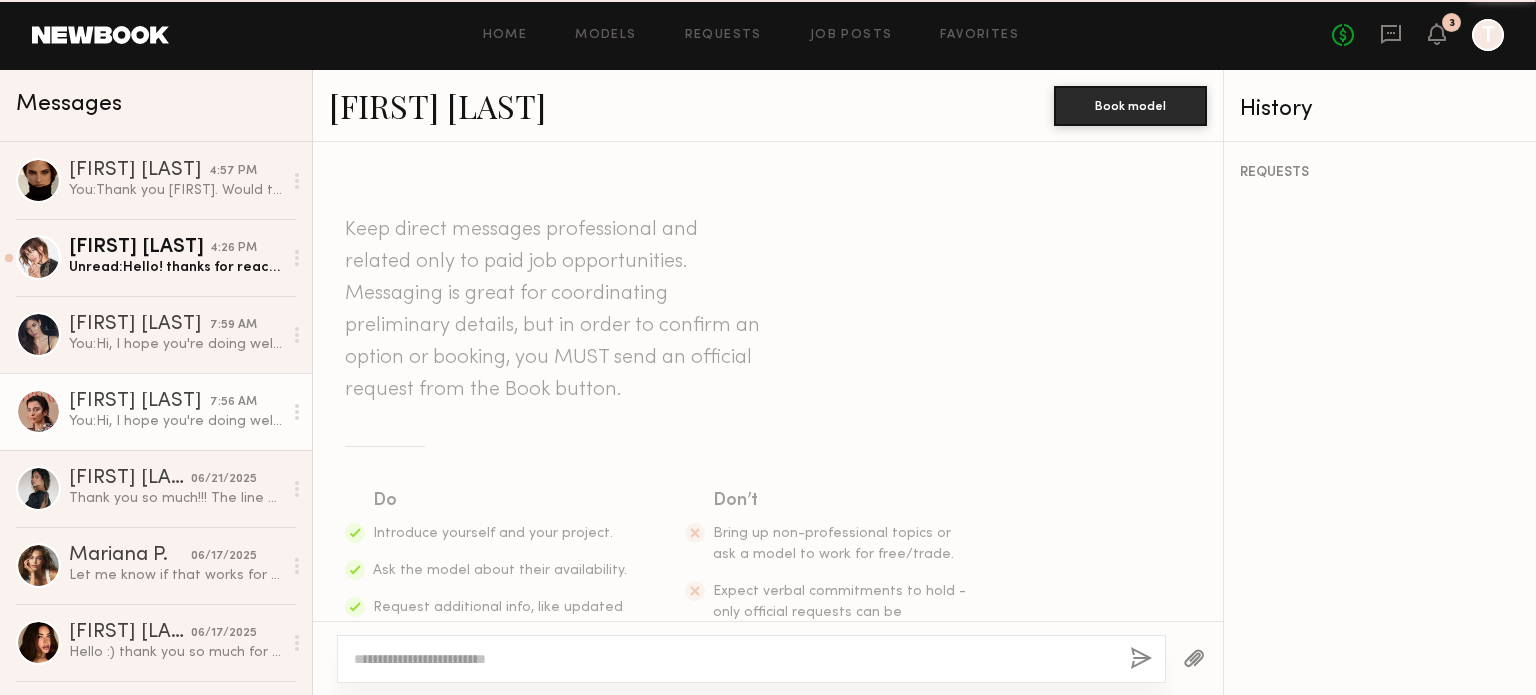 scroll, scrollTop: 1517, scrollLeft: 0, axis: vertical 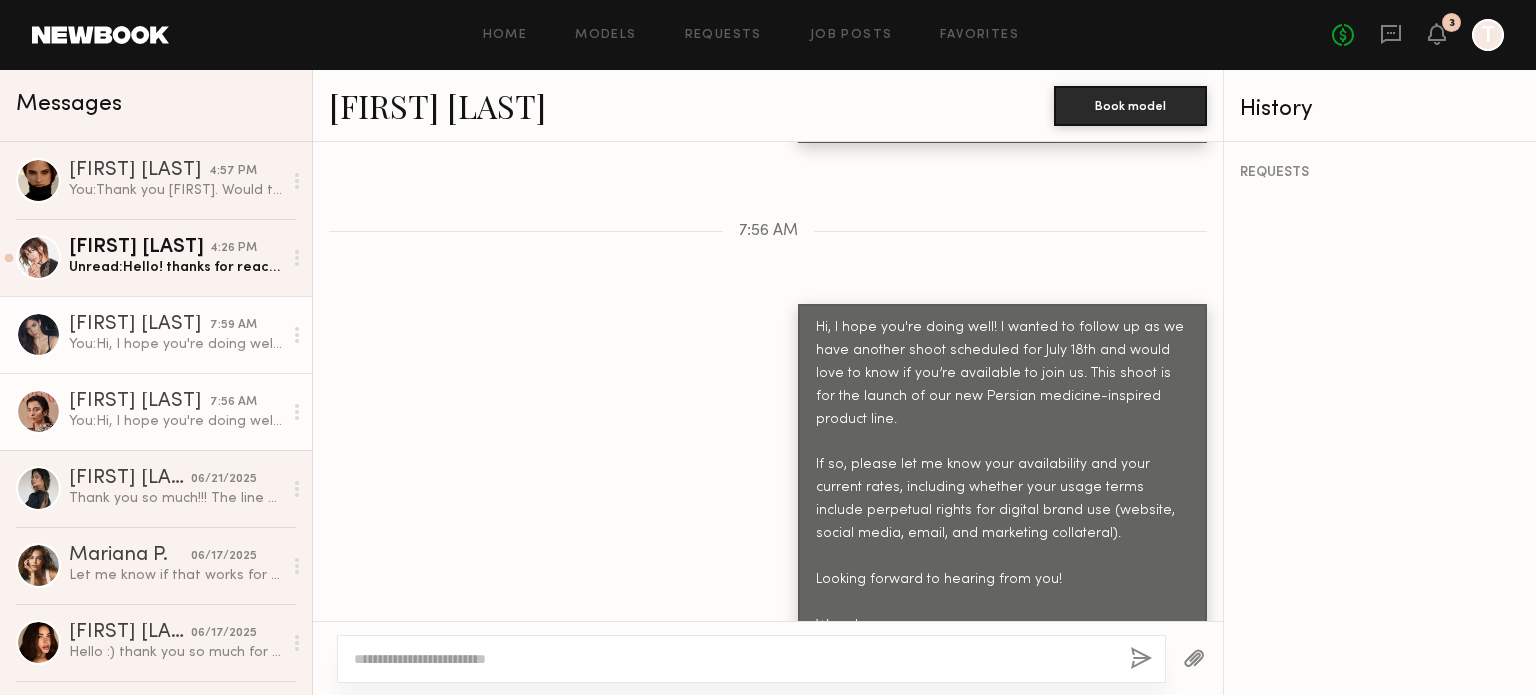 click on "You:  Hi, I hope you're doing well! I wanted to reach out agian as we have another shoot scheduled for July 18th and would love to know if you’re available to join us.
If so, please let me know your availability and your current rates, including whether your usage terms include perpetual rights for digital brand use (website, social media, email, and marketing collateral).
Looking forward to hearing from you!
Warmly,
Wild Wholistic" 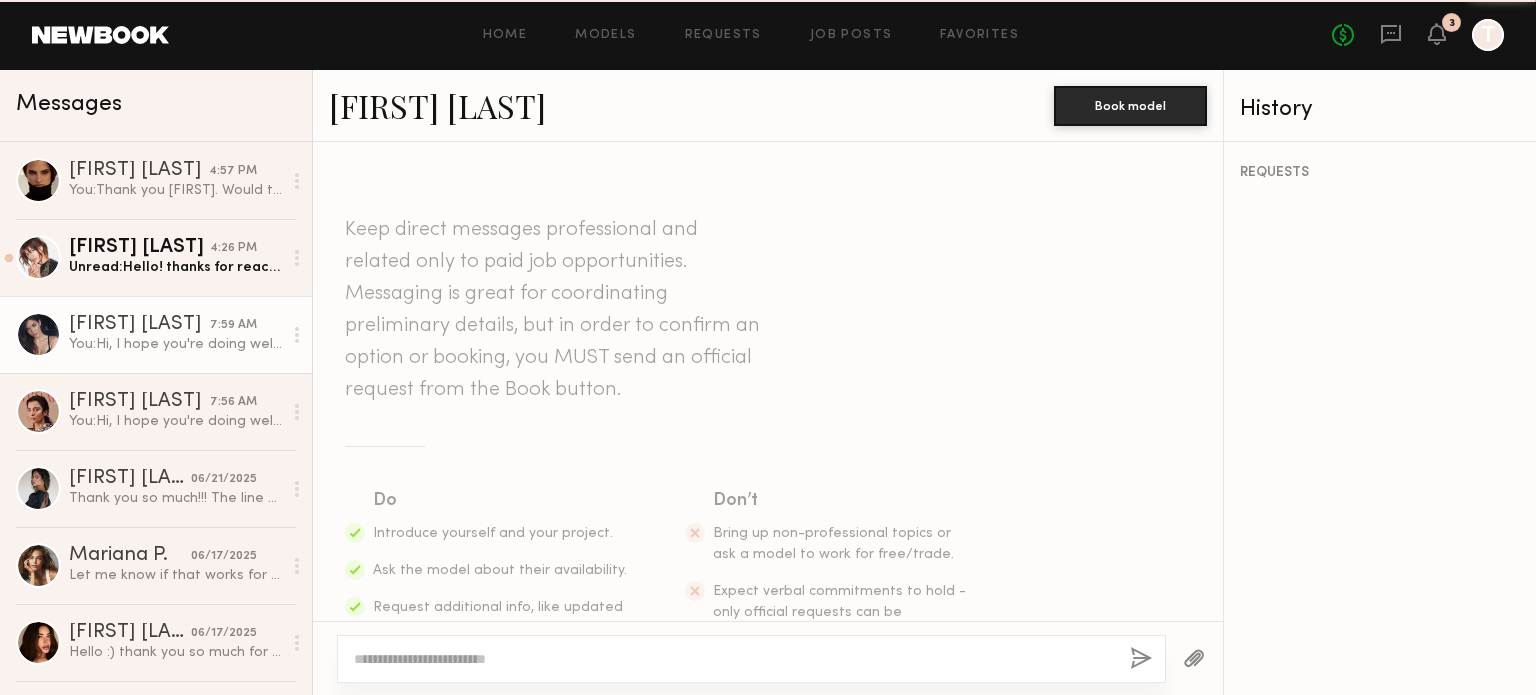 scroll, scrollTop: 1259, scrollLeft: 0, axis: vertical 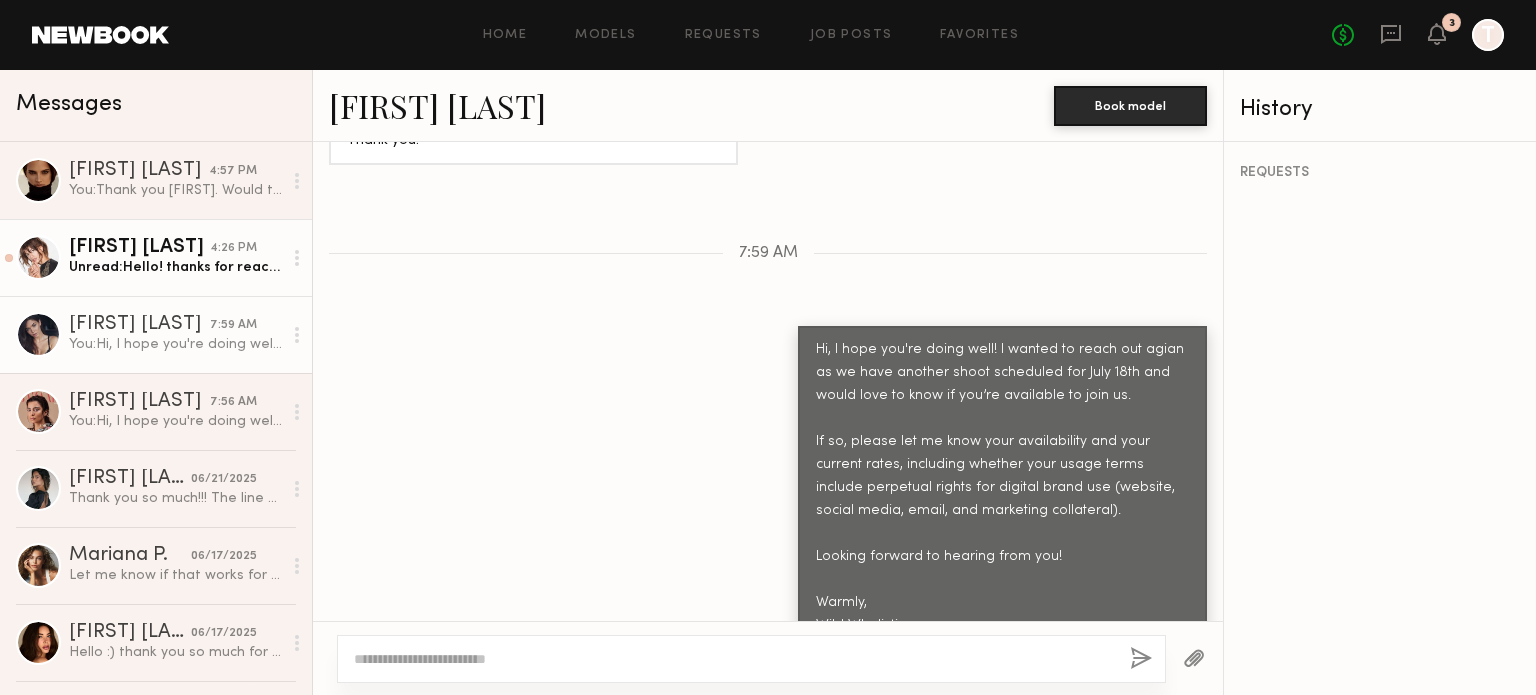 click on "Unread:  Hello! thanks for reaching out. I am available the 18th. I don’t ever sign in perpetuity for usage but i’m happy to sign two years for digital social and marketing collateral for $200 per hour." 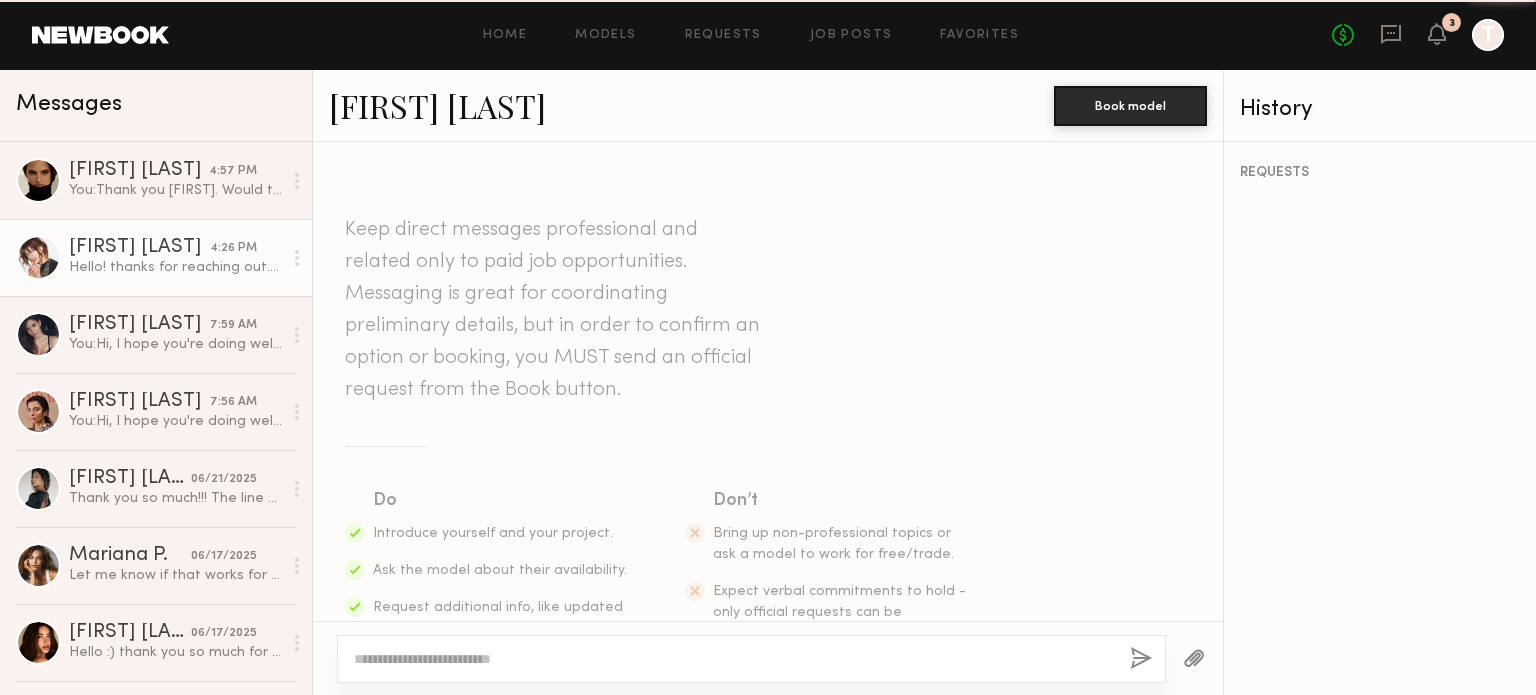 scroll, scrollTop: 1555, scrollLeft: 0, axis: vertical 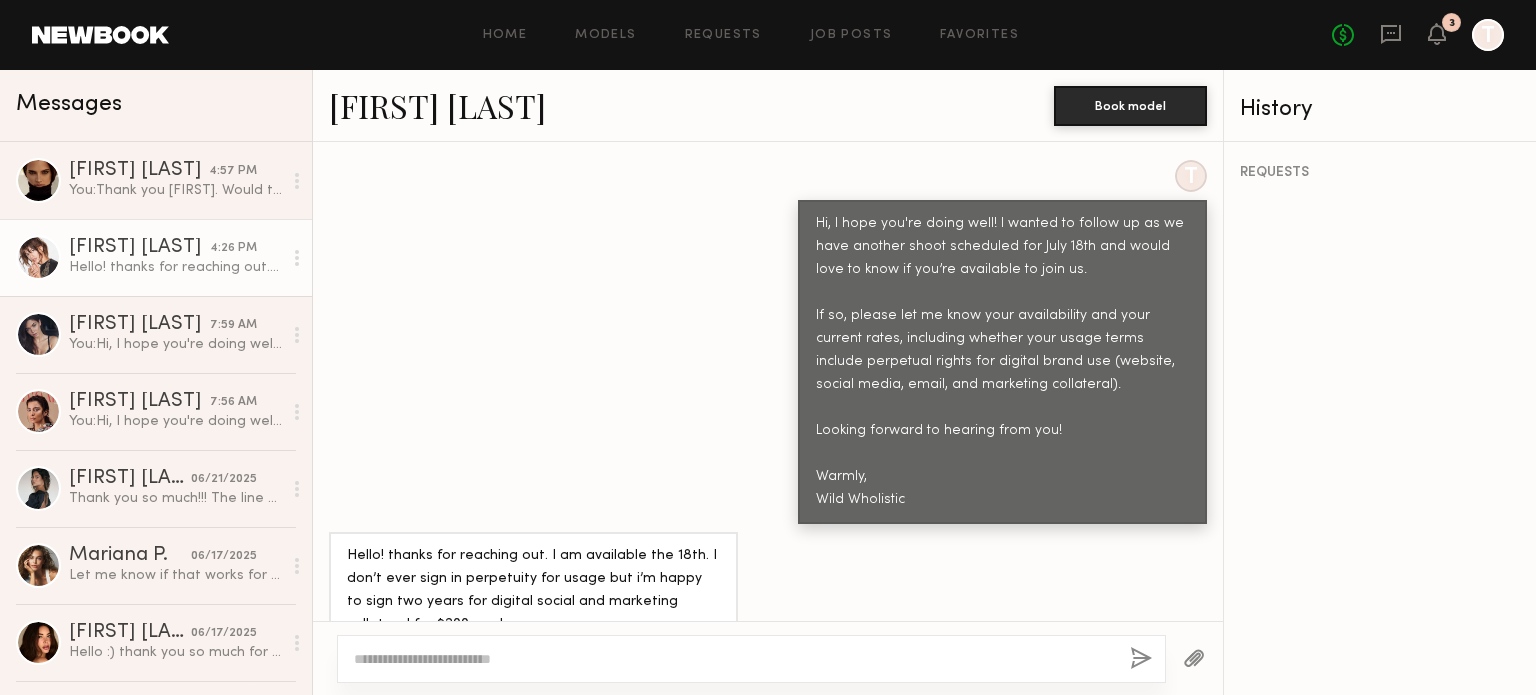 click on "[FIRST] [LAST]" 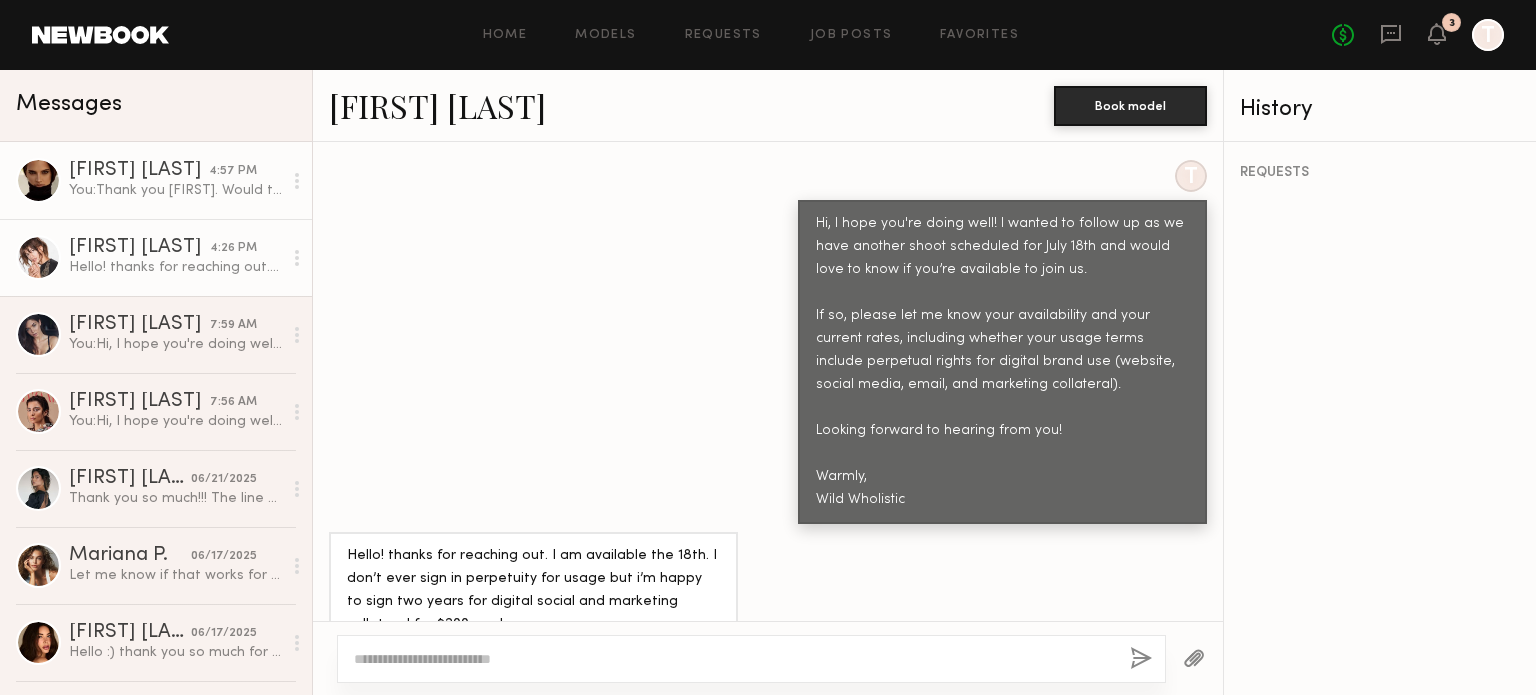 click on "[FIRST] [LAST] [TIME] [FIRST] [LAST]:  Thank you [FIRST]. Would this rate be for perpetual rights?" 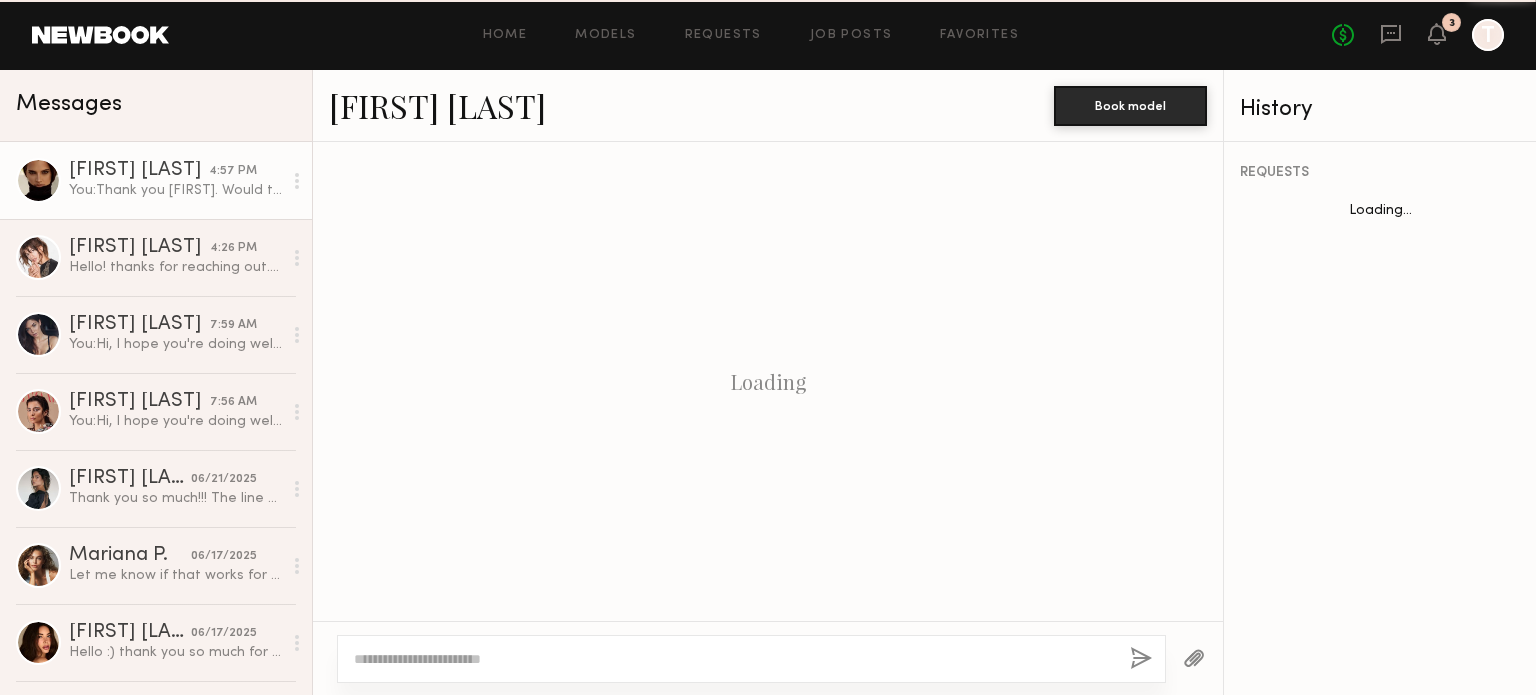 scroll, scrollTop: 2062, scrollLeft: 0, axis: vertical 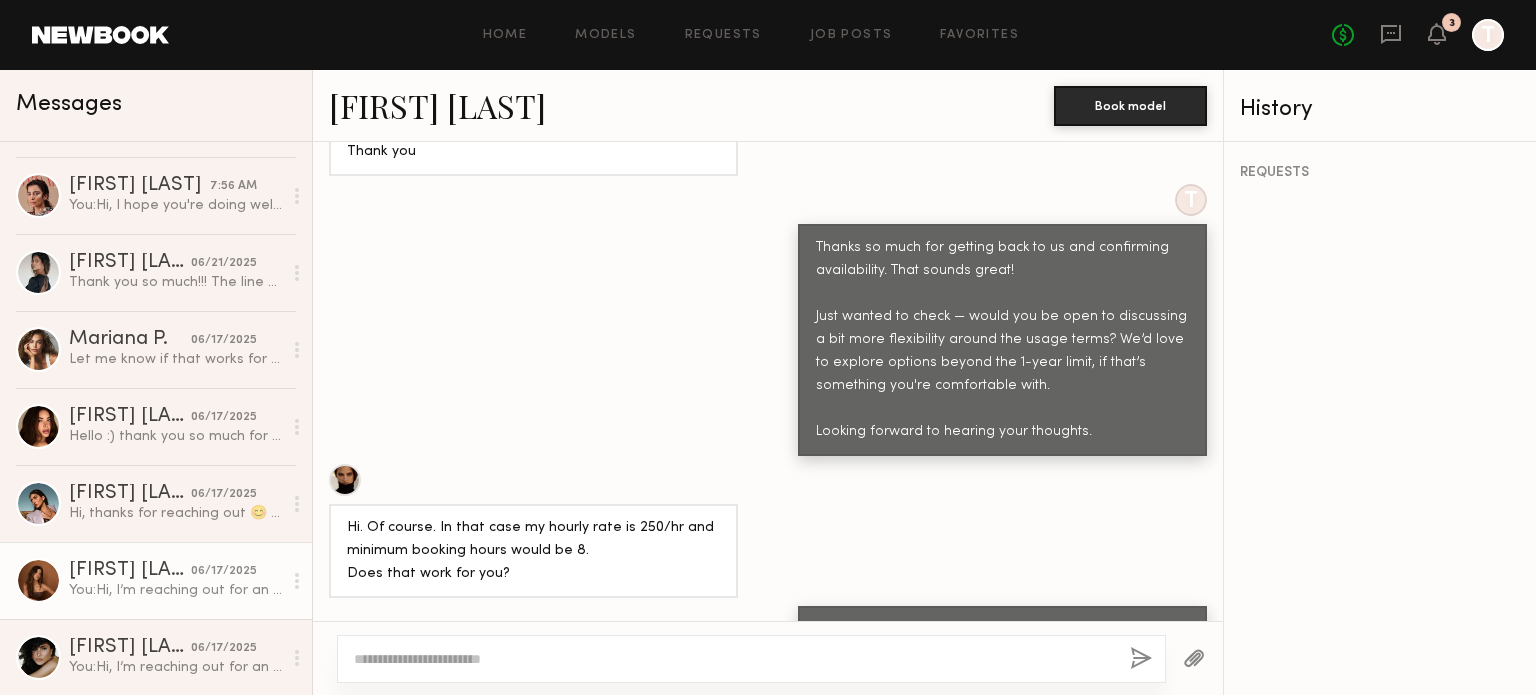 click on "[FIRST] [LAST]" 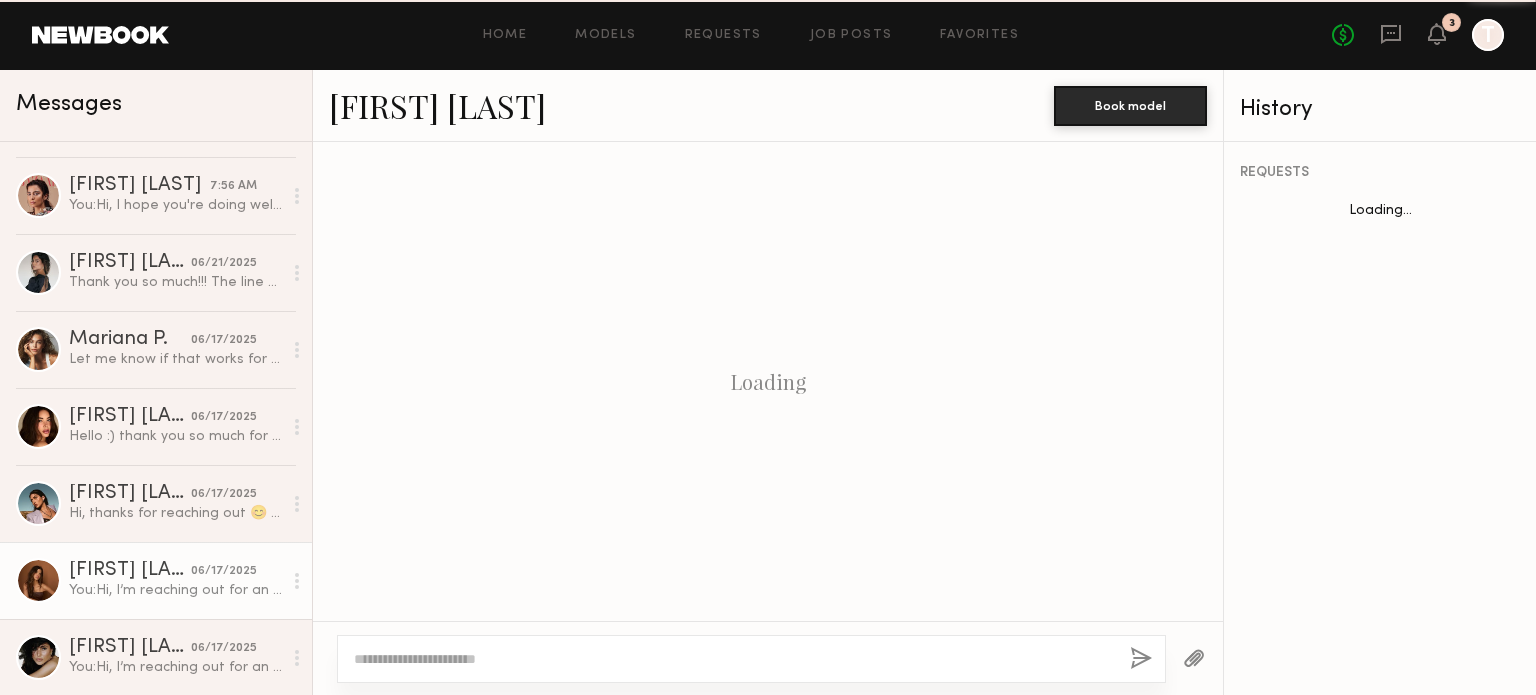 scroll, scrollTop: 655, scrollLeft: 0, axis: vertical 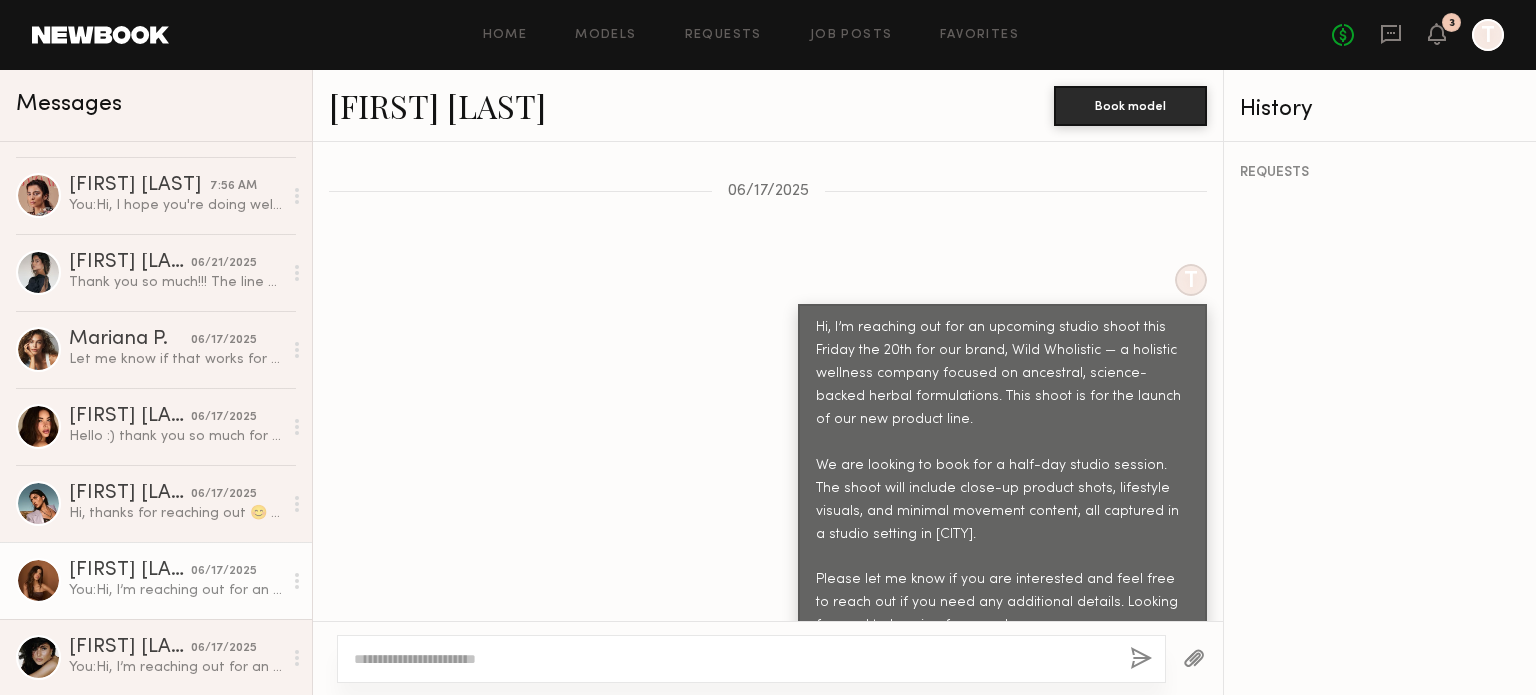 click on "[FIRST] [LAST]" 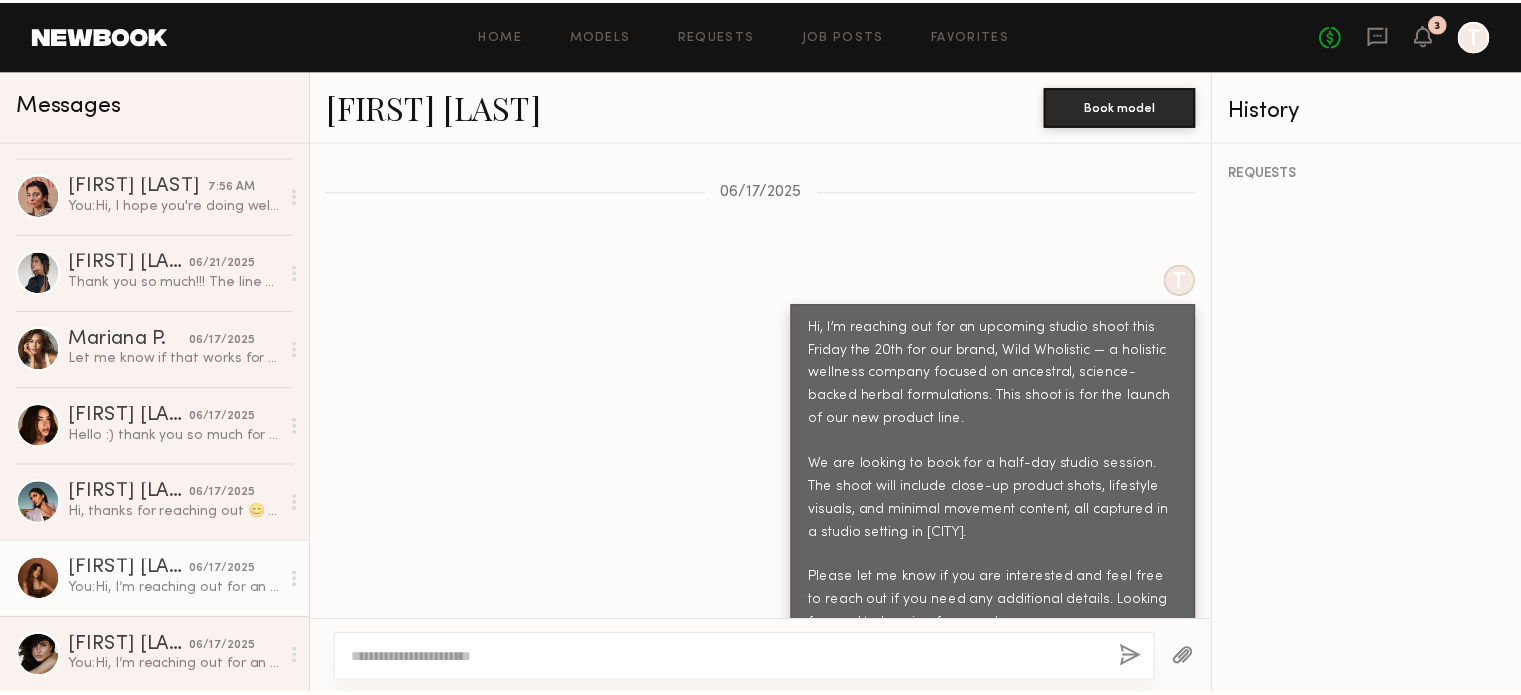 scroll, scrollTop: 0, scrollLeft: 0, axis: both 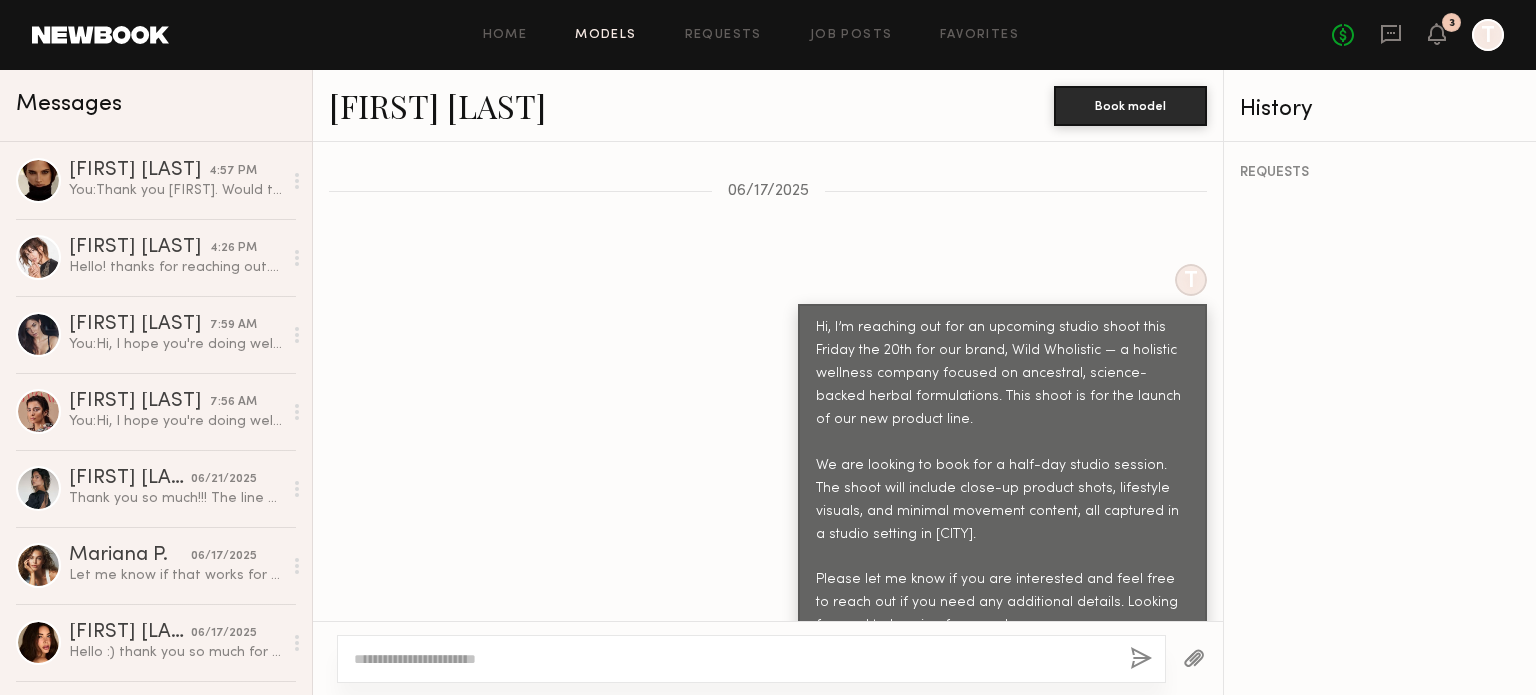 click on "Models" 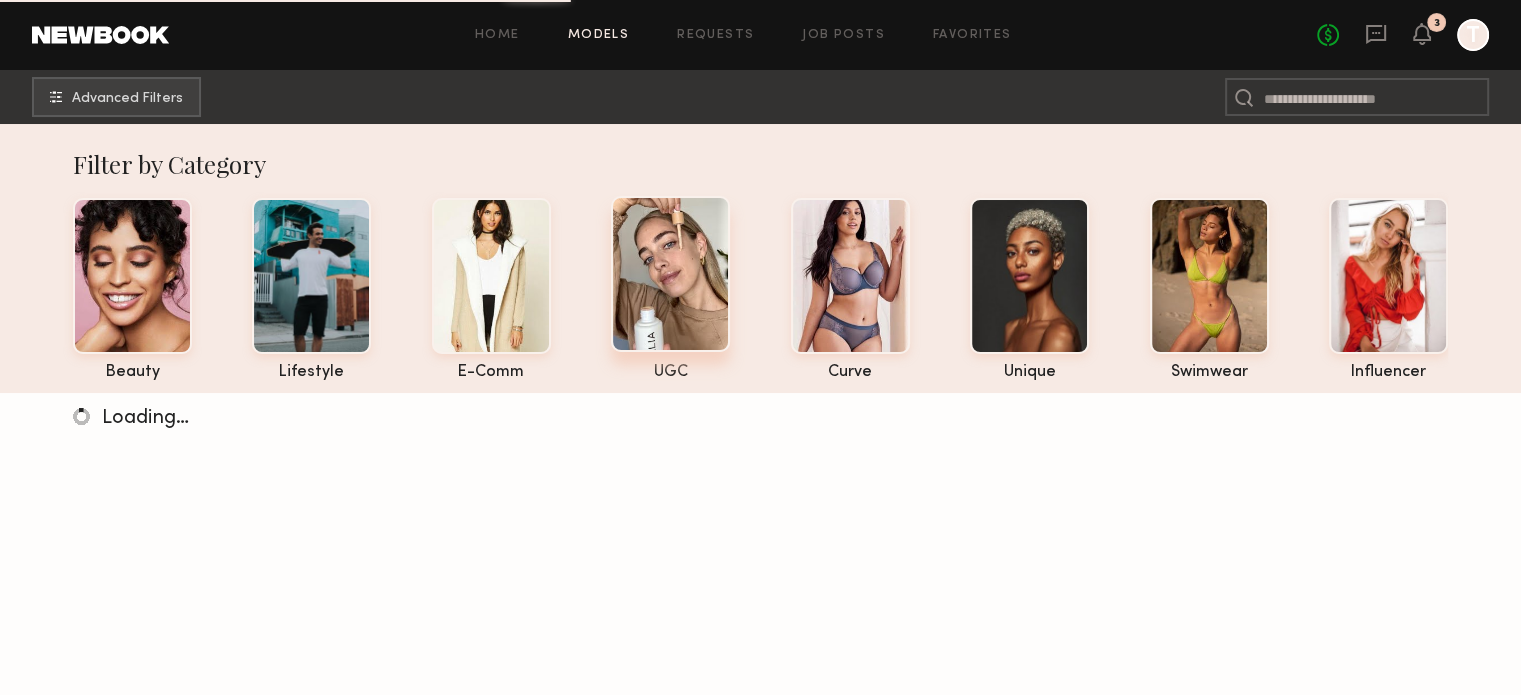 click 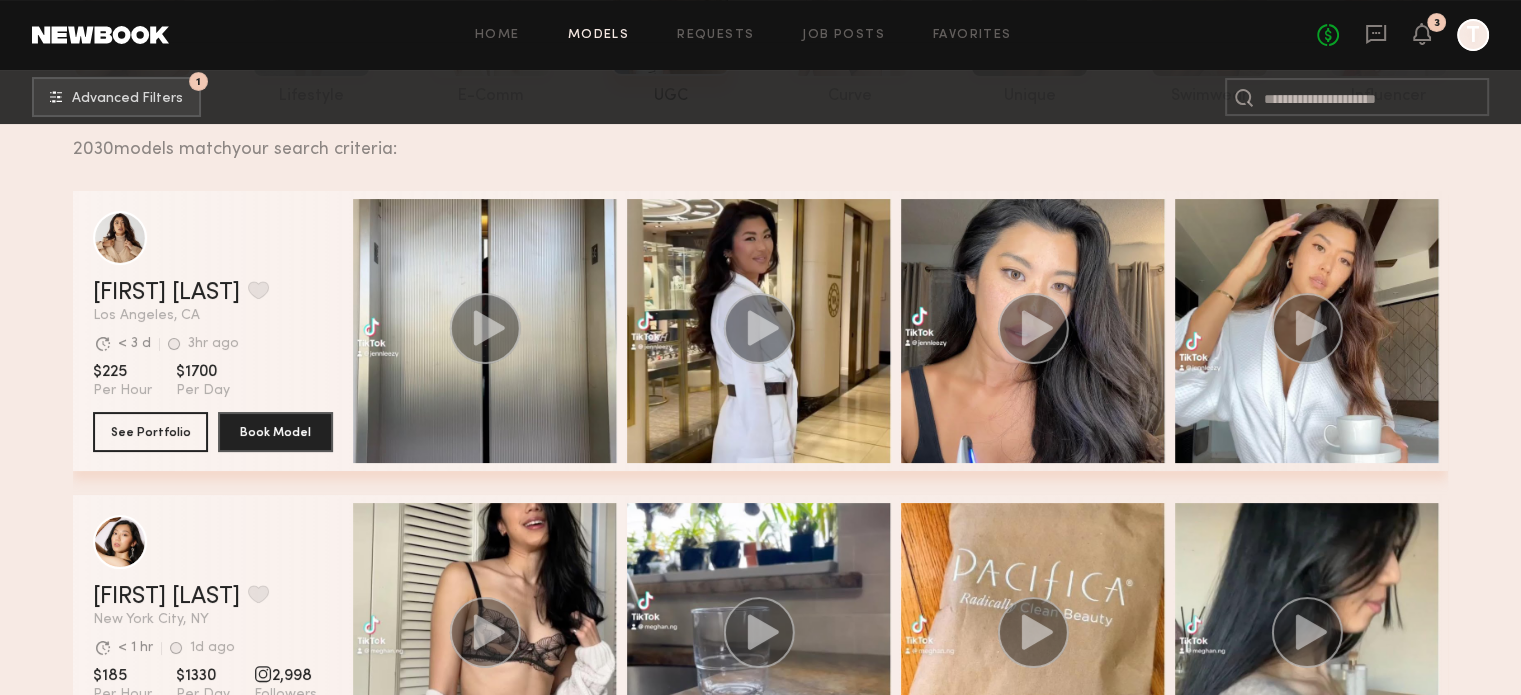 scroll, scrollTop: 272, scrollLeft: 0, axis: vertical 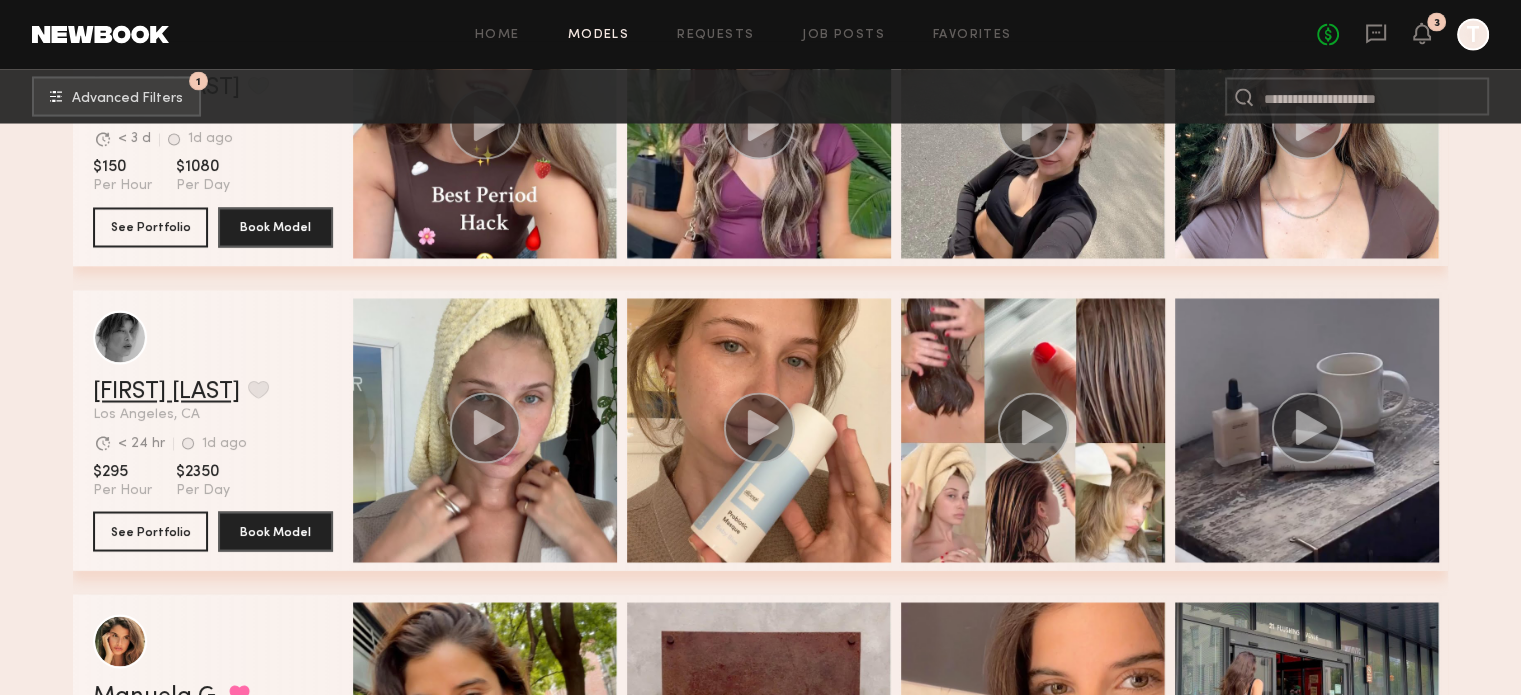click on "Brittany H." 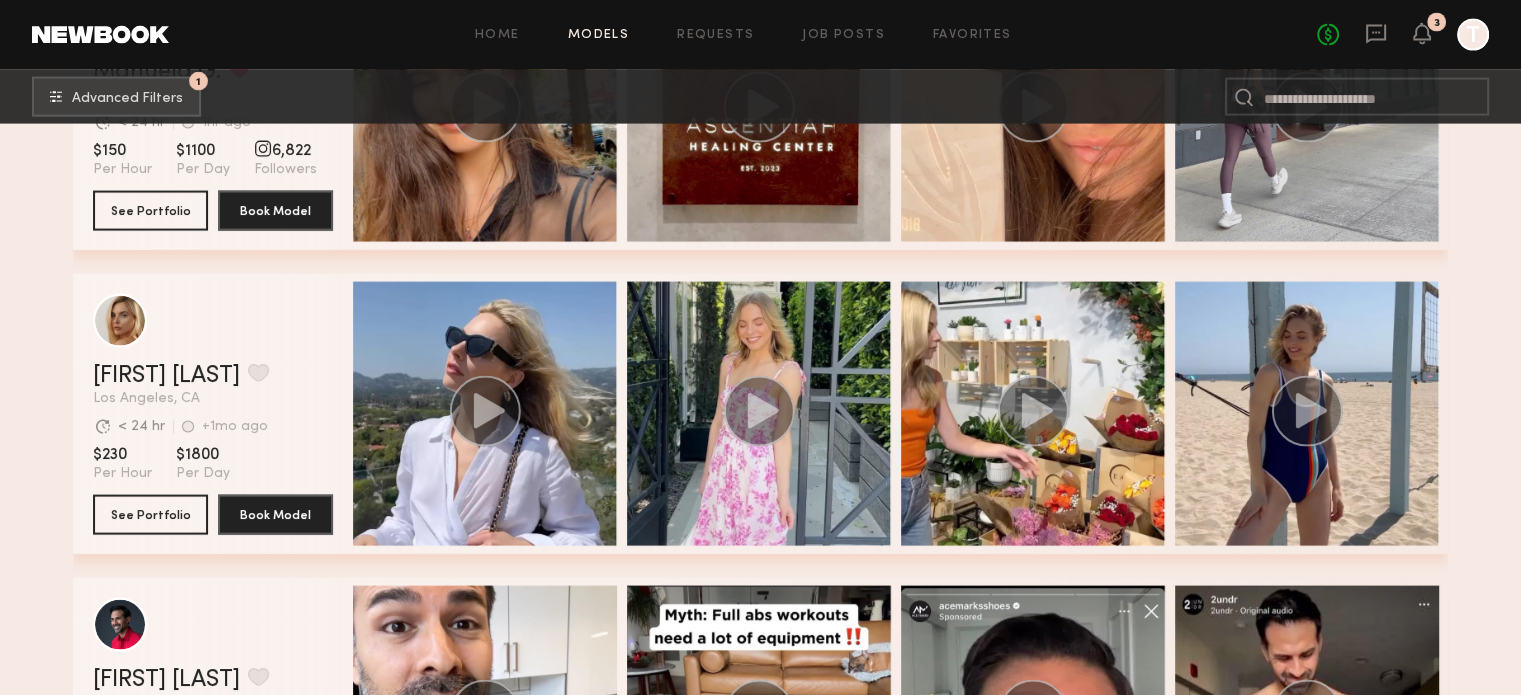 scroll, scrollTop: 4544, scrollLeft: 0, axis: vertical 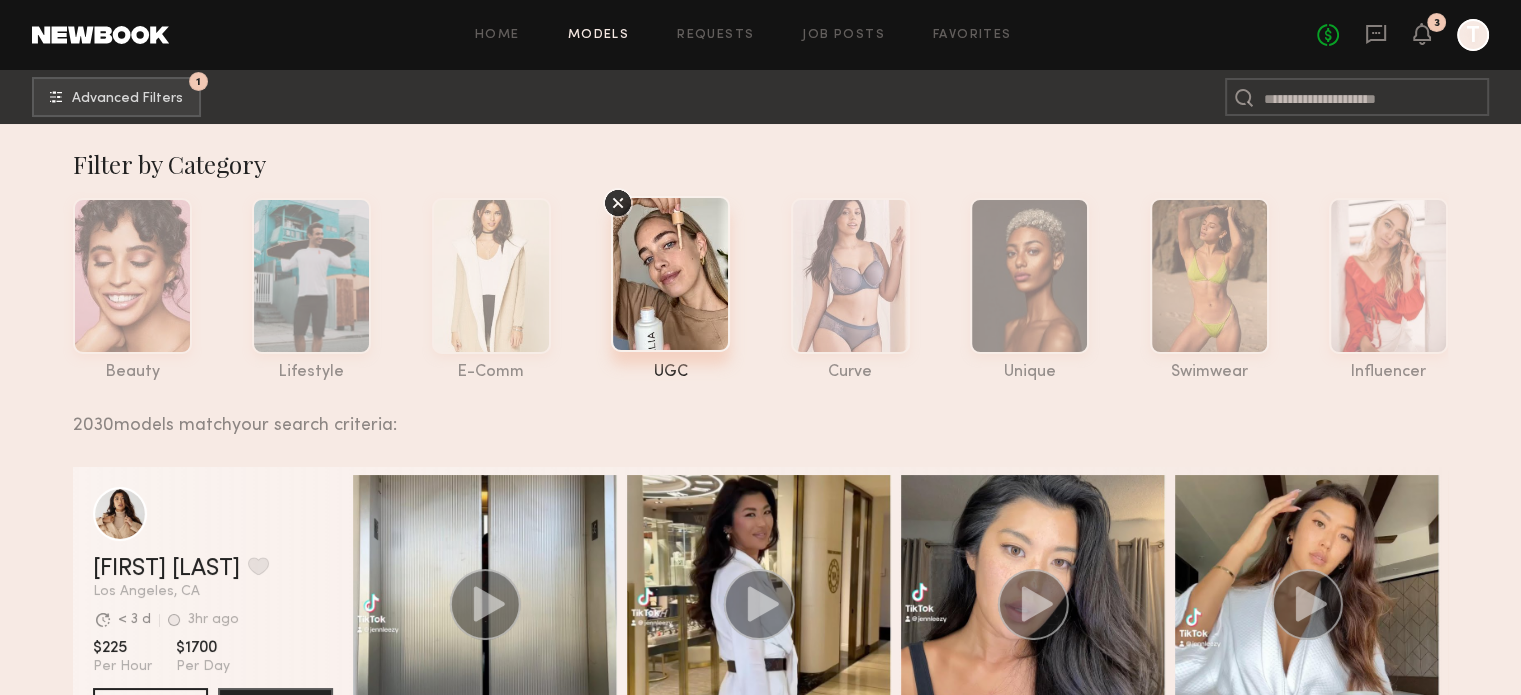 click 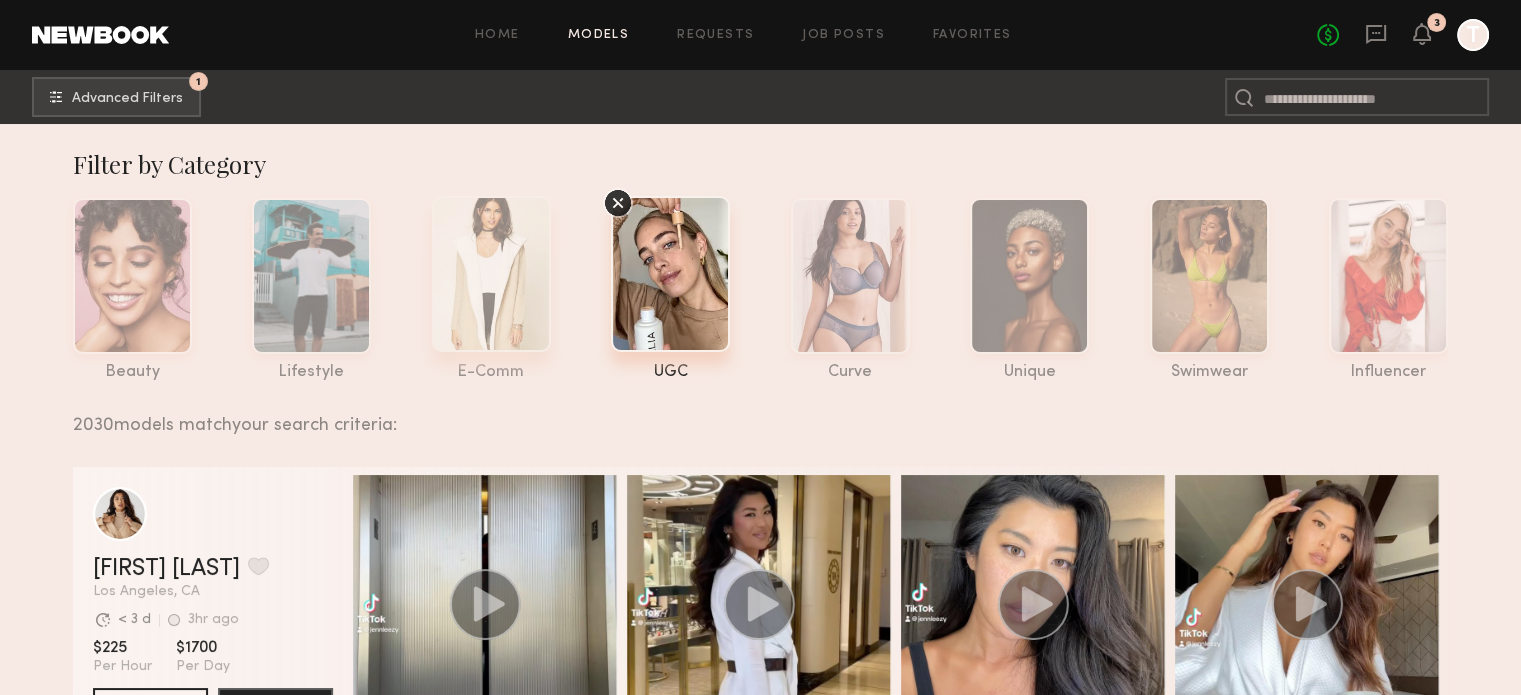 click 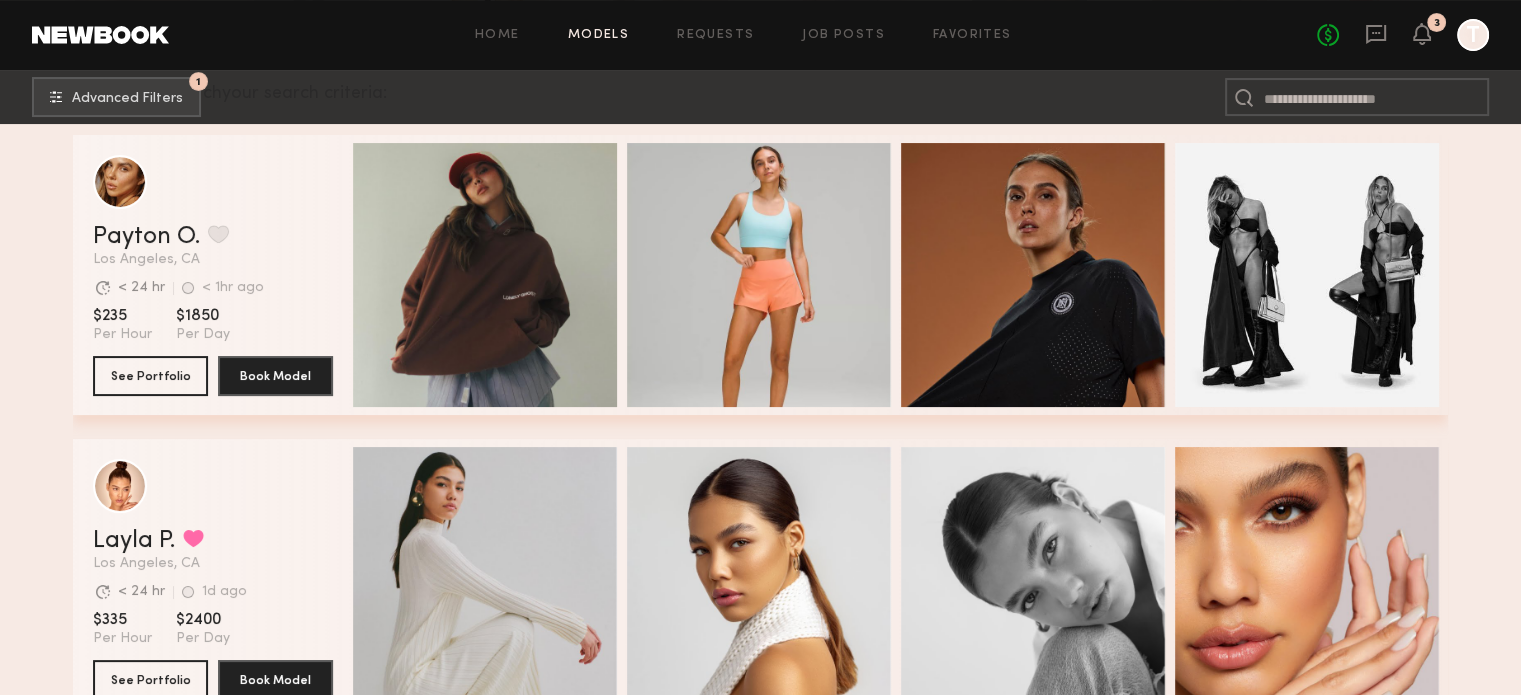 scroll, scrollTop: 572, scrollLeft: 0, axis: vertical 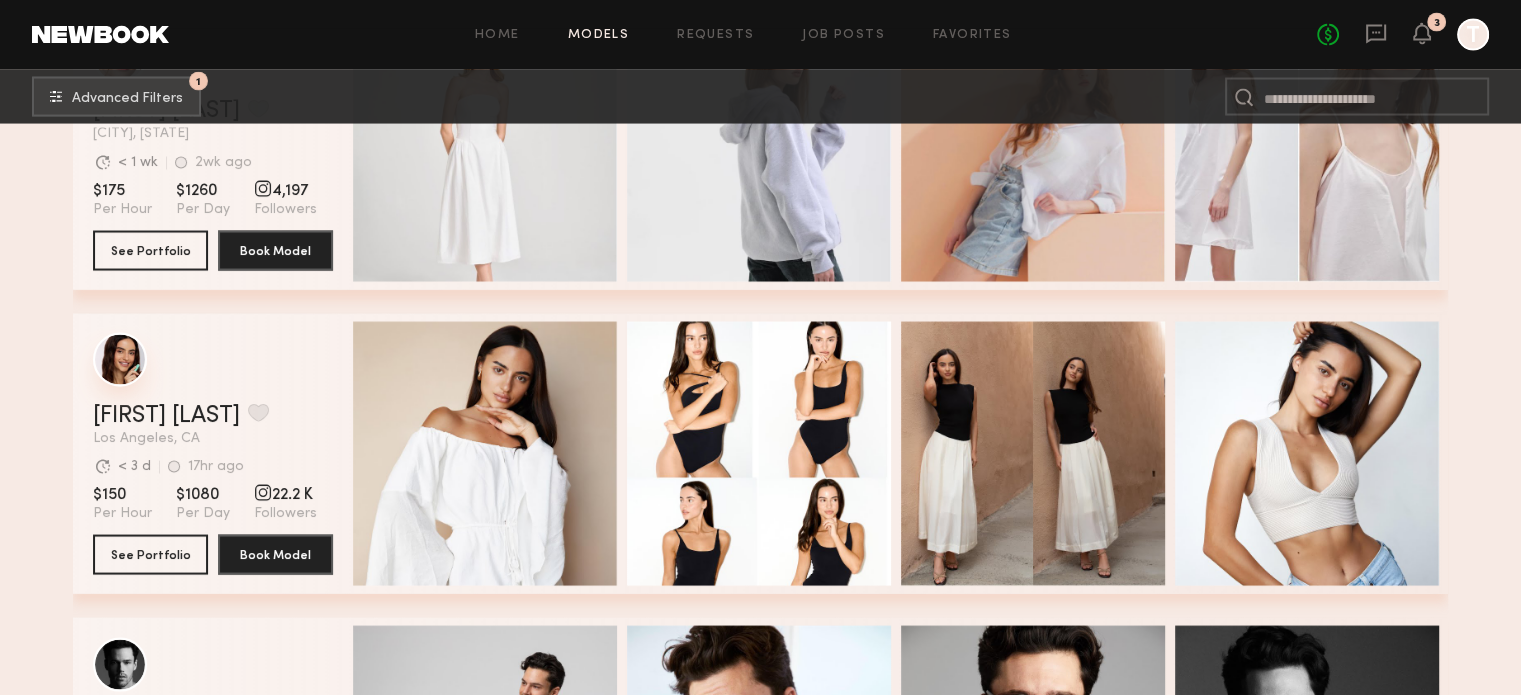 click 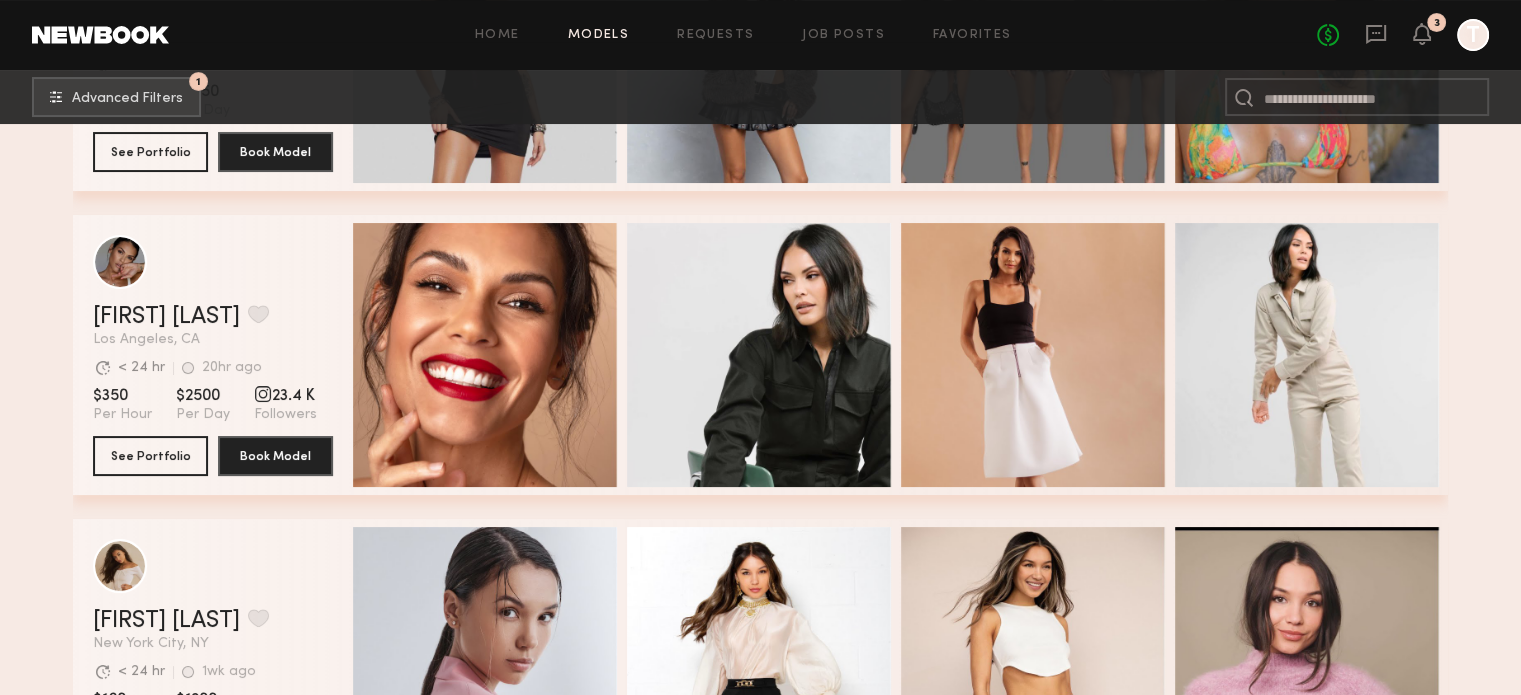scroll, scrollTop: 7893, scrollLeft: 0, axis: vertical 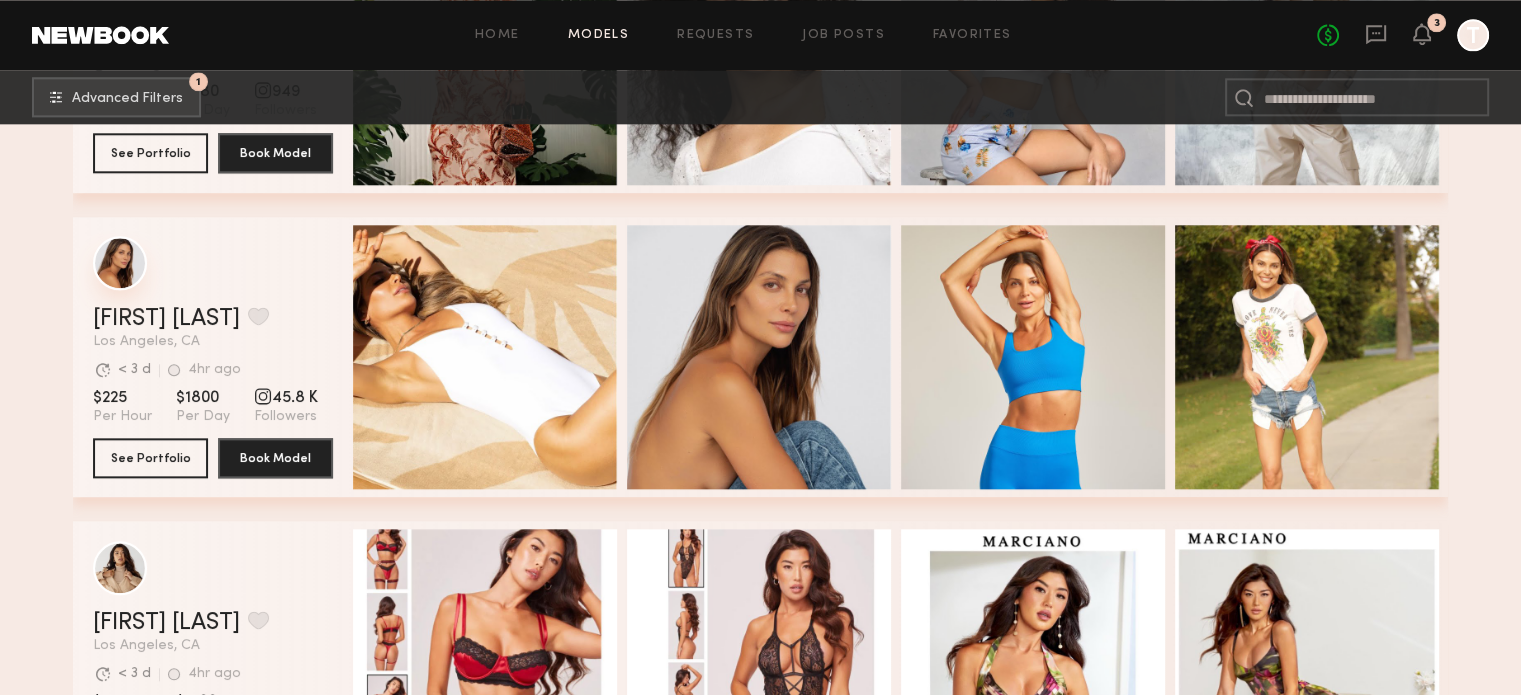 click 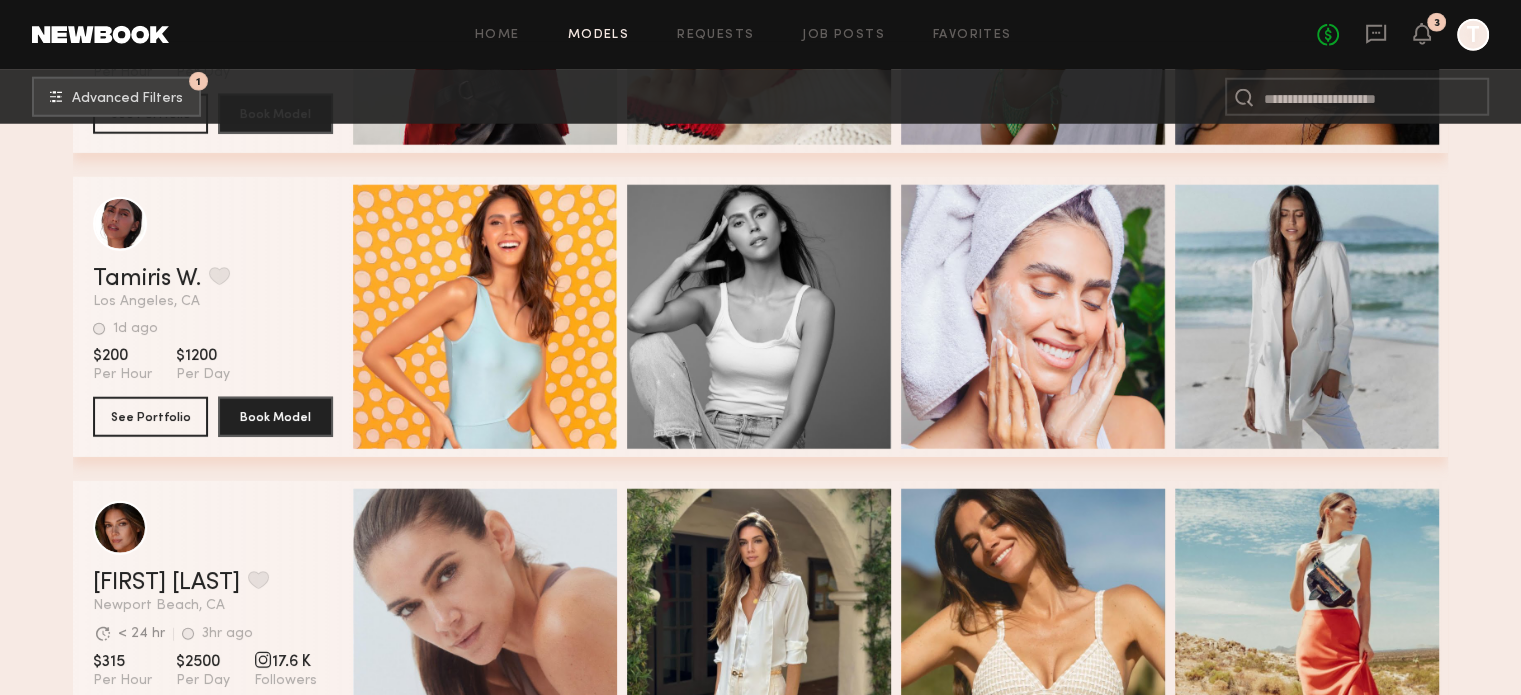 scroll, scrollTop: 13022, scrollLeft: 0, axis: vertical 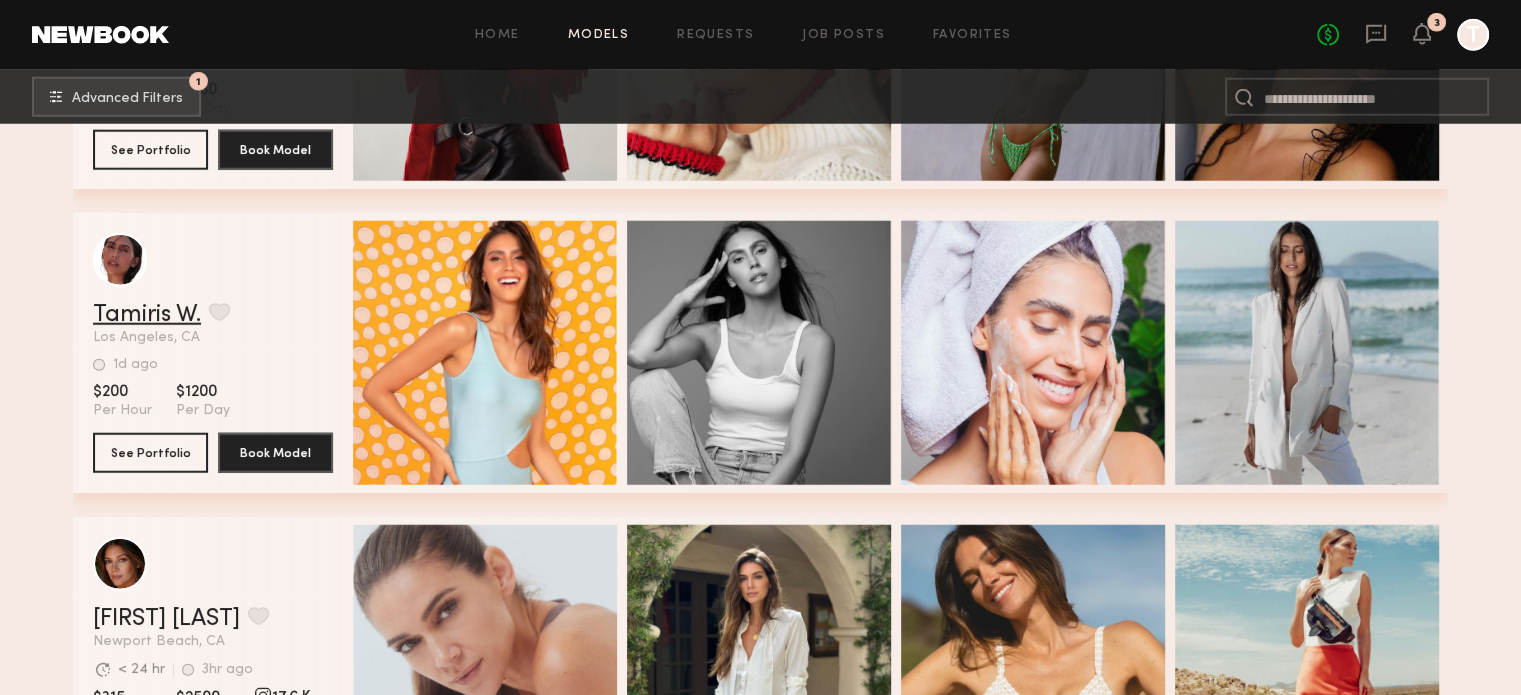 click on "Tamiris W." 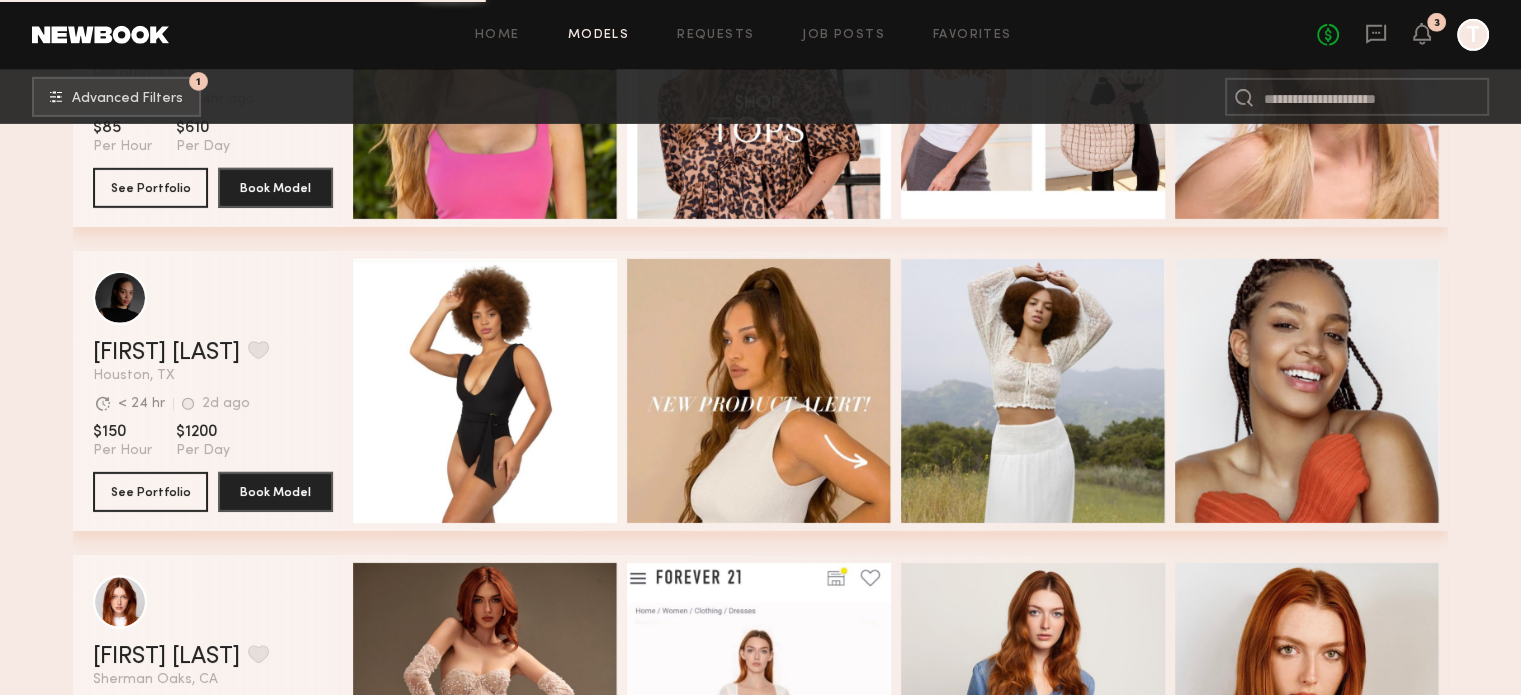 scroll, scrollTop: 14421, scrollLeft: 0, axis: vertical 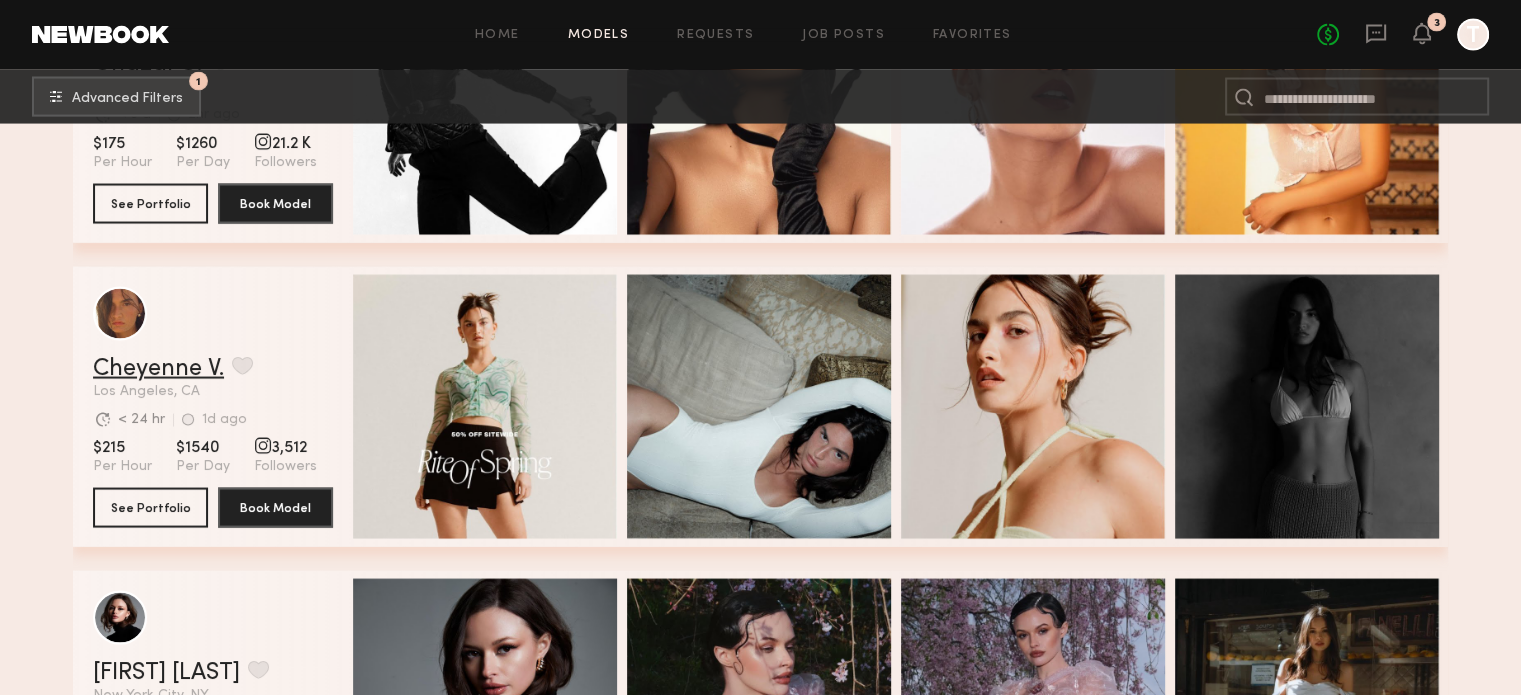 click on "Cheyenne V." 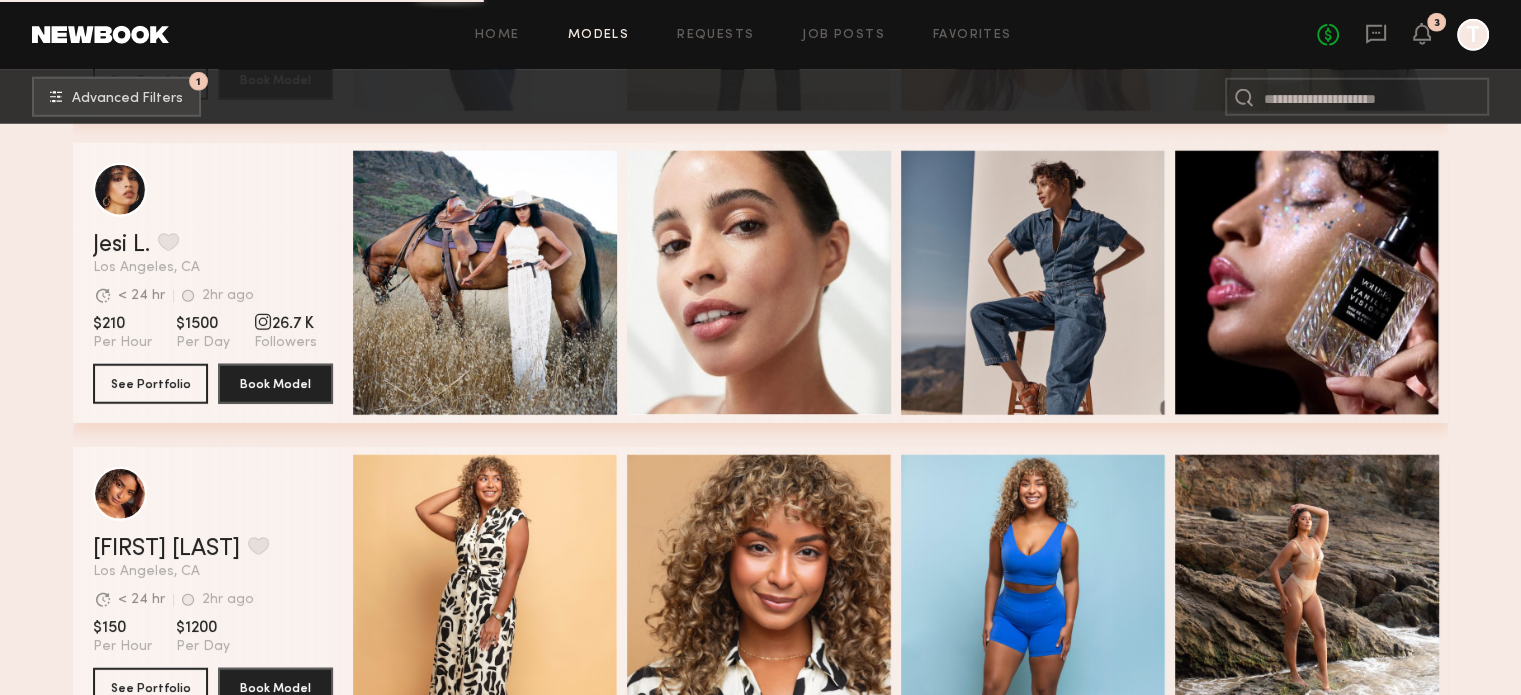 scroll, scrollTop: 20664, scrollLeft: 0, axis: vertical 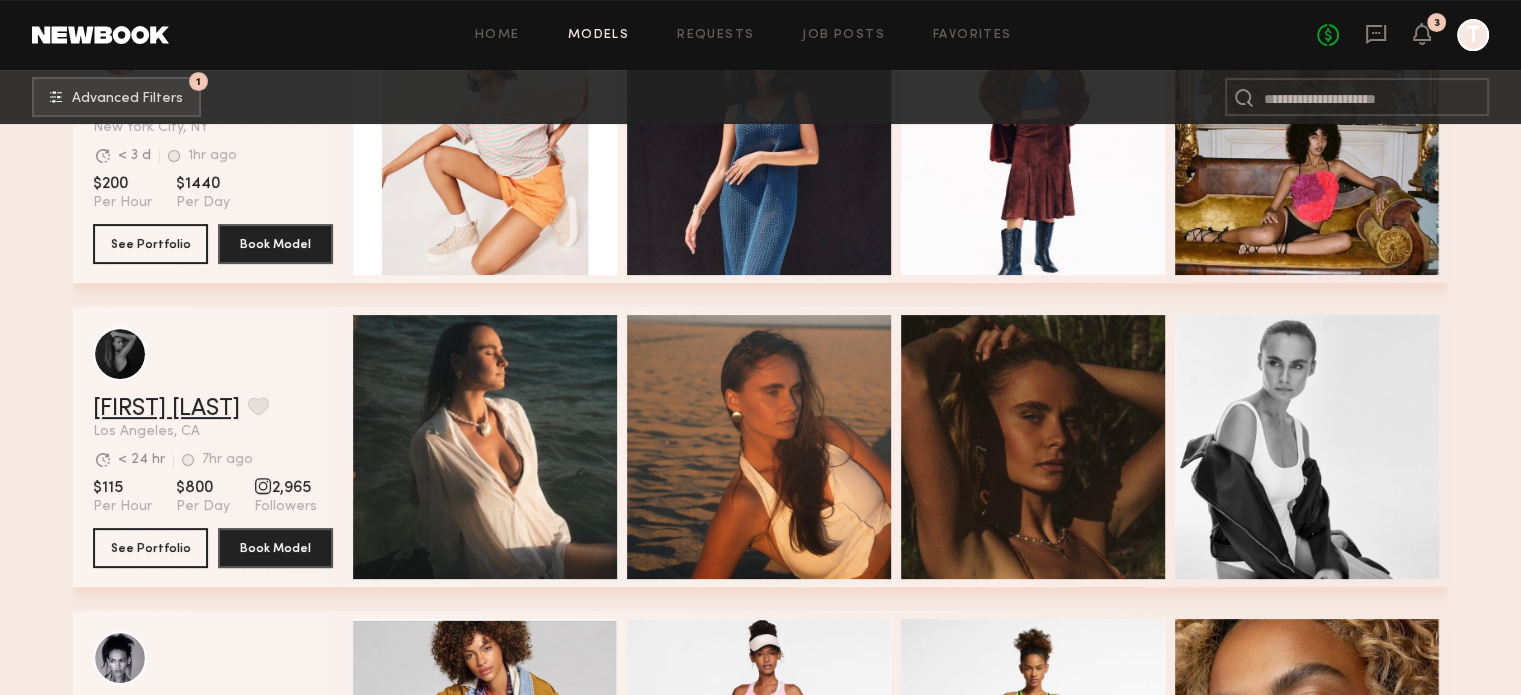 click on "[FIRST] [LAST]" 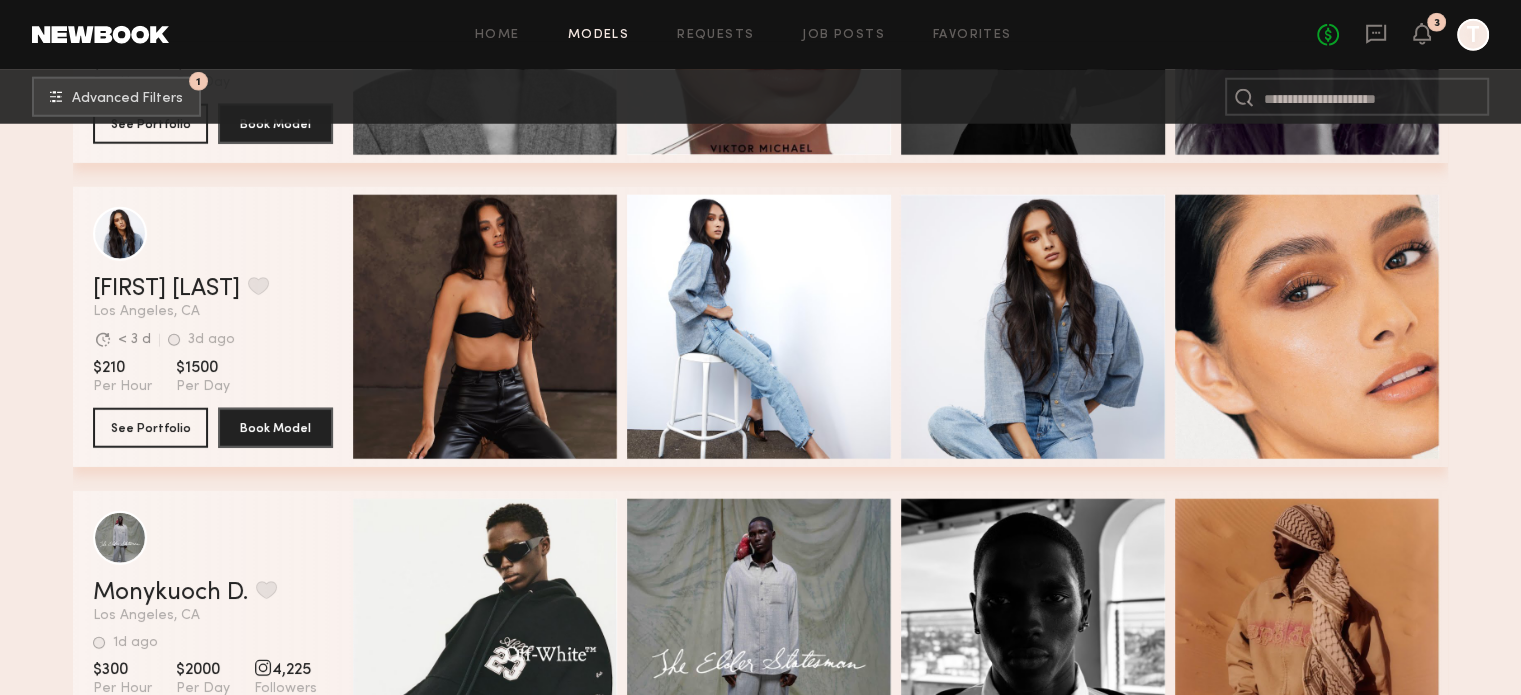 scroll, scrollTop: 28411, scrollLeft: 0, axis: vertical 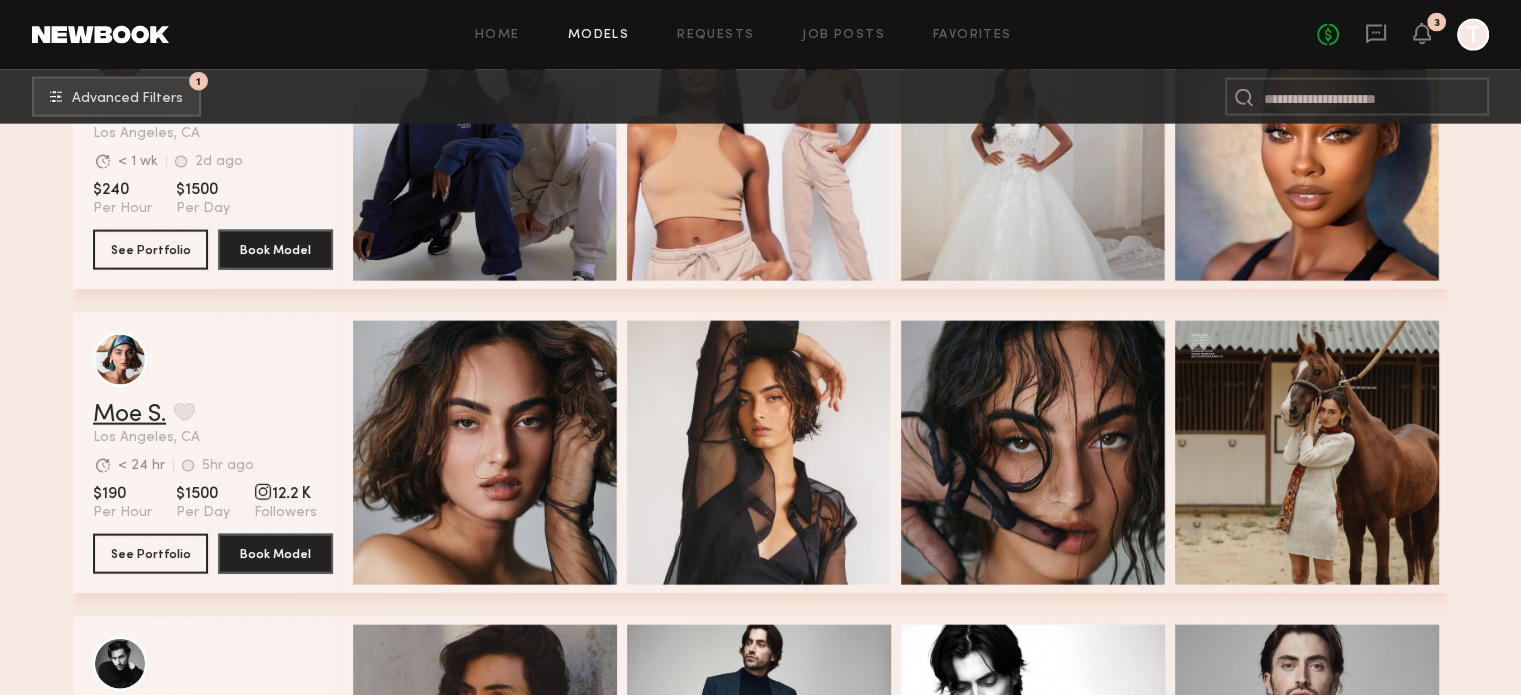 click on "Moe S." 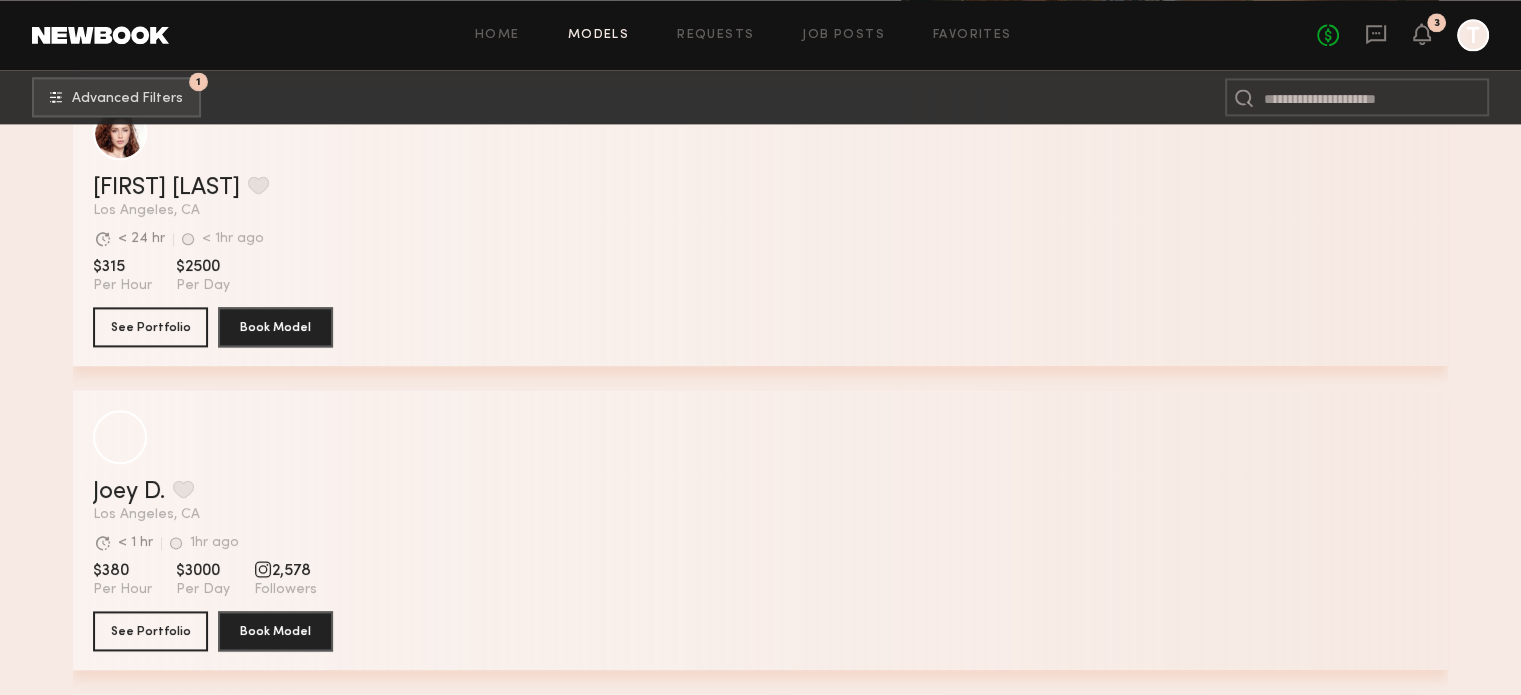 scroll, scrollTop: 40976, scrollLeft: 0, axis: vertical 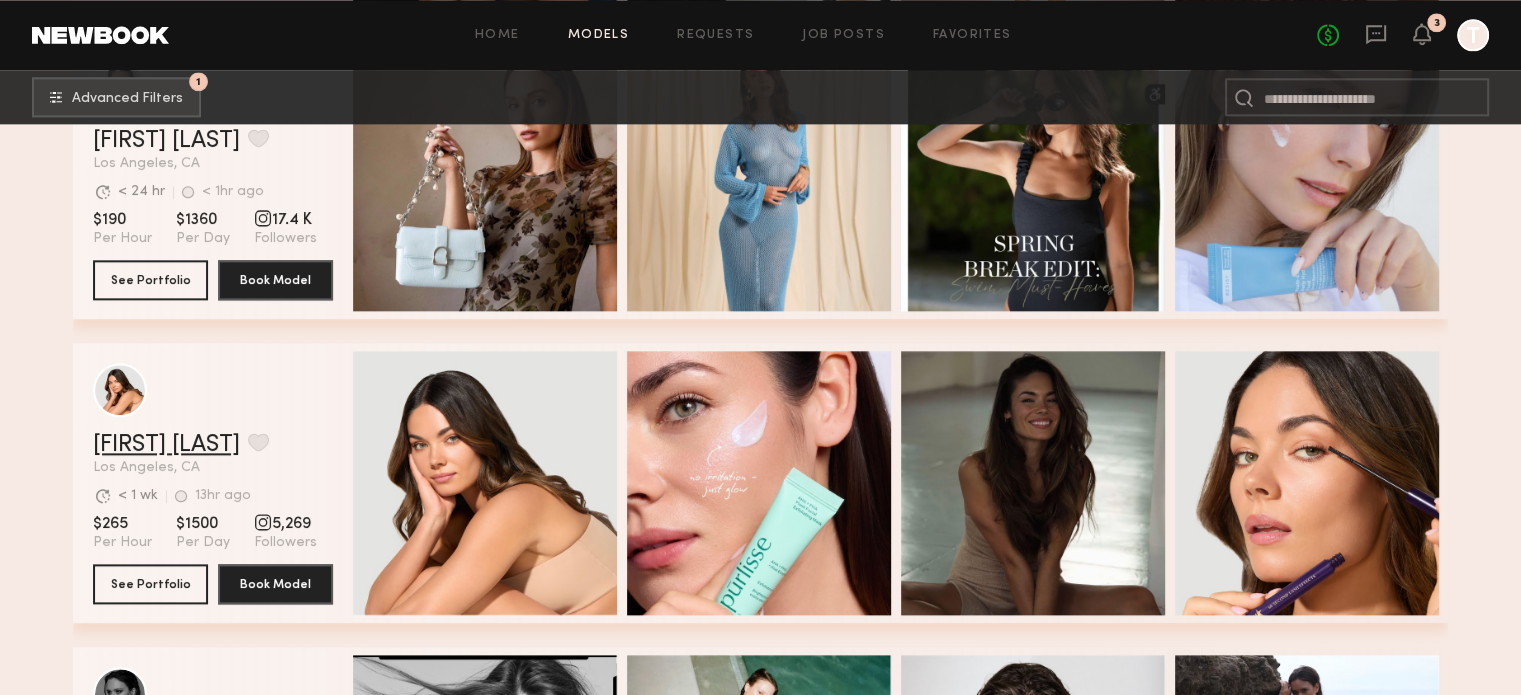 click on "[FIRST] [LAST]" 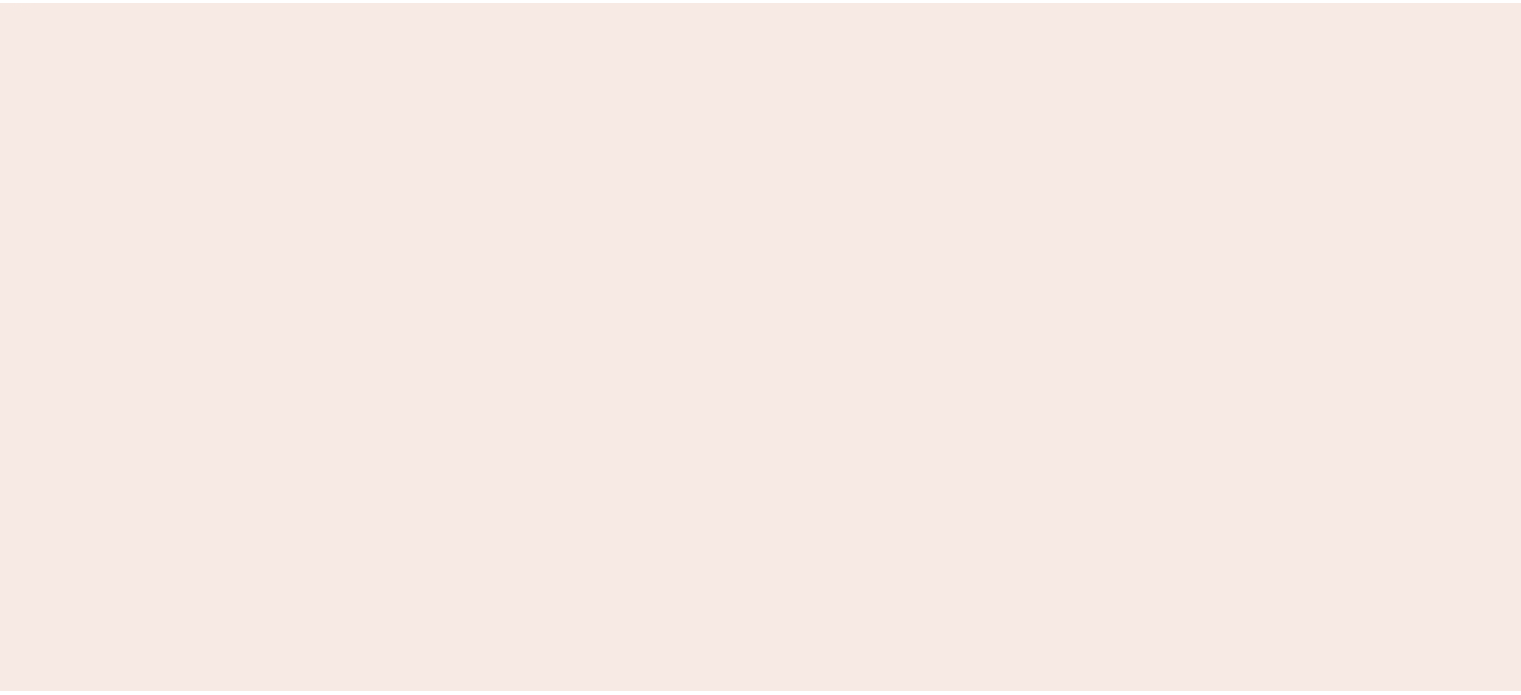 scroll, scrollTop: 0, scrollLeft: 0, axis: both 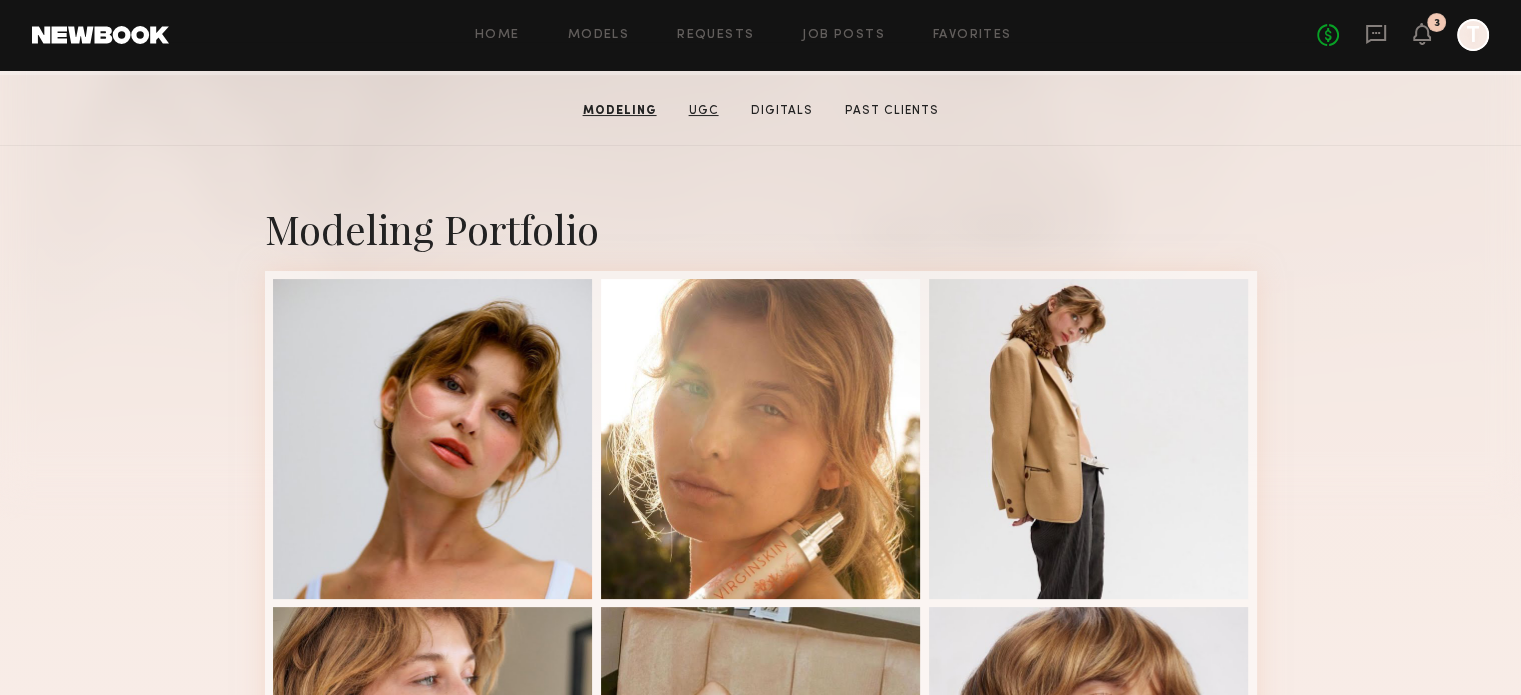 click on "UGC" 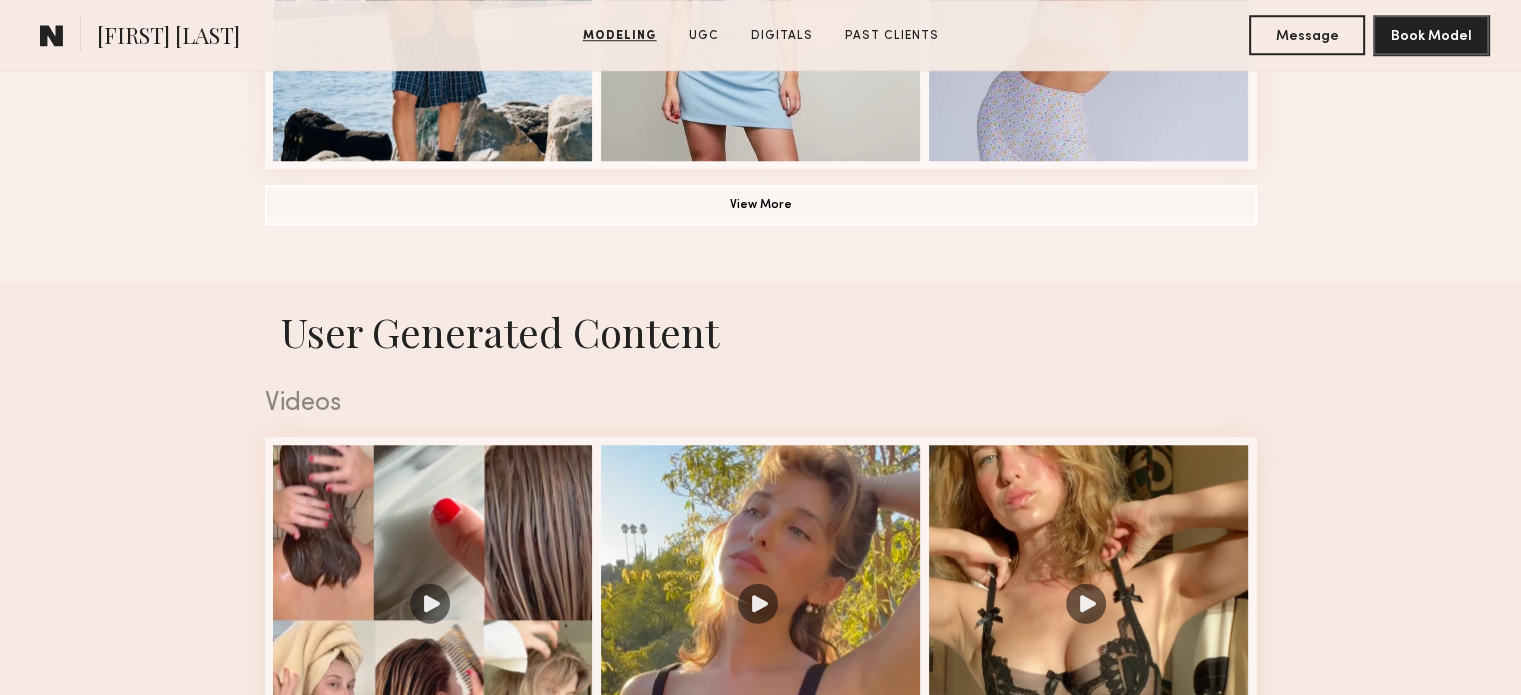 scroll, scrollTop: 1901, scrollLeft: 0, axis: vertical 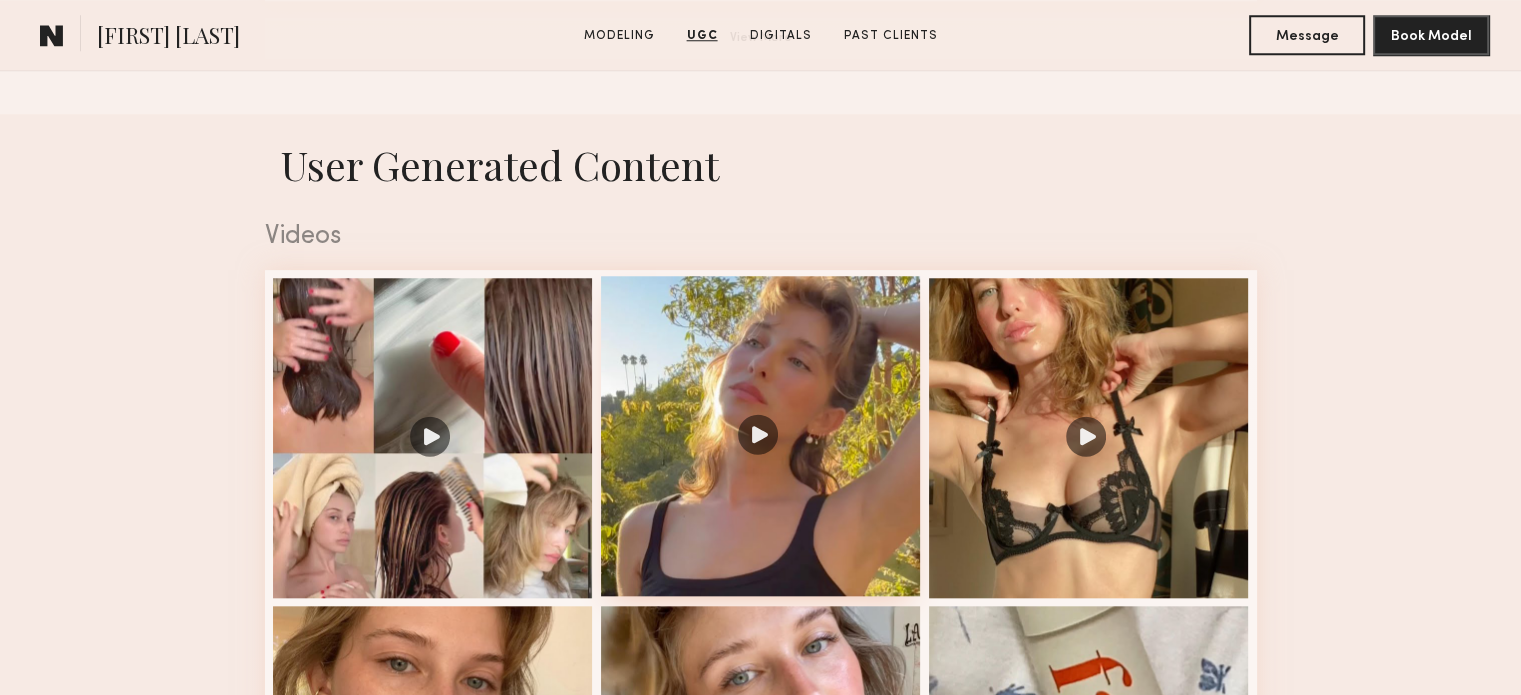 click at bounding box center [761, 436] 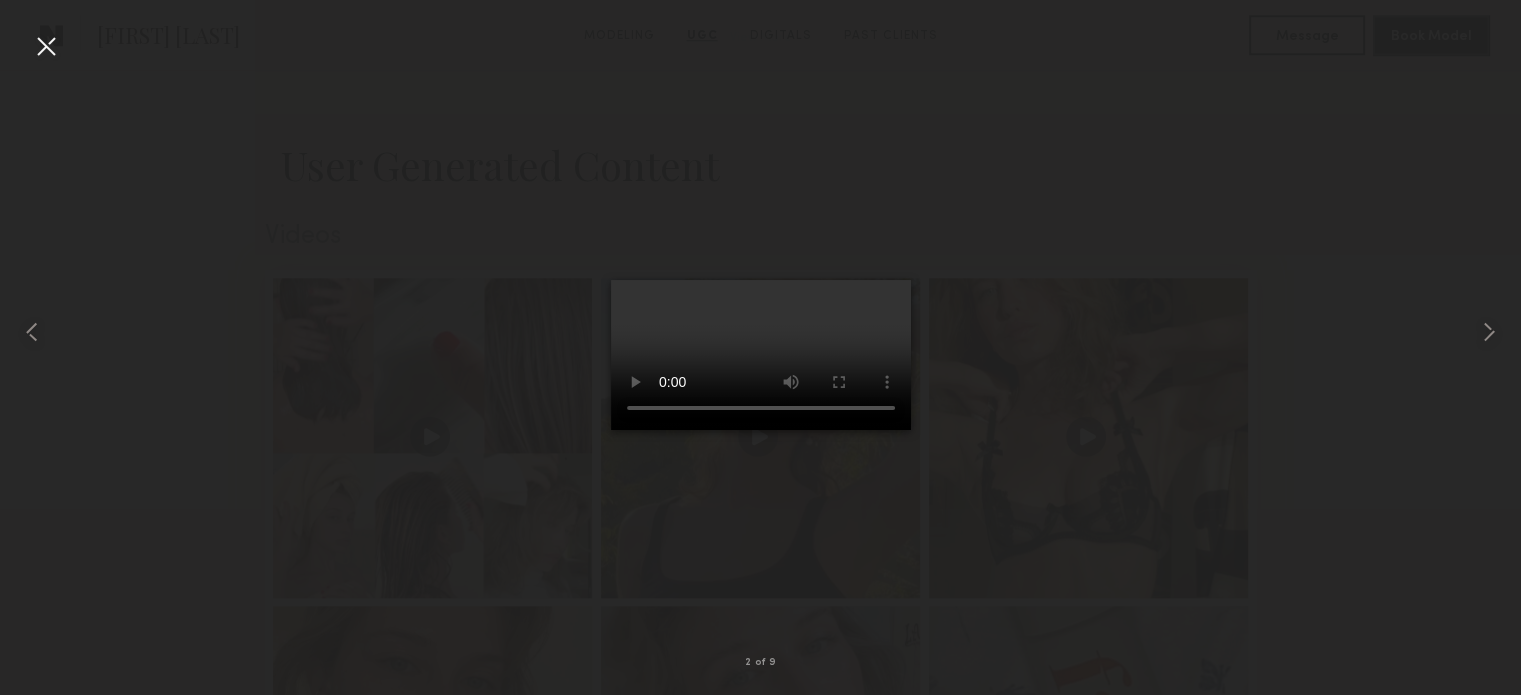 click at bounding box center (46, 46) 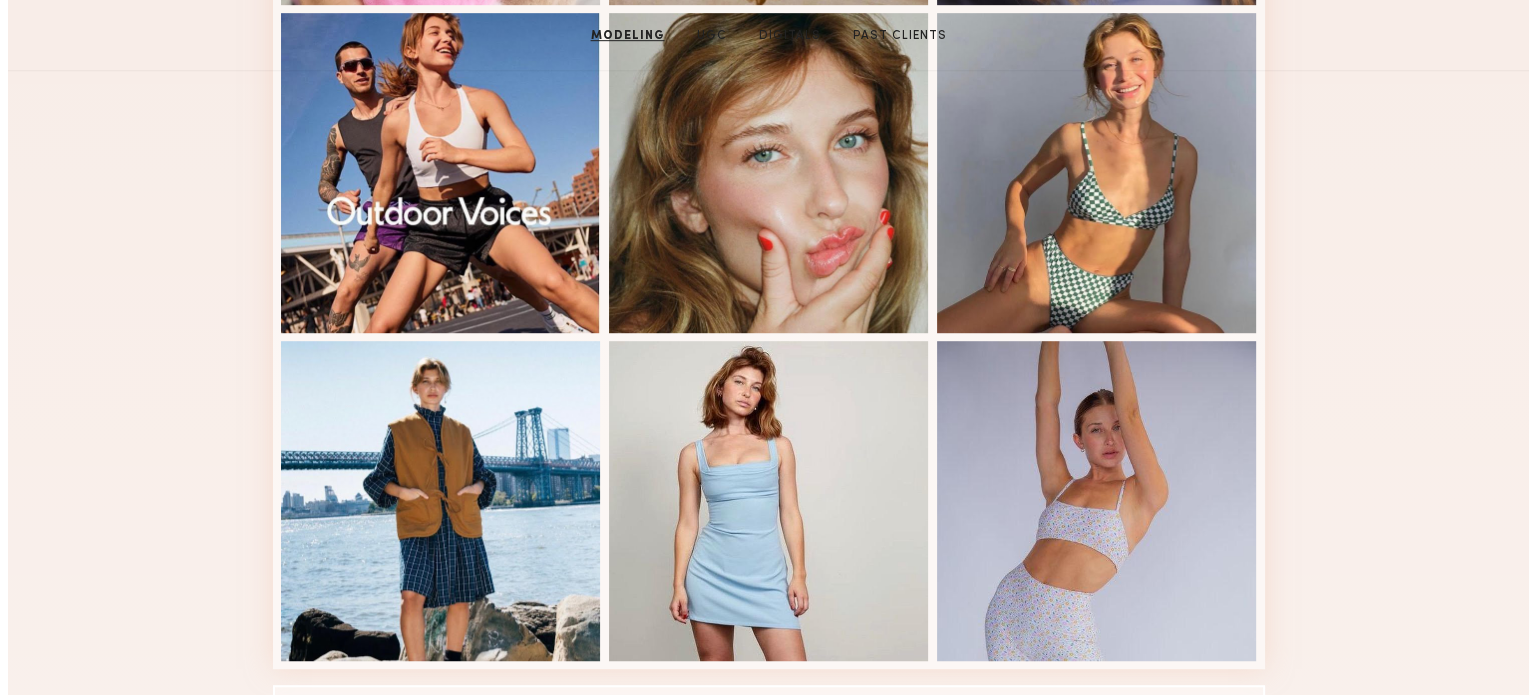 scroll, scrollTop: 0, scrollLeft: 0, axis: both 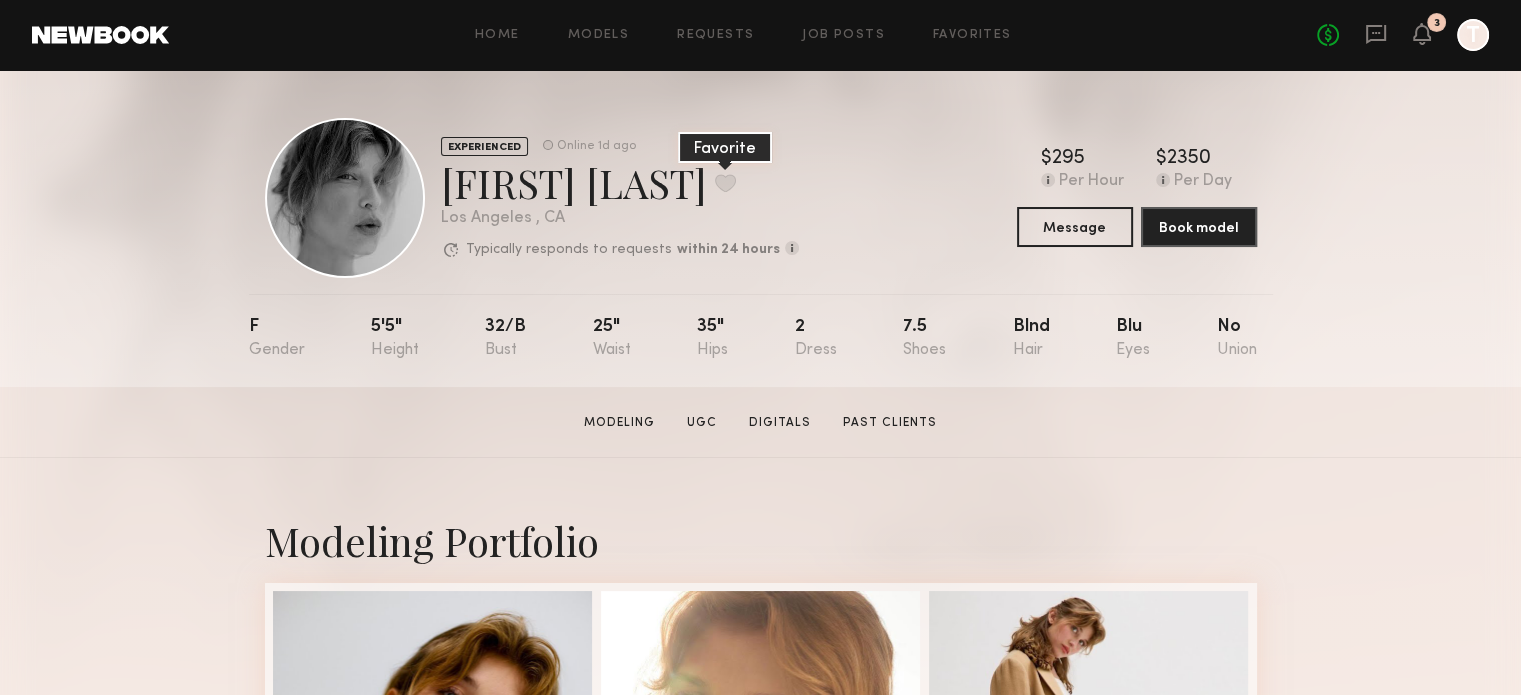 click 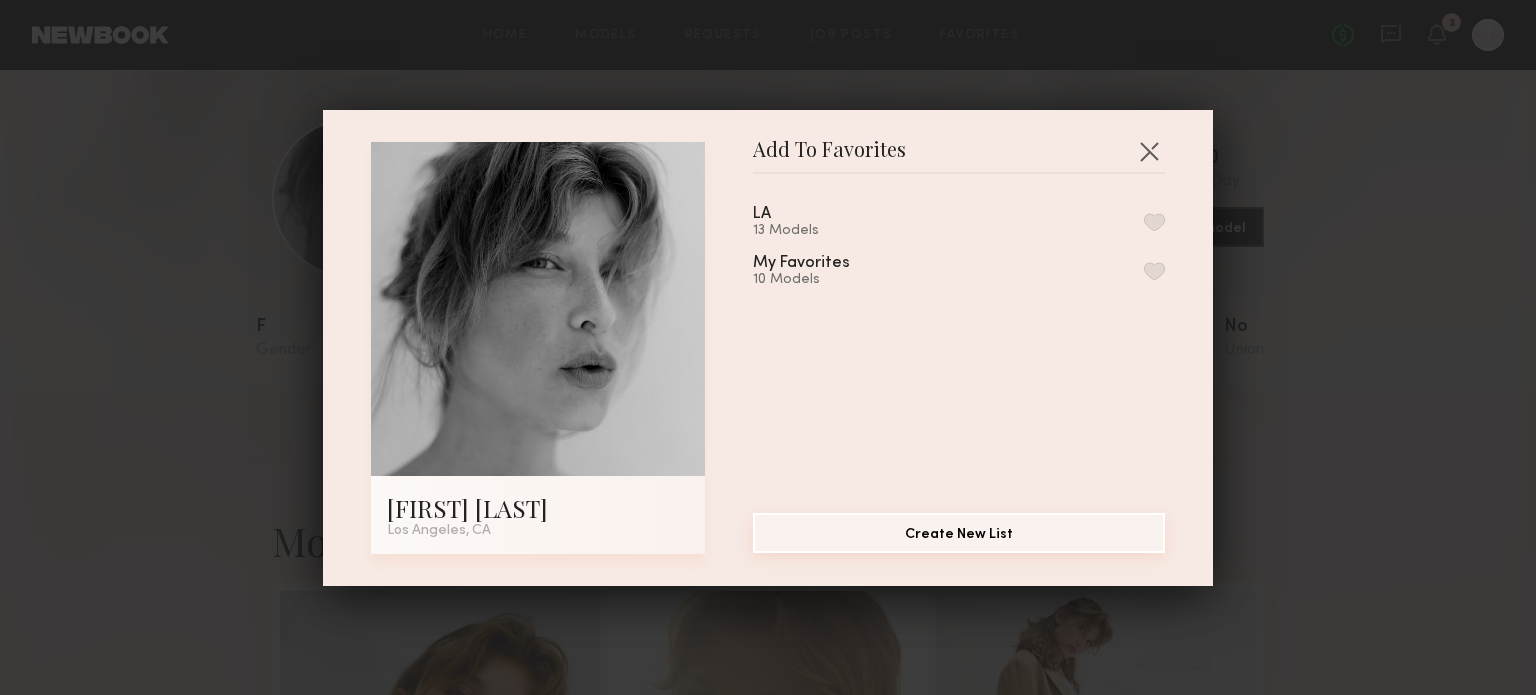 click on "Create New List" at bounding box center [959, 533] 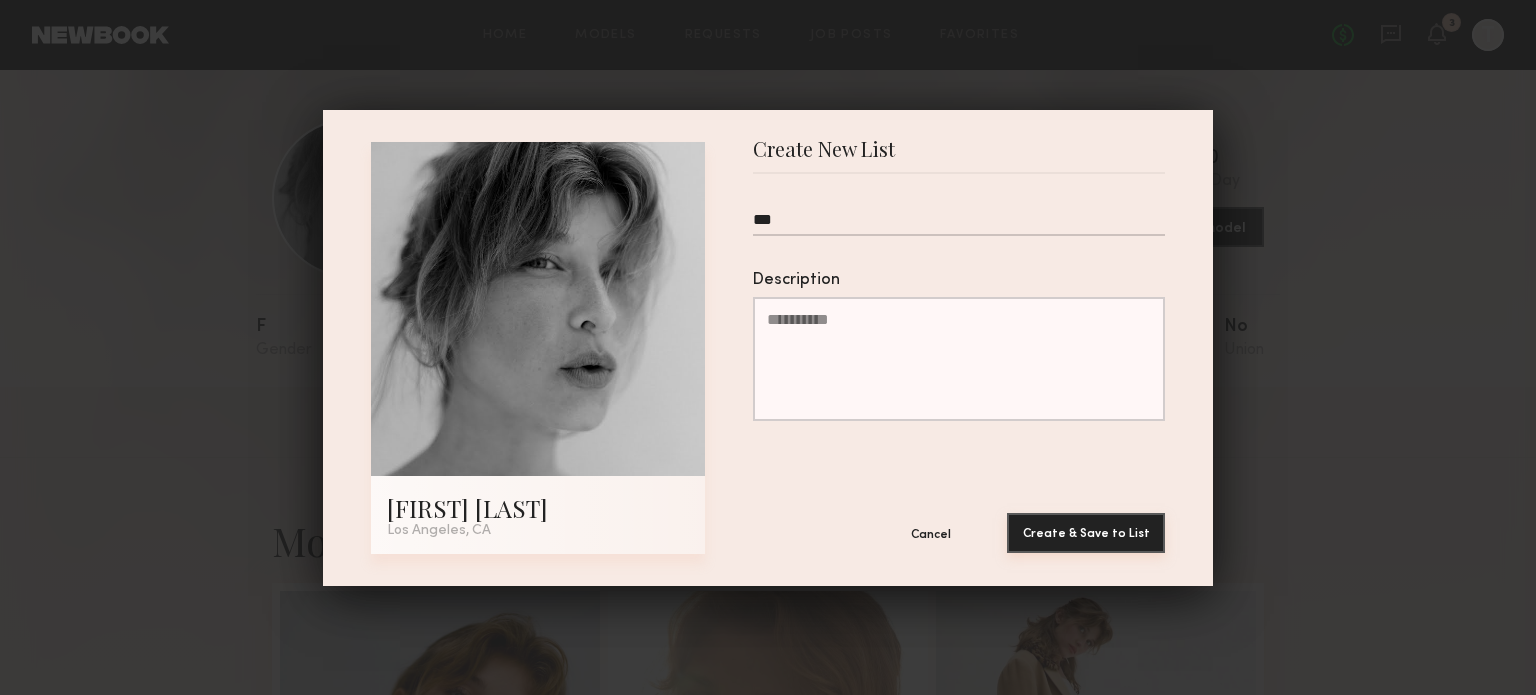 type on "***" 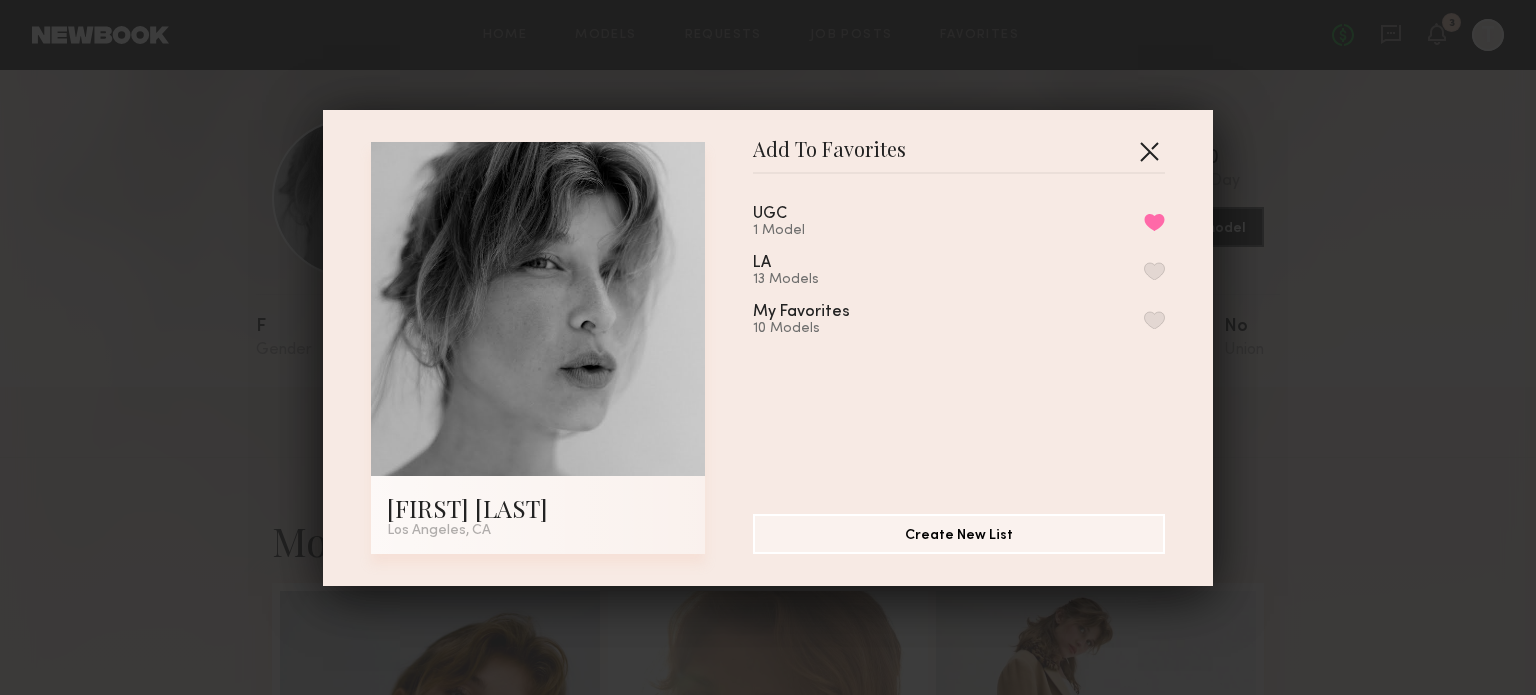 click at bounding box center [1149, 151] 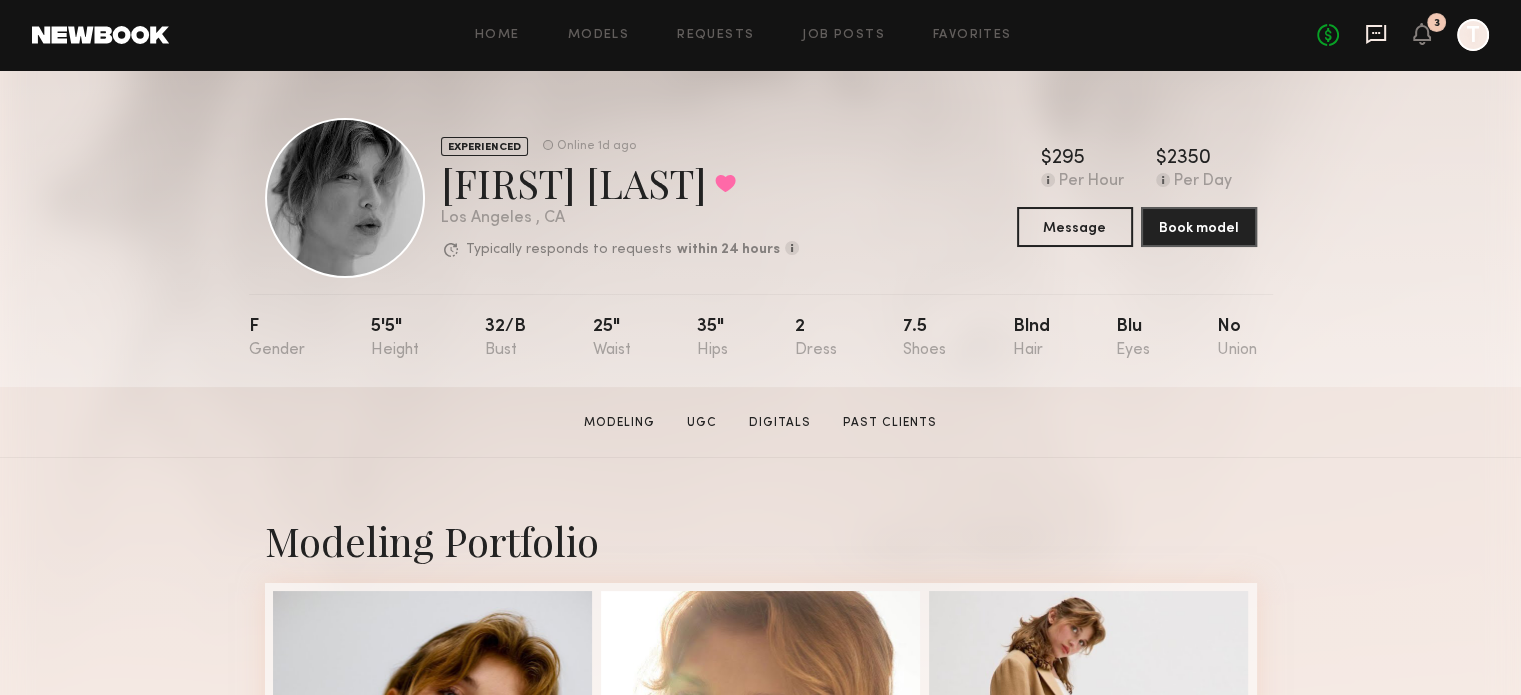 click 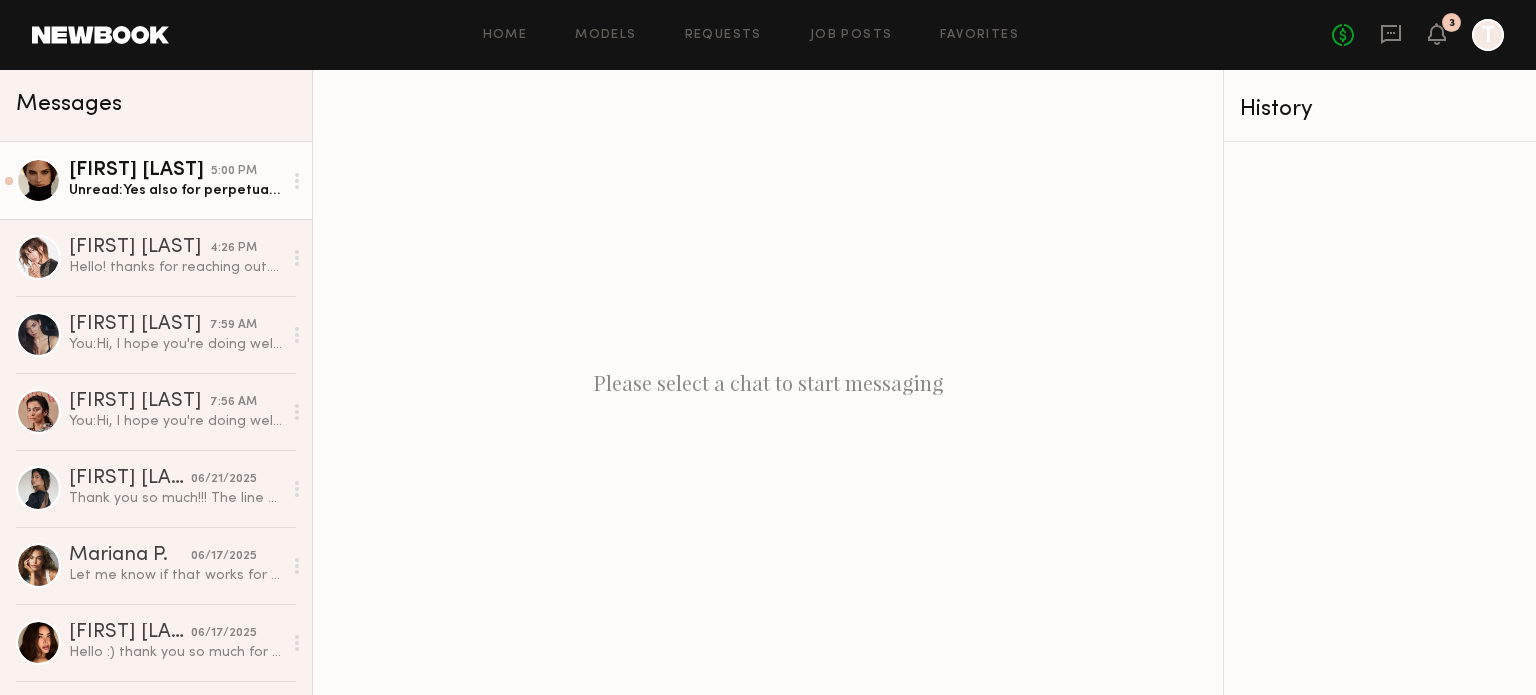 click on "Petra S." 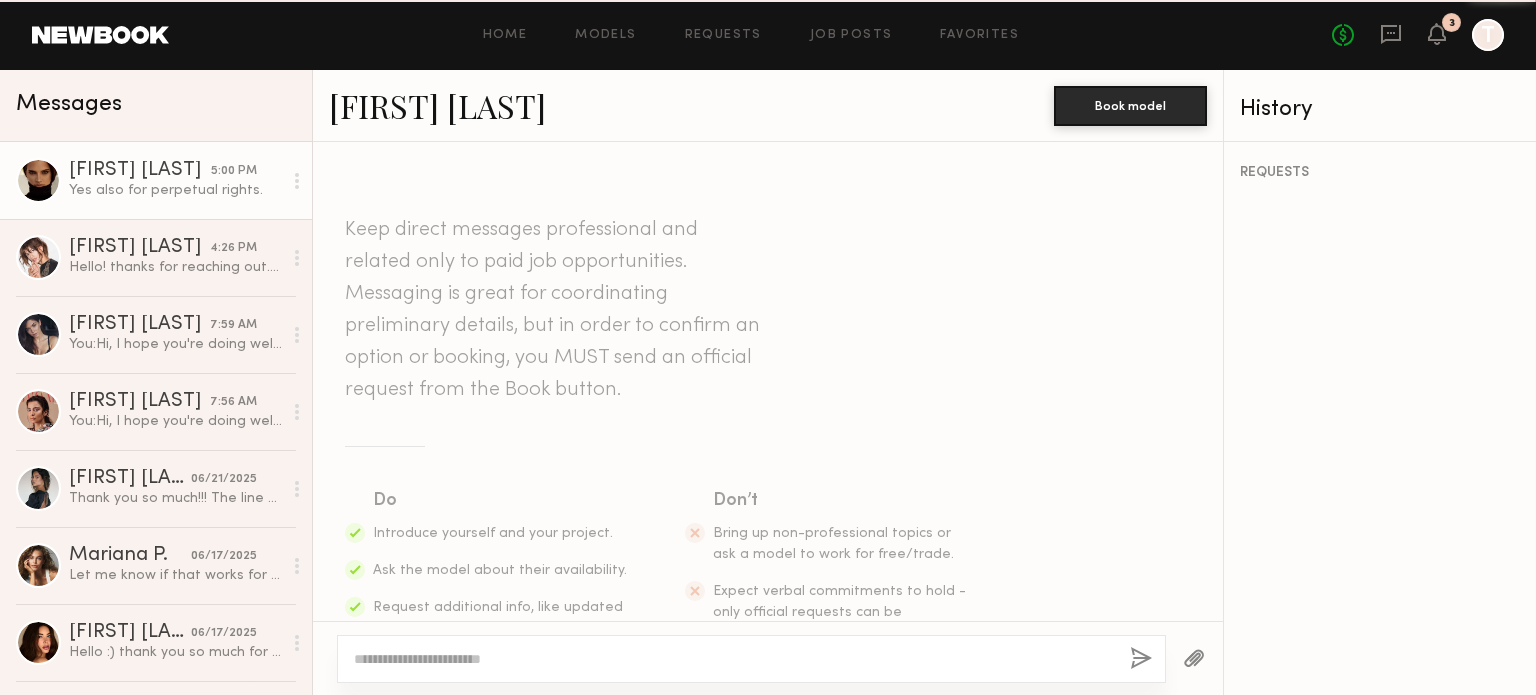scroll, scrollTop: 2156, scrollLeft: 0, axis: vertical 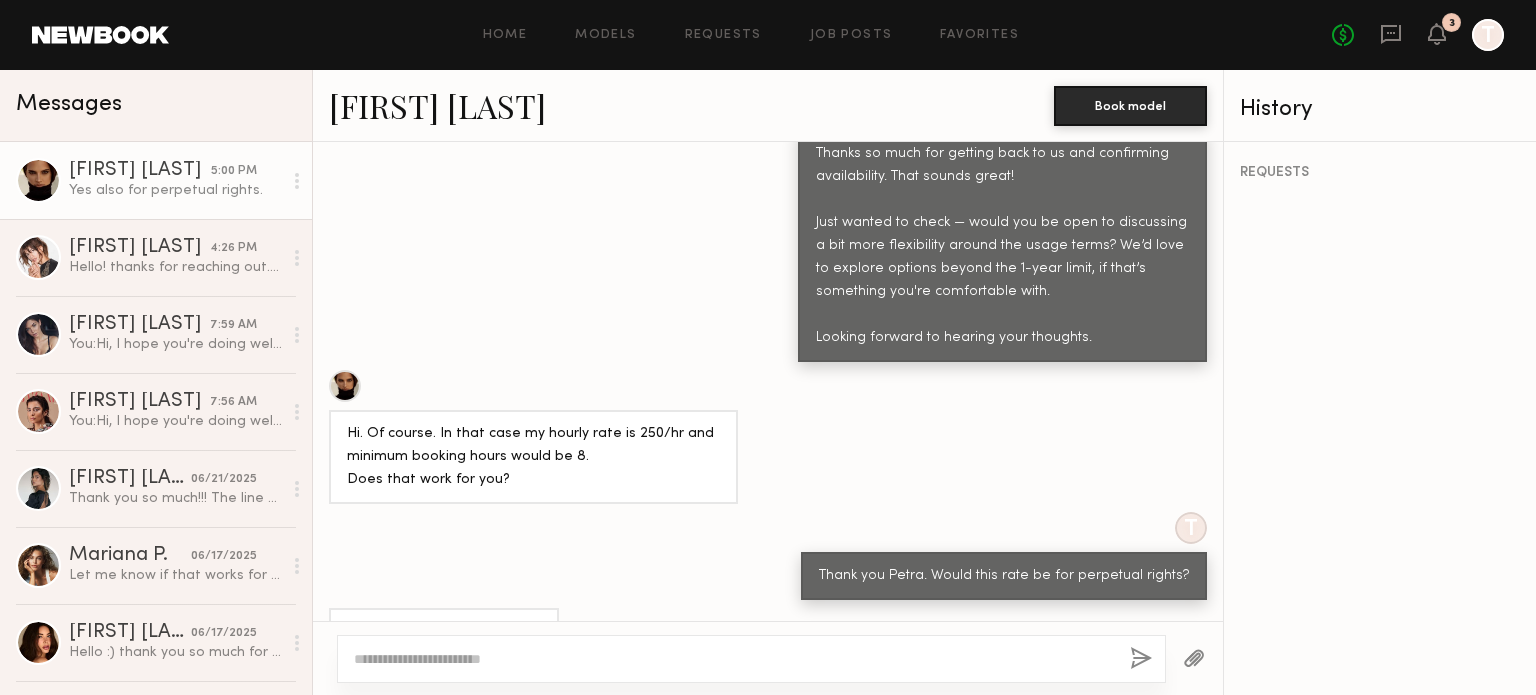 click on "[FIRST] [LAST]" 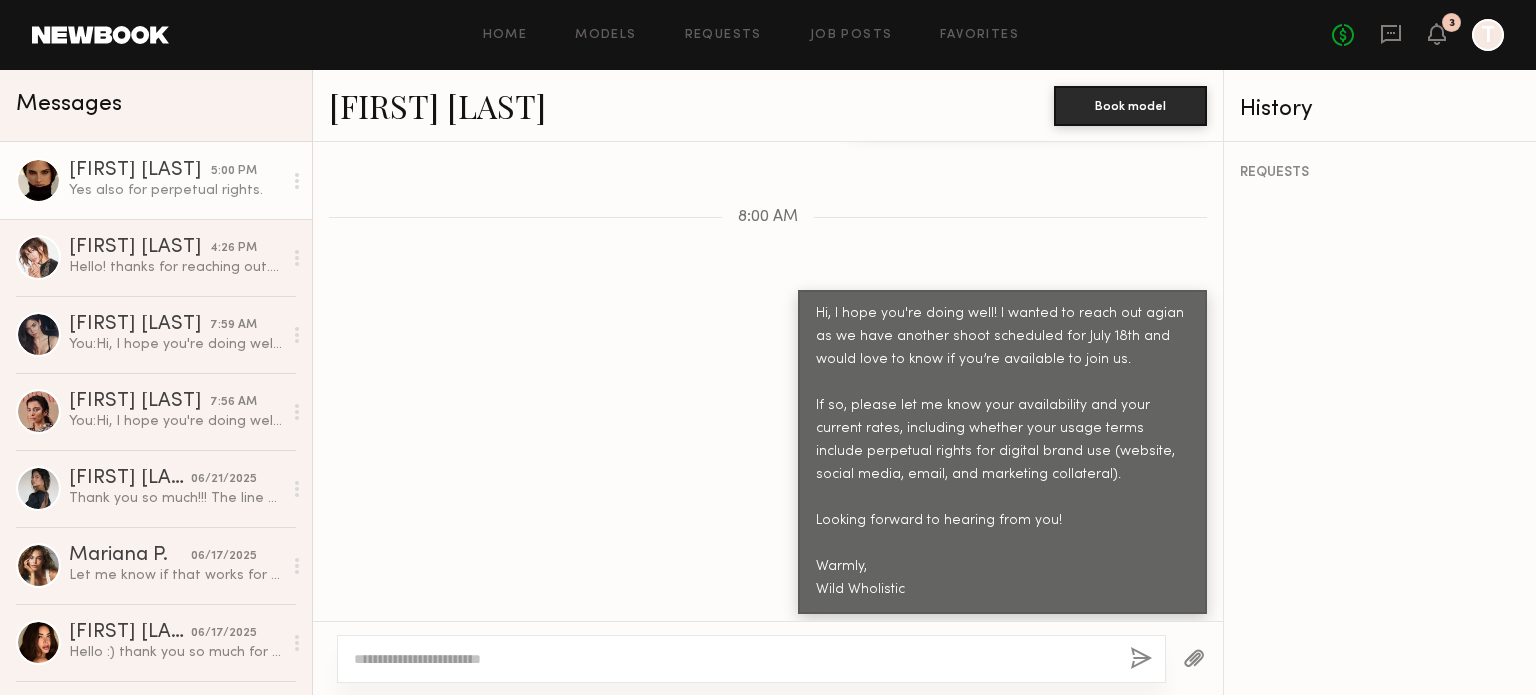 scroll, scrollTop: 1410, scrollLeft: 0, axis: vertical 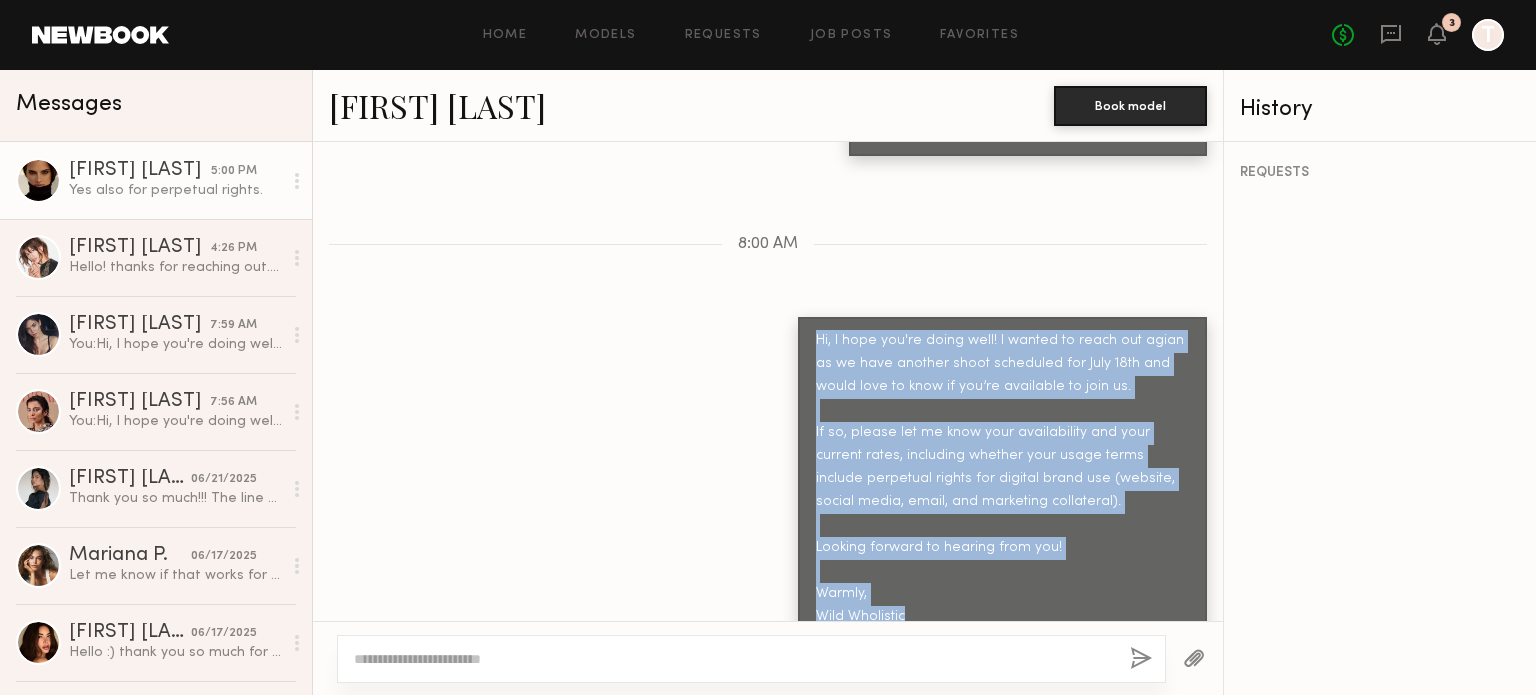 drag, startPoint x: 902, startPoint y: 571, endPoint x: 784, endPoint y: 289, distance: 305.69266 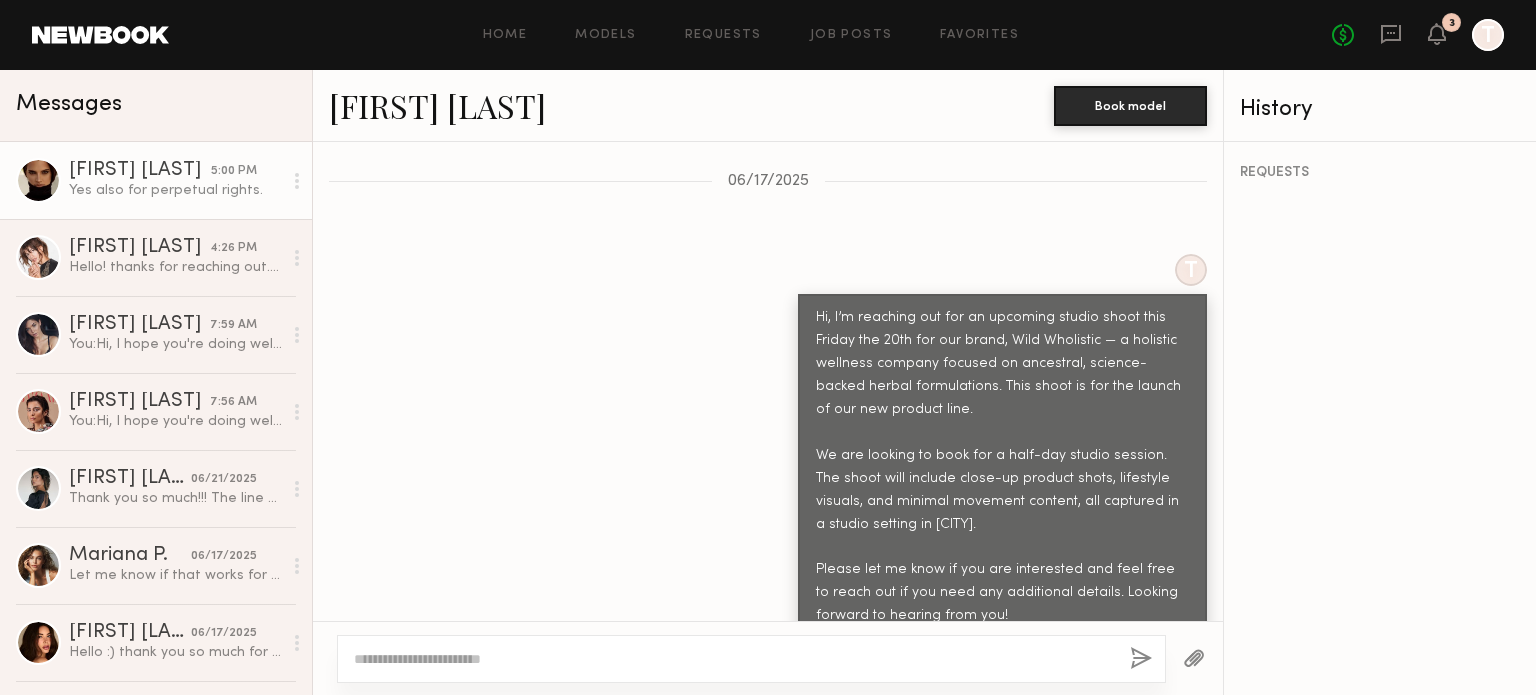 scroll, scrollTop: 670, scrollLeft: 0, axis: vertical 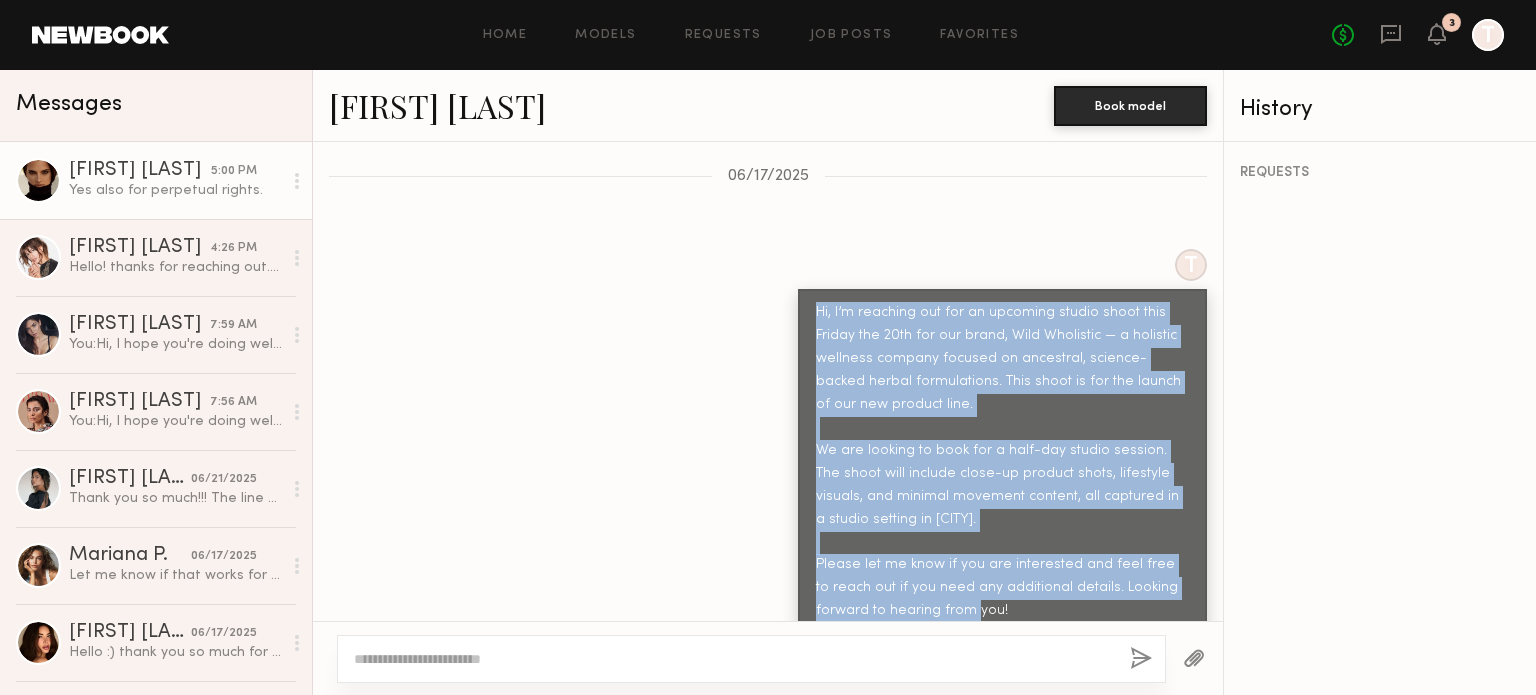drag, startPoint x: 938, startPoint y: 527, endPoint x: 796, endPoint y: 271, distance: 292.74564 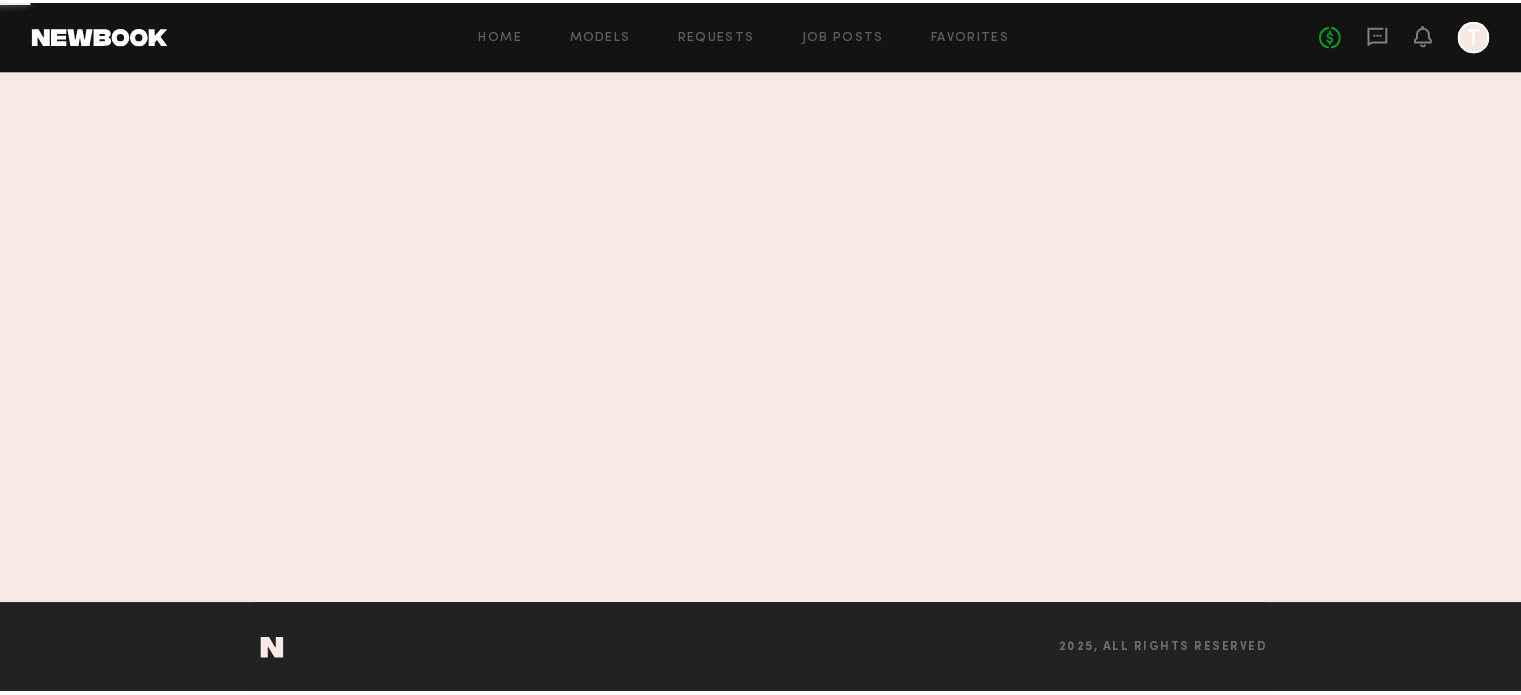 scroll, scrollTop: 0, scrollLeft: 0, axis: both 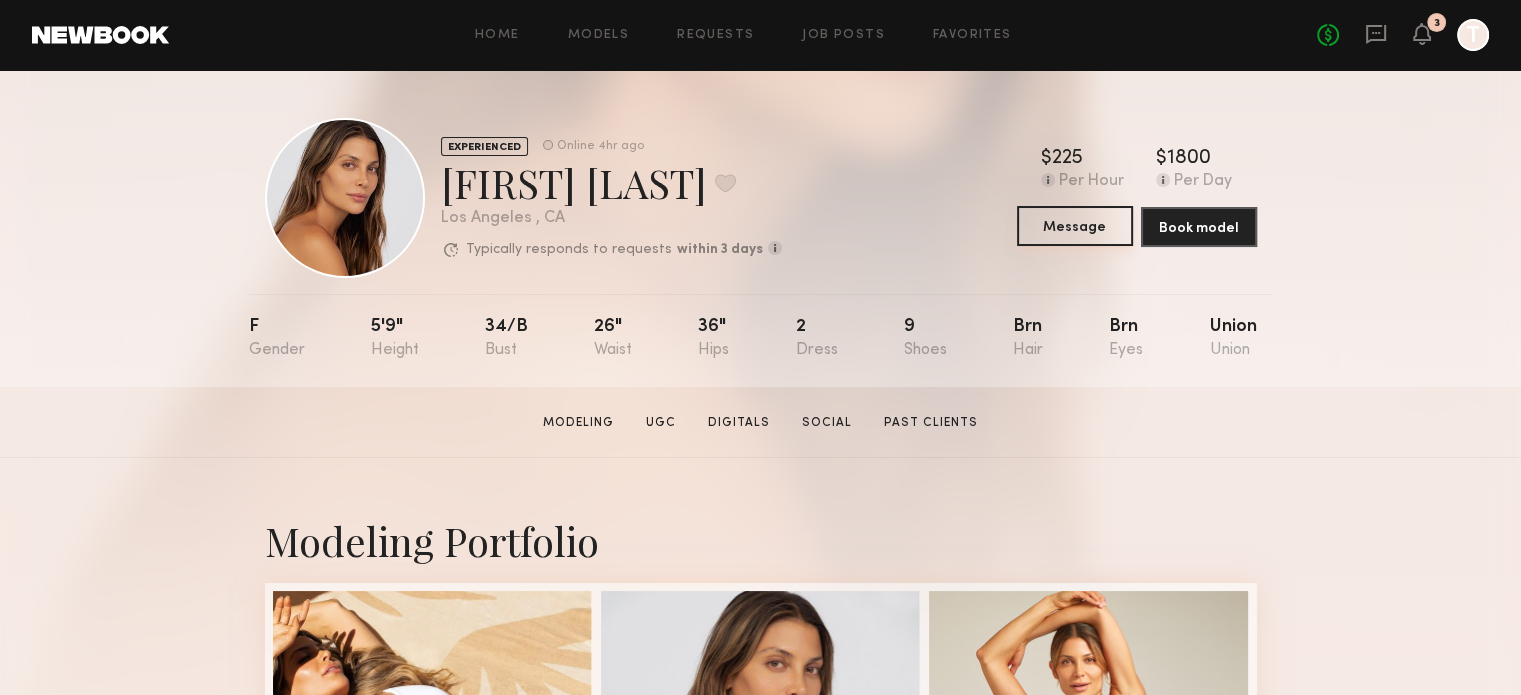 click on "Message" 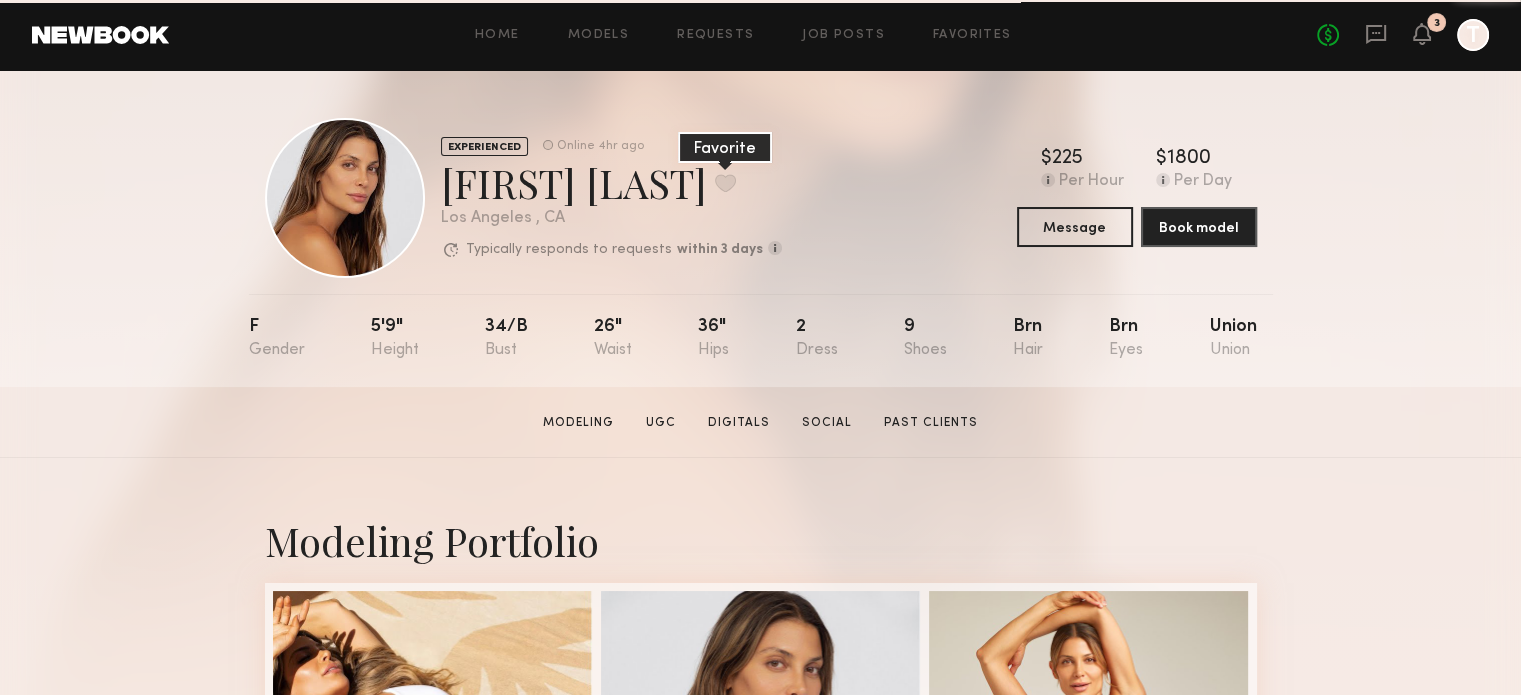 drag, startPoint x: 1089, startPoint y: 233, endPoint x: 604, endPoint y: 186, distance: 487.272 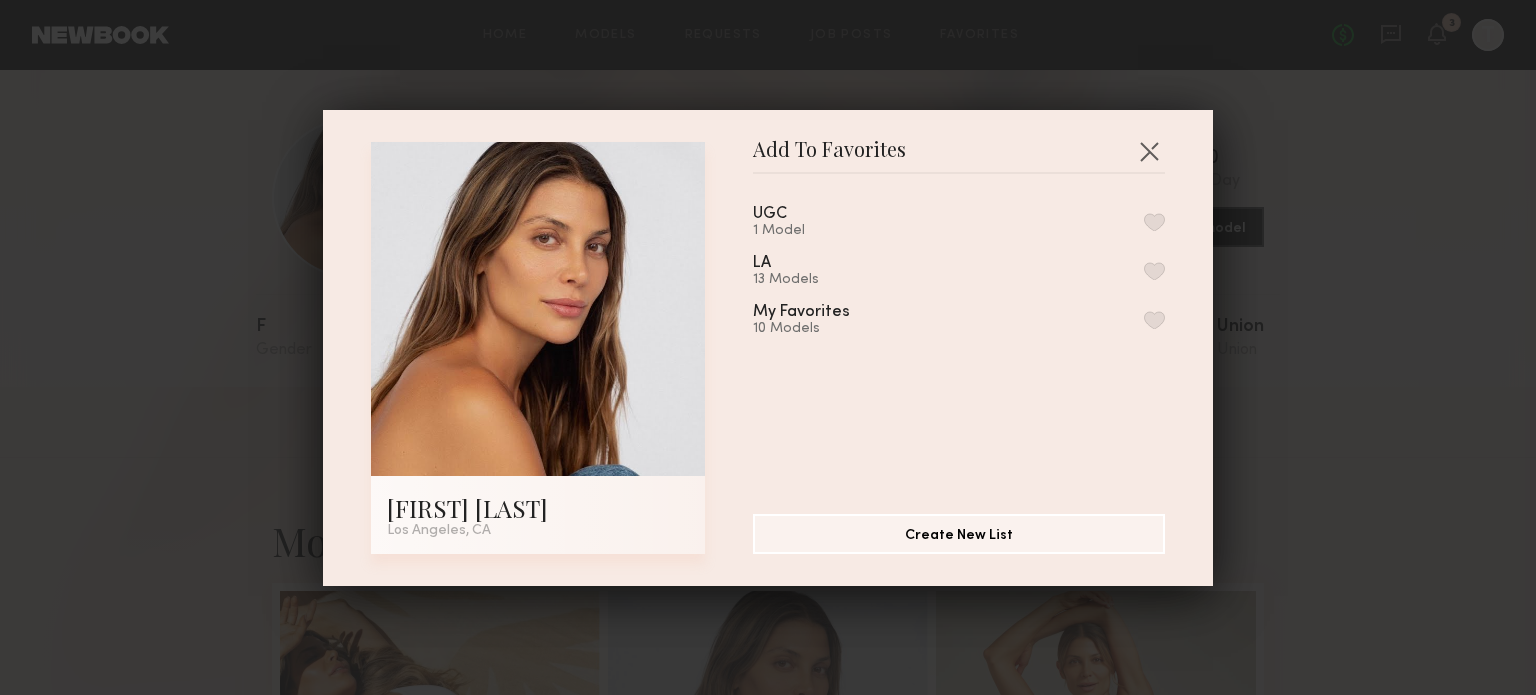 click at bounding box center [1154, 271] 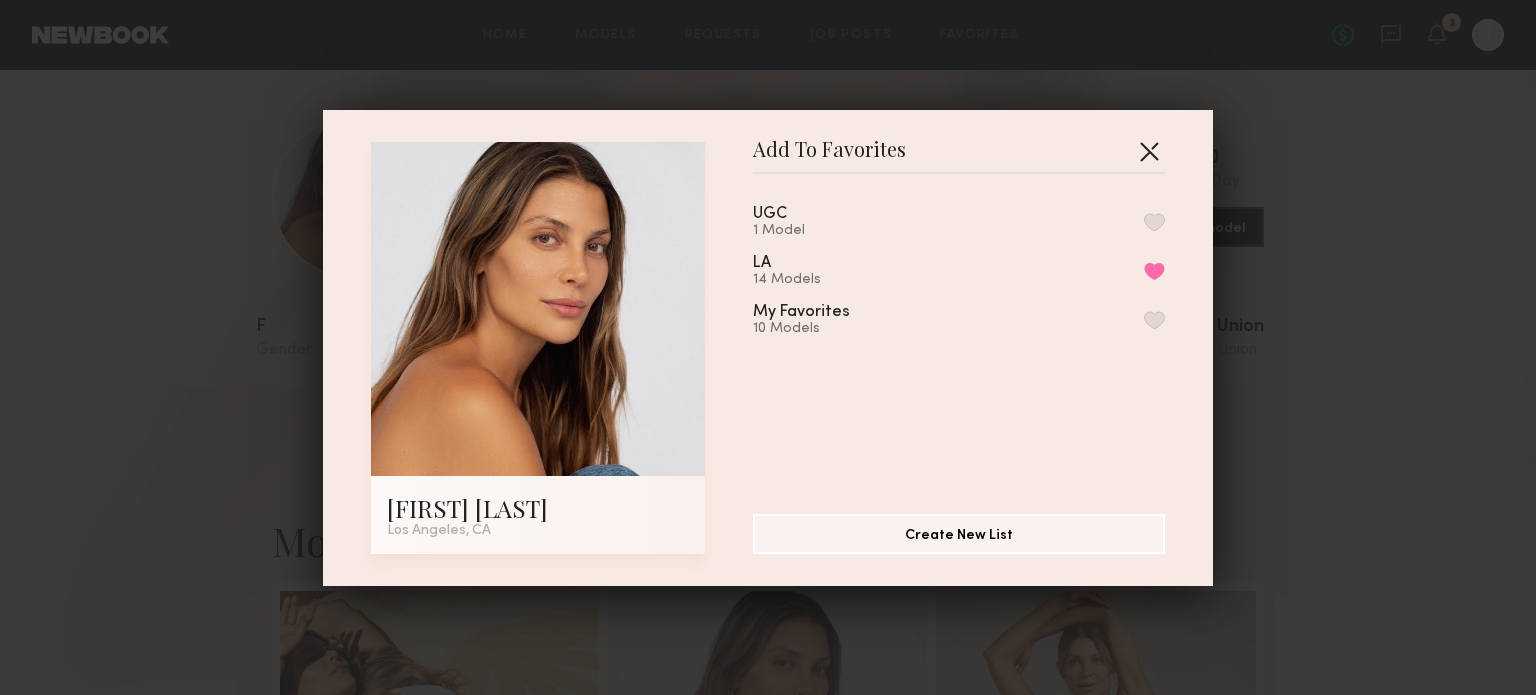 click at bounding box center (1149, 151) 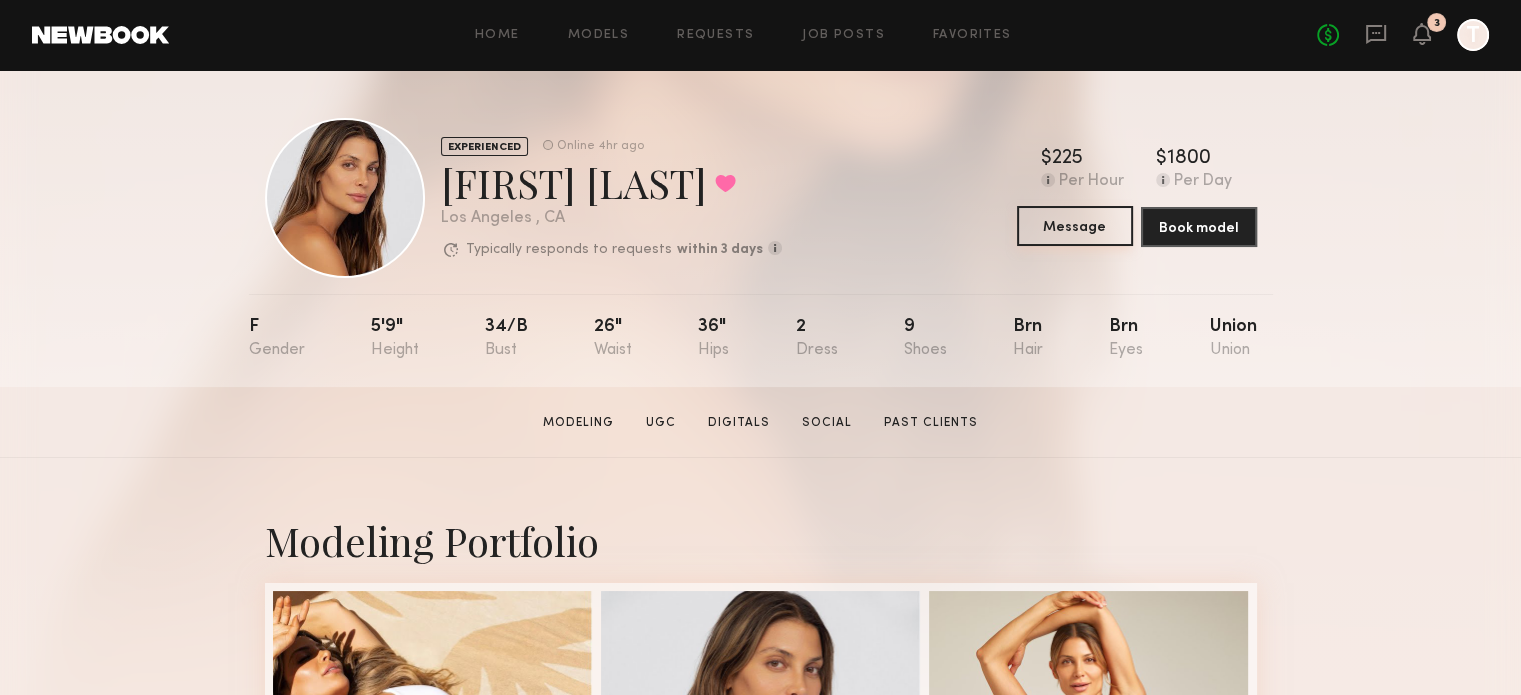 click on "Message" 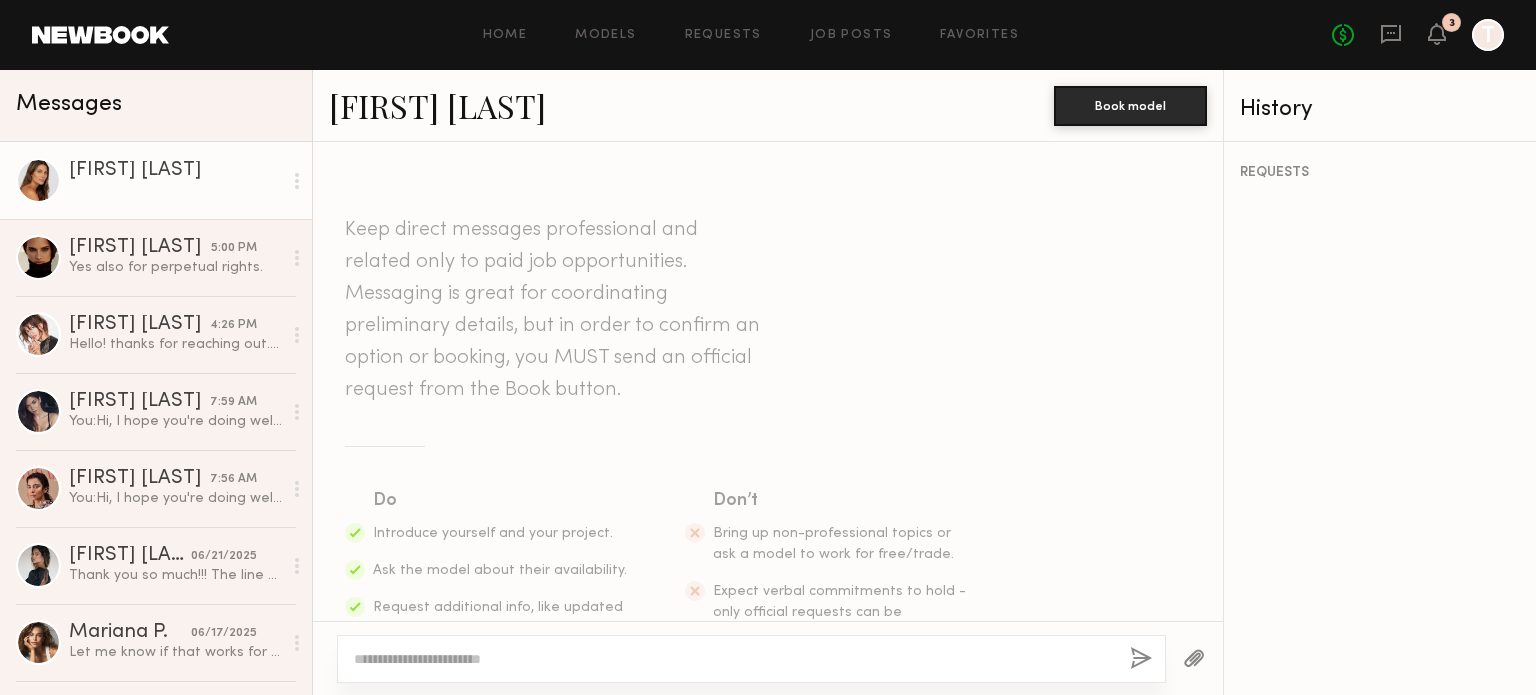 click 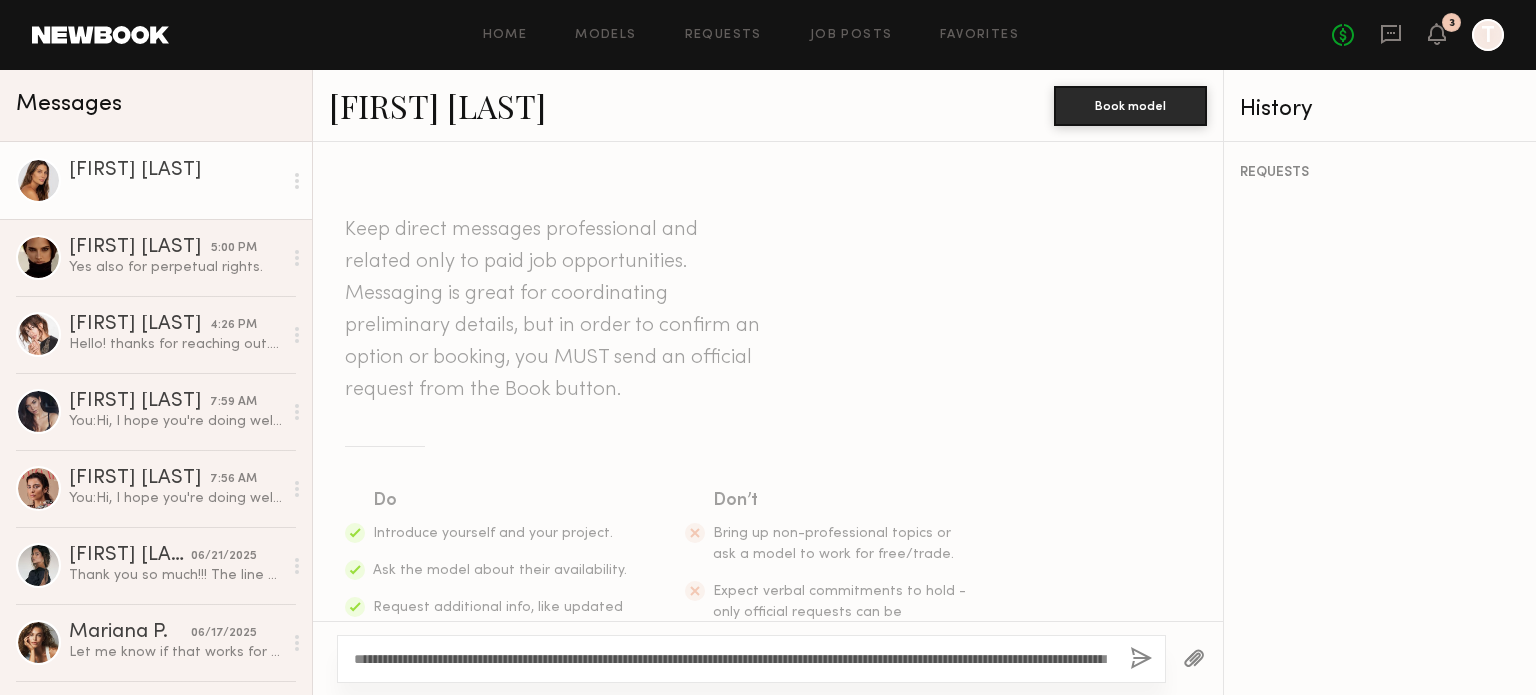 scroll, scrollTop: 18, scrollLeft: 0, axis: vertical 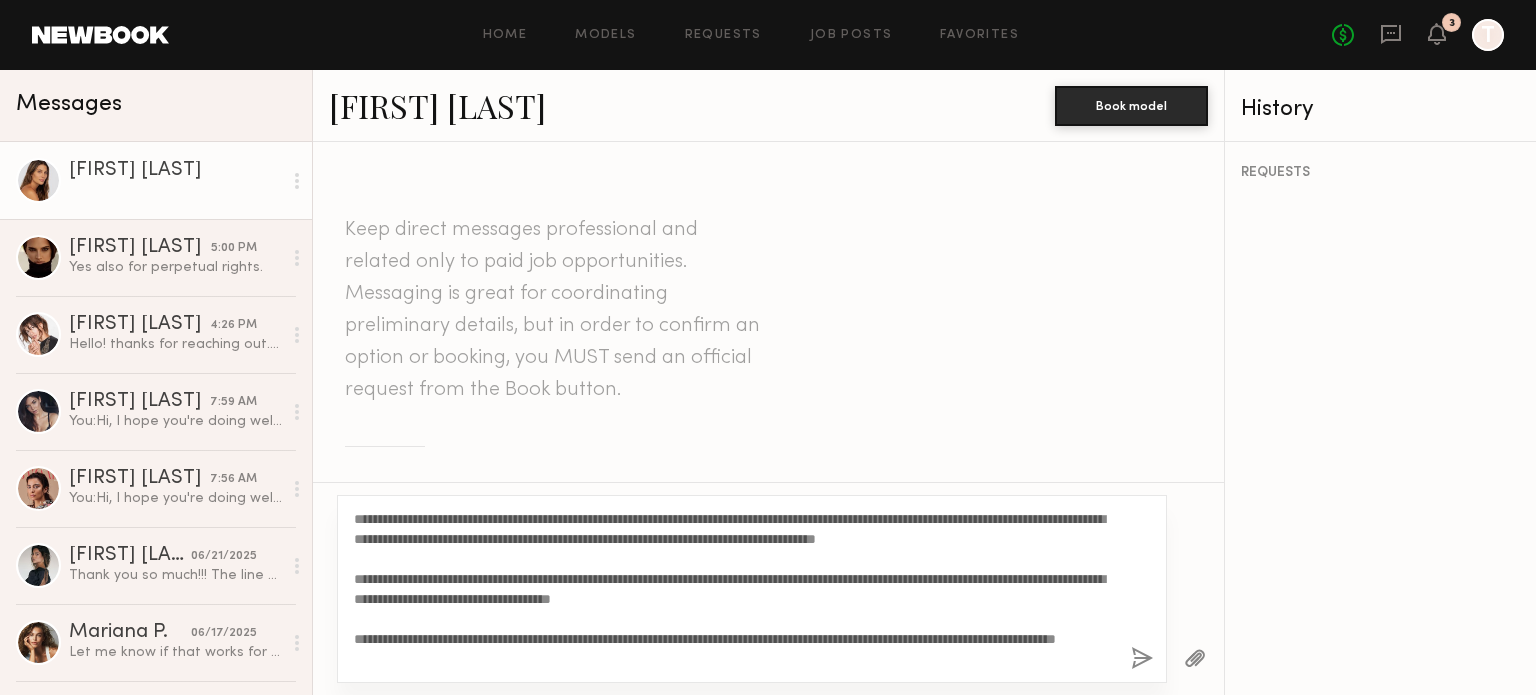click on "**********" 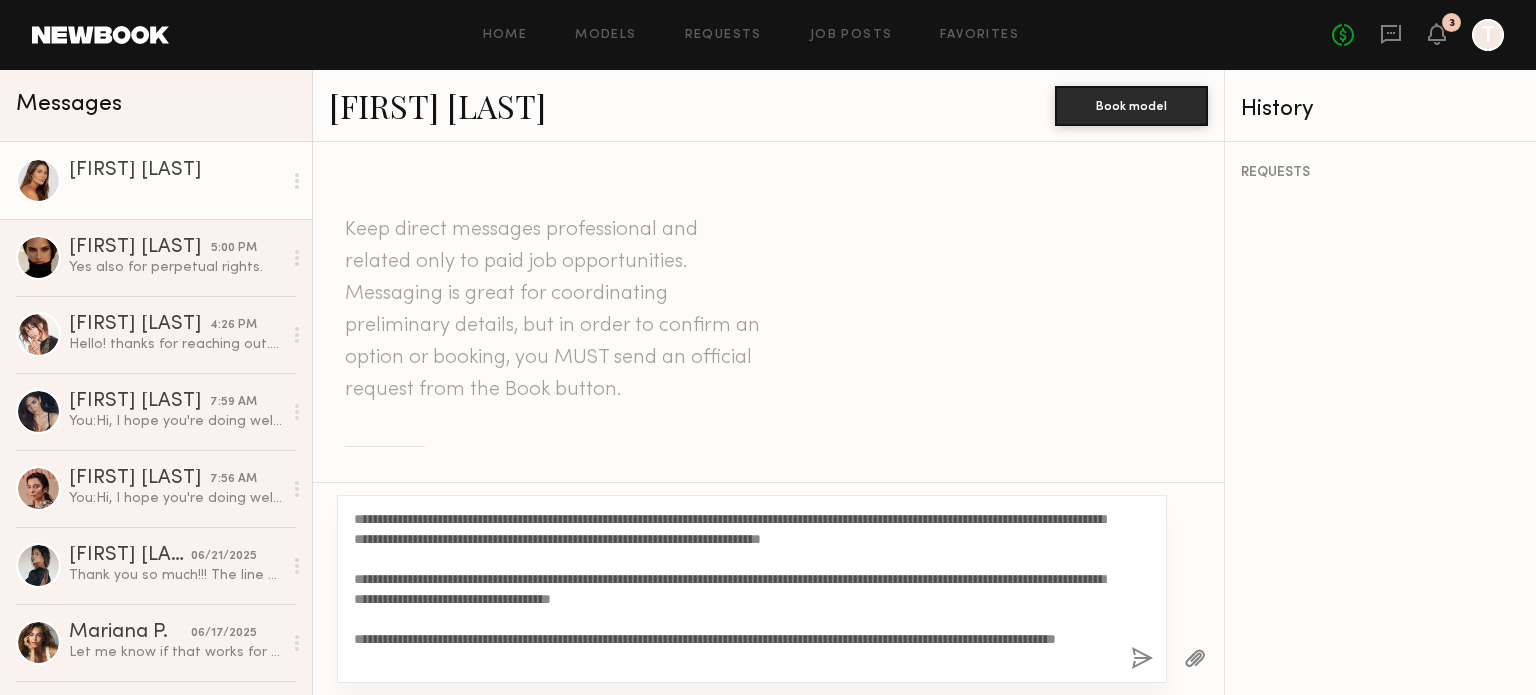 click on "**********" 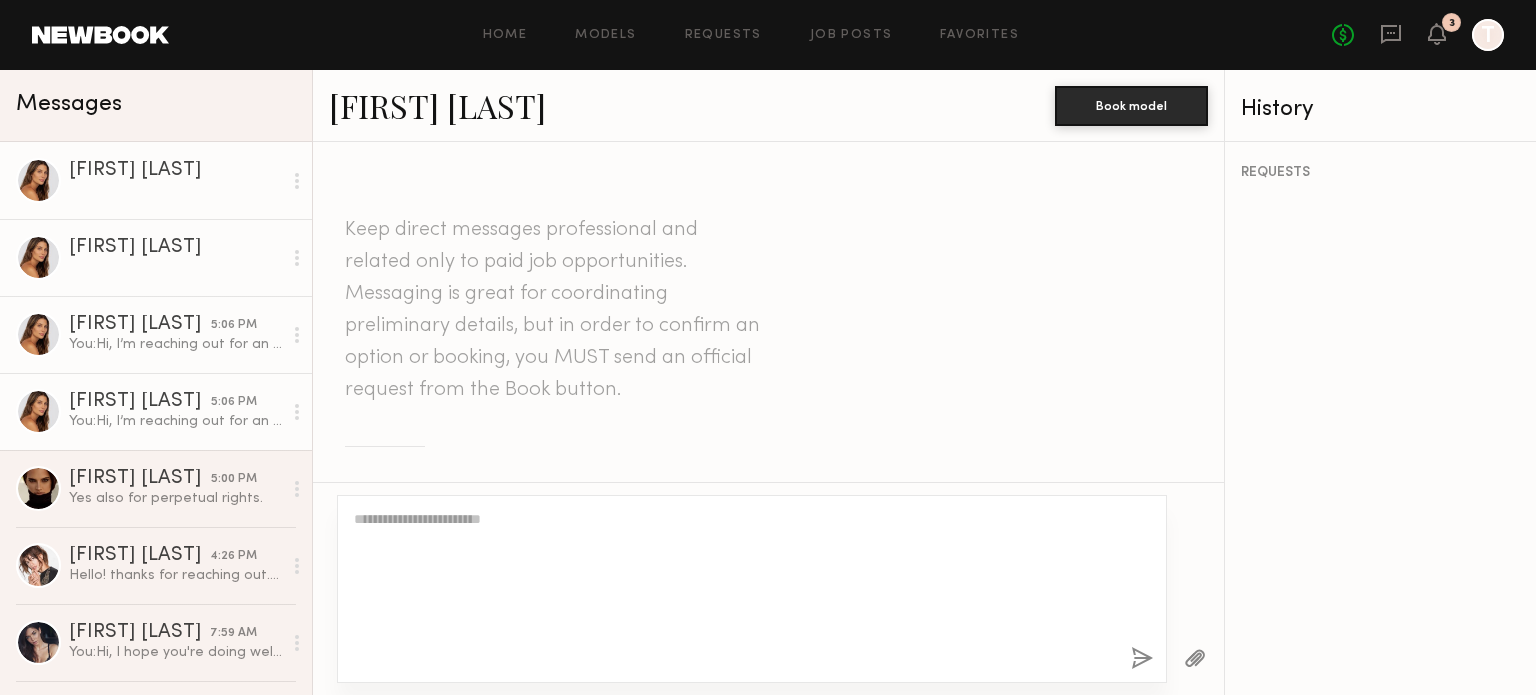 scroll, scrollTop: 632, scrollLeft: 0, axis: vertical 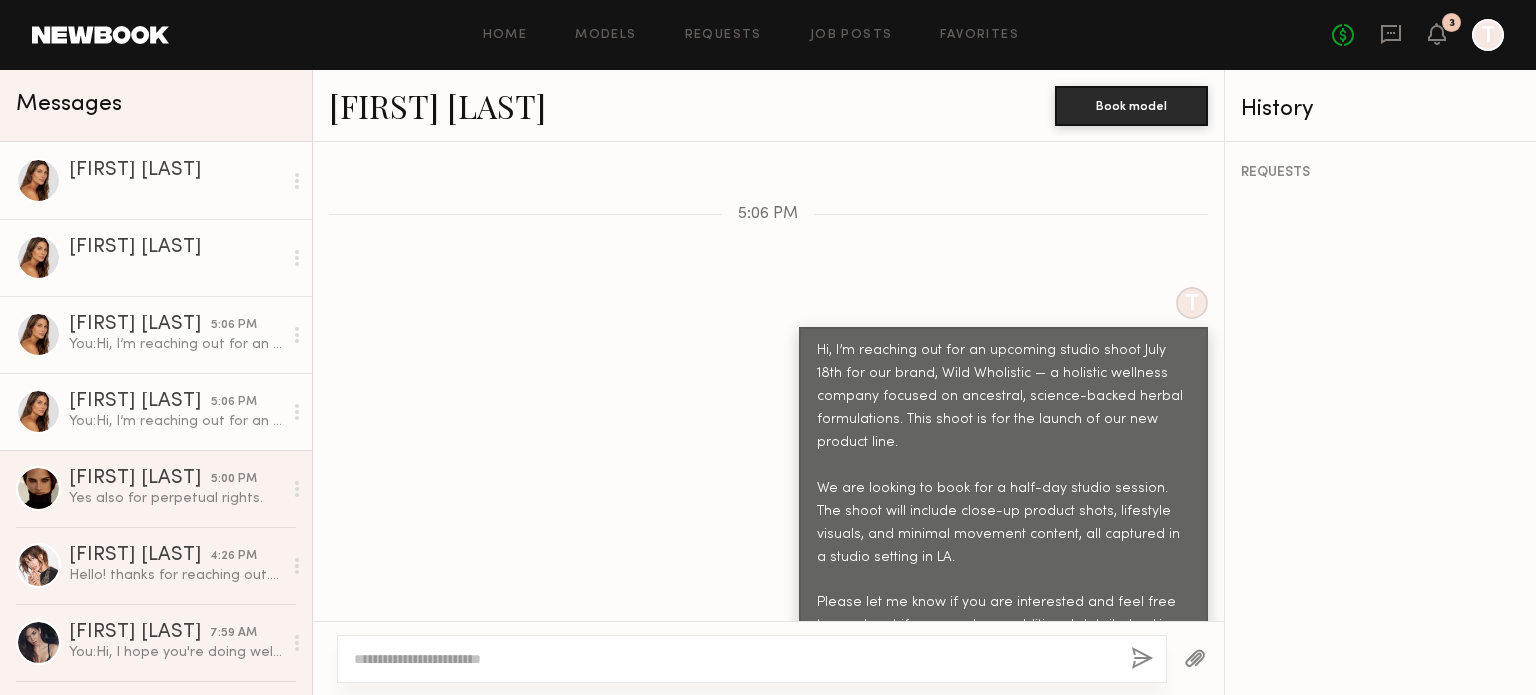 click on "Carly S. 5:06 PM You:  Hi, I’m reaching out for an upcoming studio shoot July 18th for our brand, Wild Wholistic — a holistic wellness company focused on ancestral, science-backed herbal formulations. This shoot is for the launch of our new product line.
We are looking to book for a half-day studio session. The shoot will include close-up product shots, lifestyle visuals, and minimal movement content, all captured in a studio setting in LA.
Please let me know if you are interested and feel free to reach out if you need any additional details. Looking forward to hearing from you!" 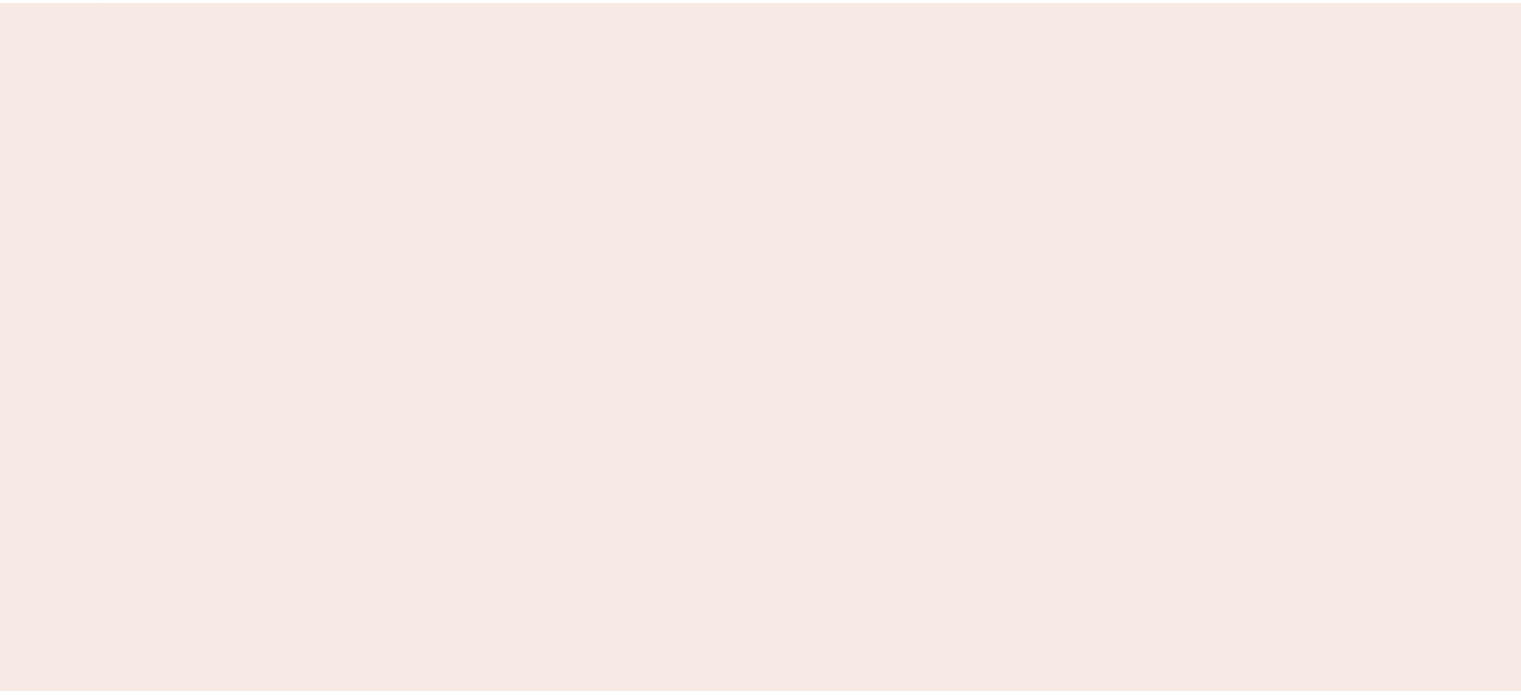 scroll, scrollTop: 0, scrollLeft: 0, axis: both 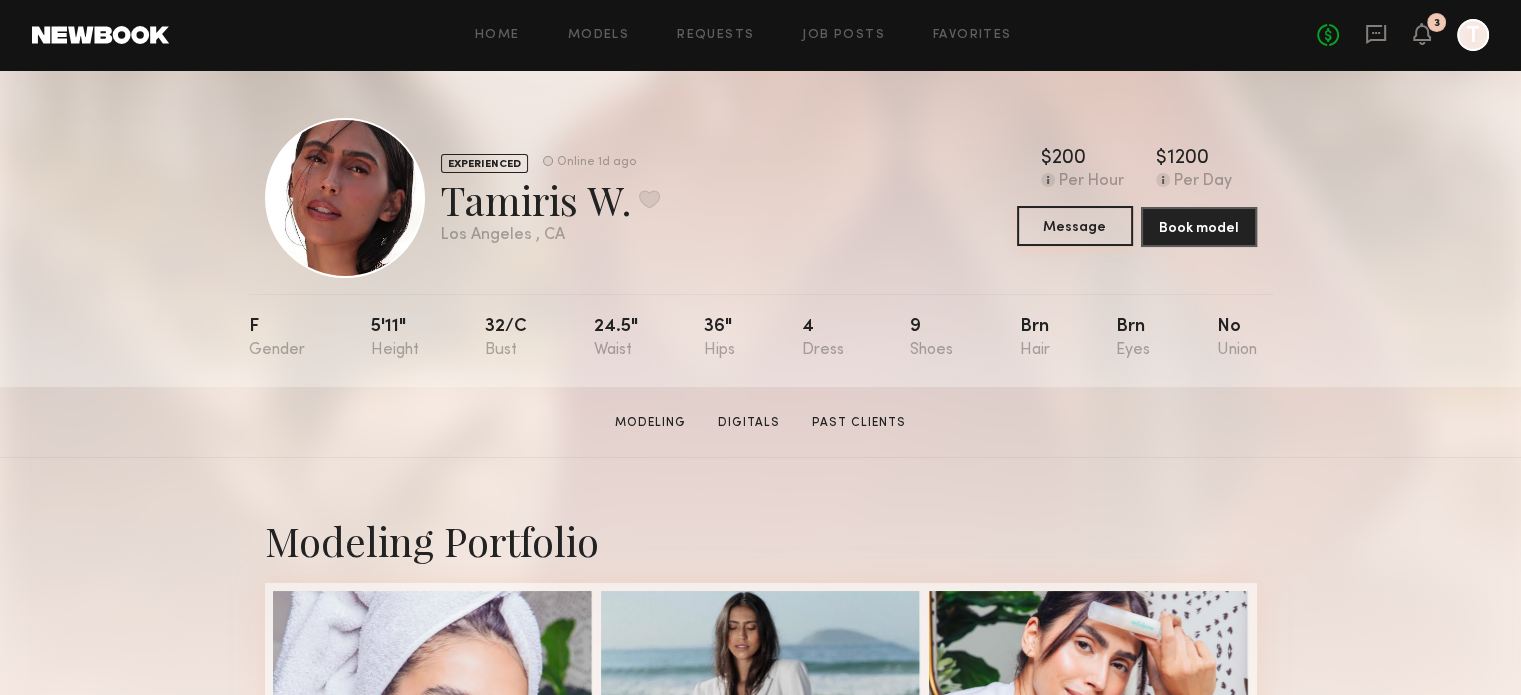 click on "Message" 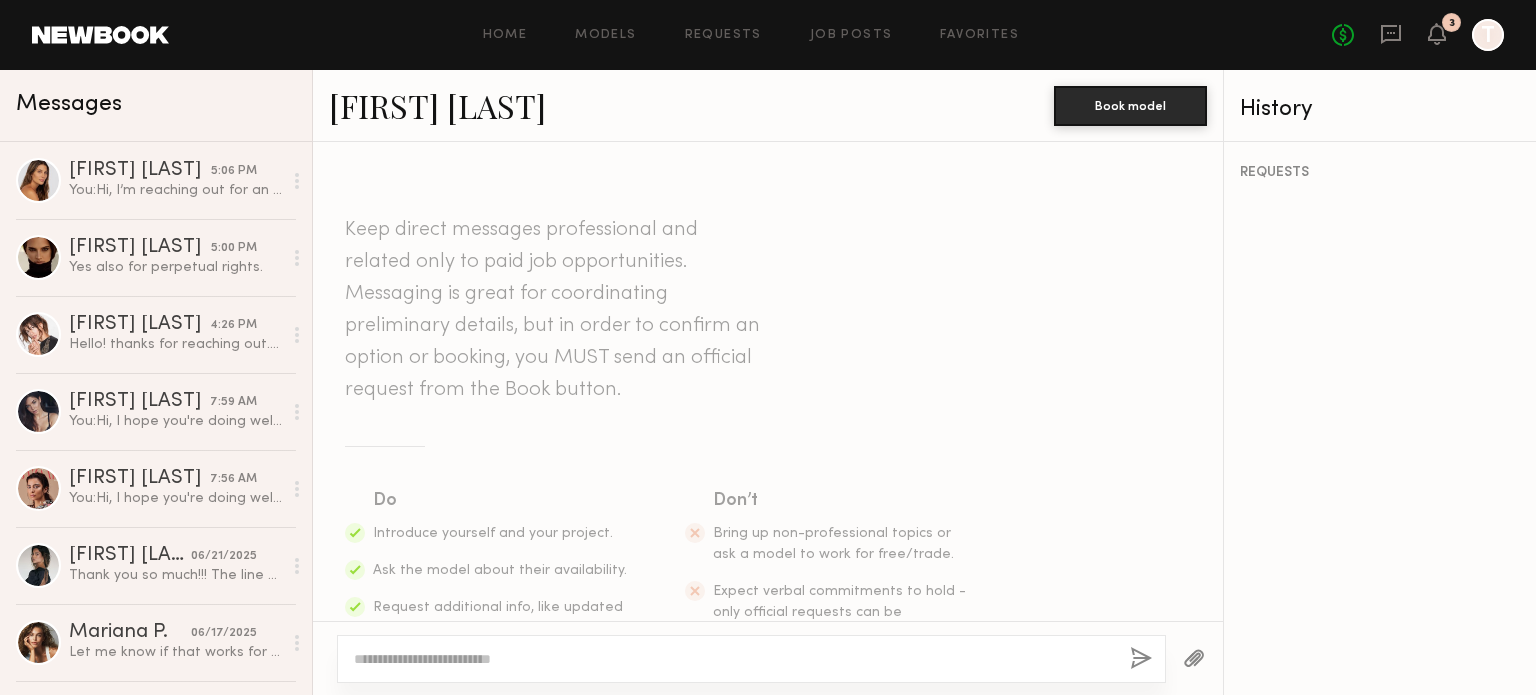 click 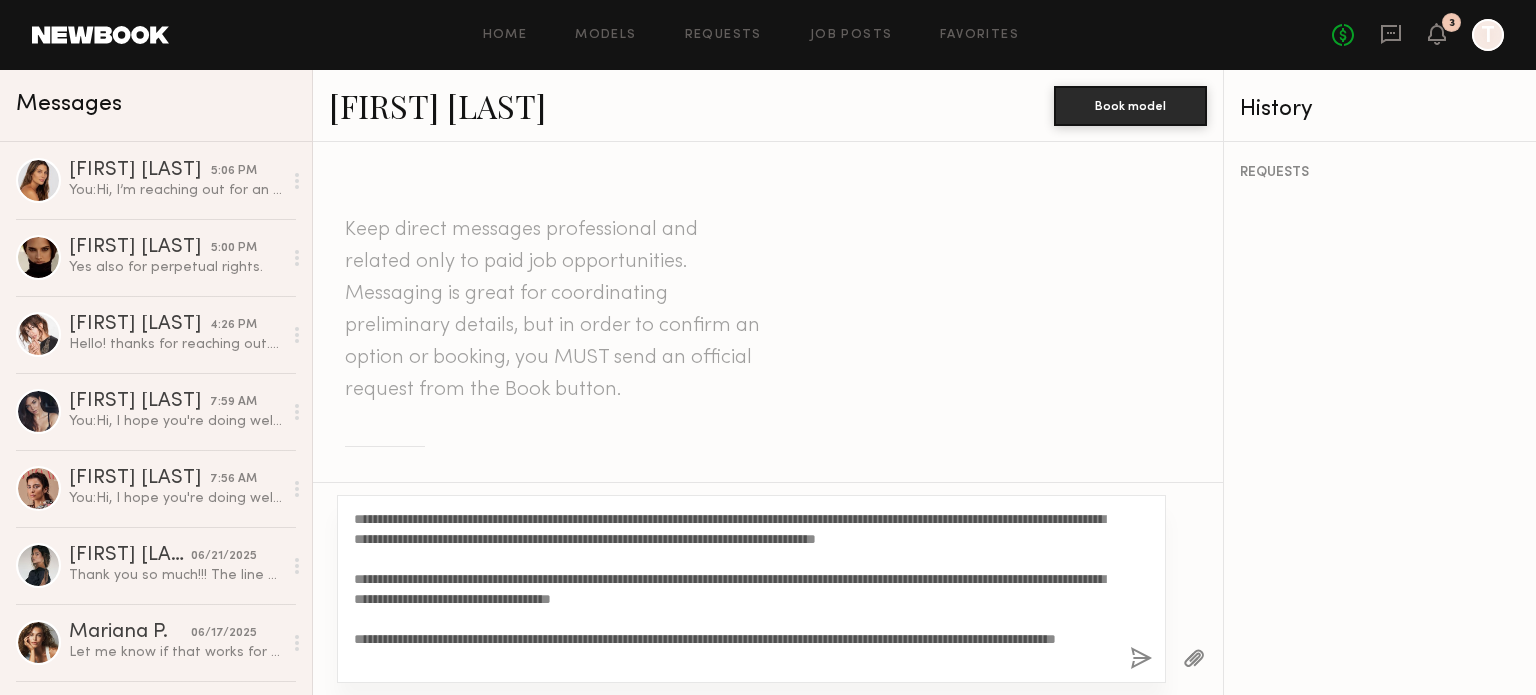scroll, scrollTop: 18, scrollLeft: 0, axis: vertical 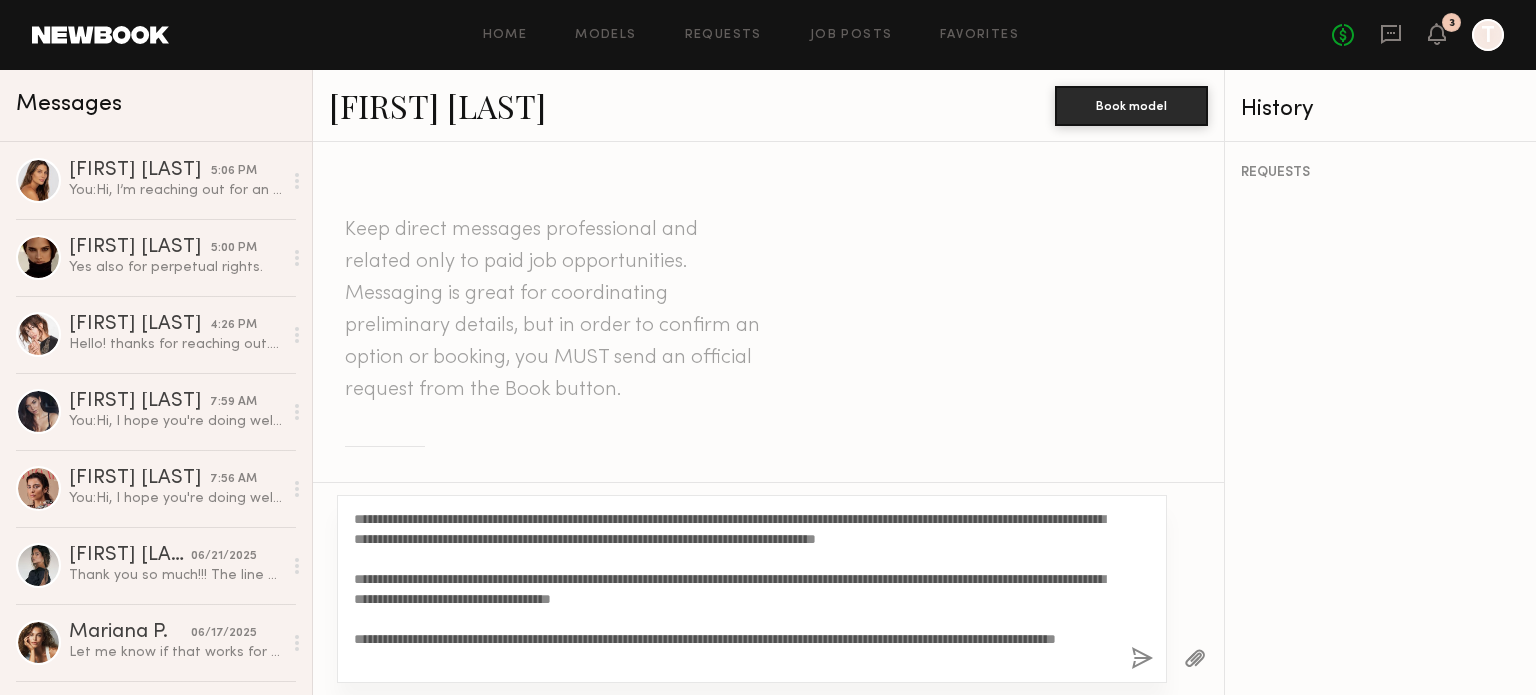drag, startPoint x: 789, startPoint y: 524, endPoint x: 670, endPoint y: 516, distance: 119.26861 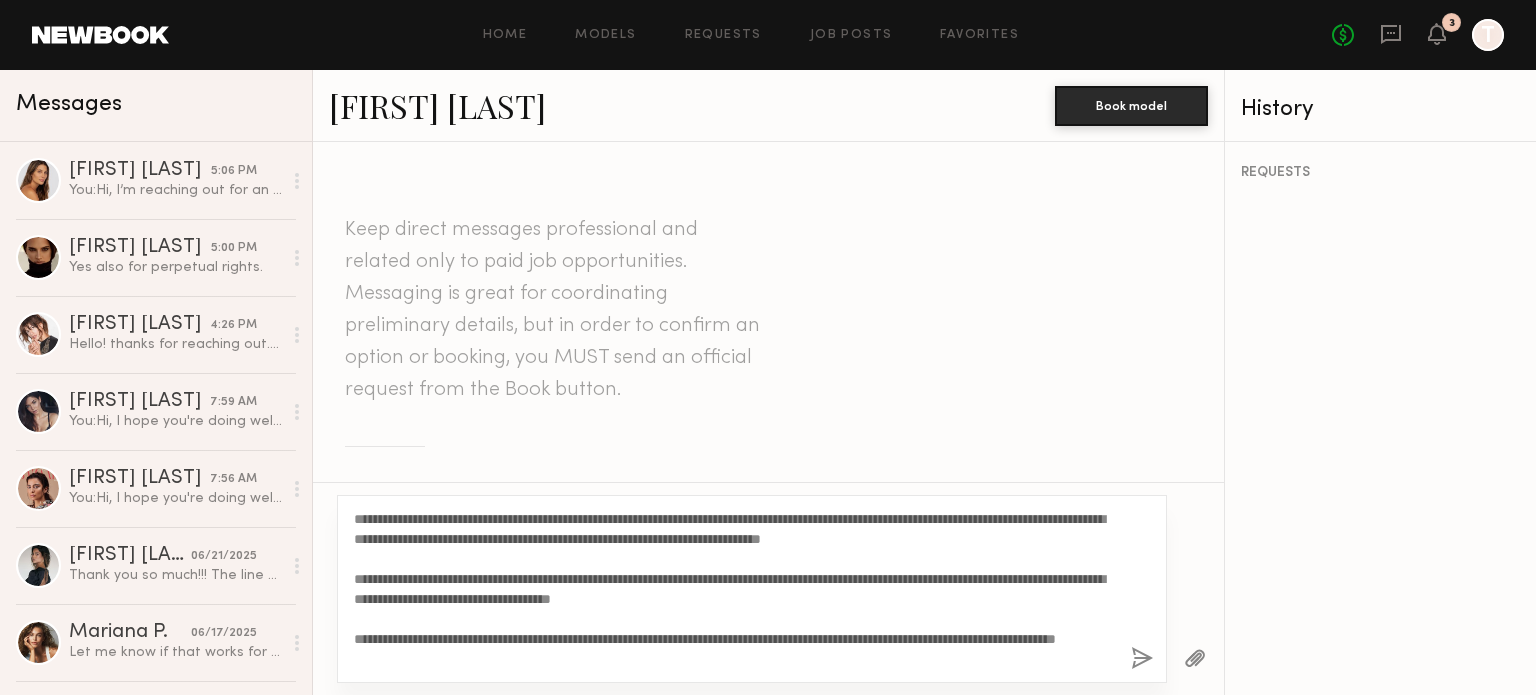 drag, startPoint x: 354, startPoint y: 522, endPoint x: 644, endPoint y: 684, distance: 332.18066 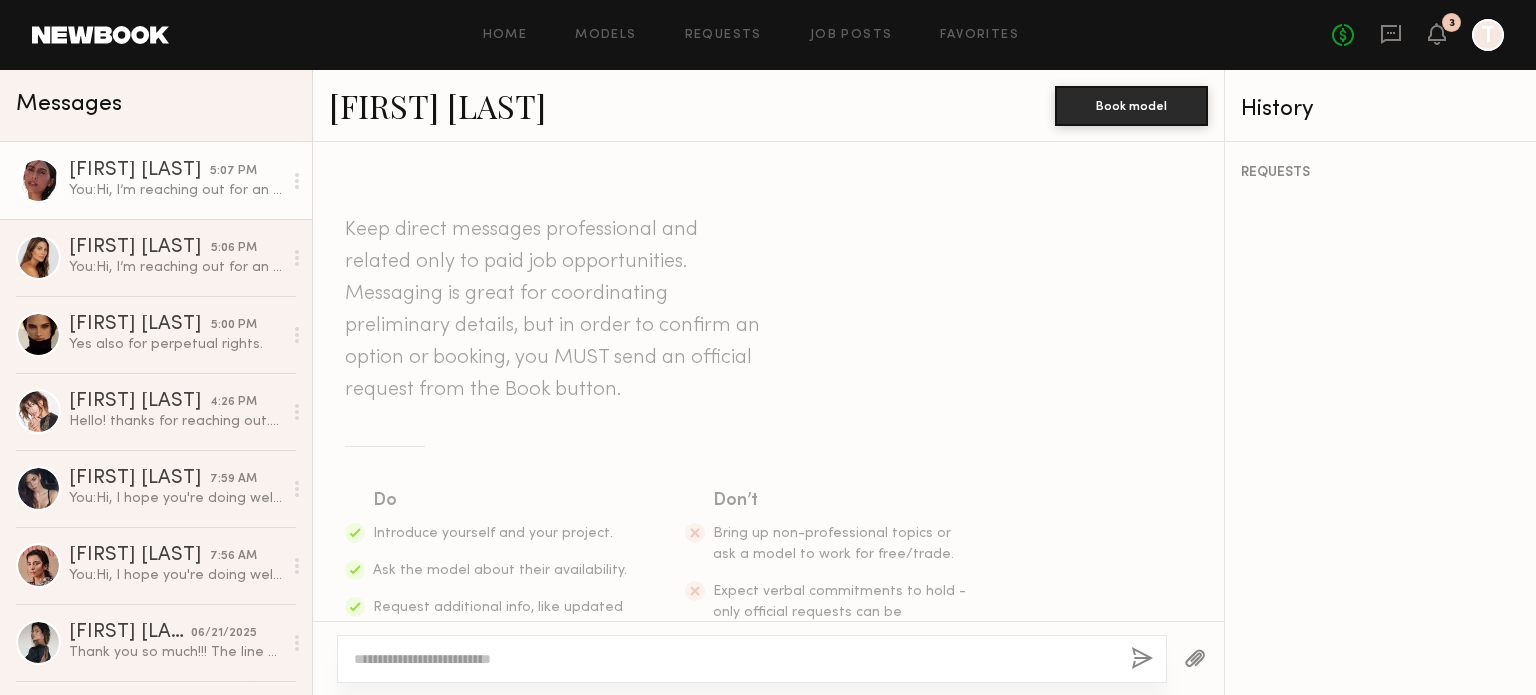 scroll, scrollTop: 632, scrollLeft: 0, axis: vertical 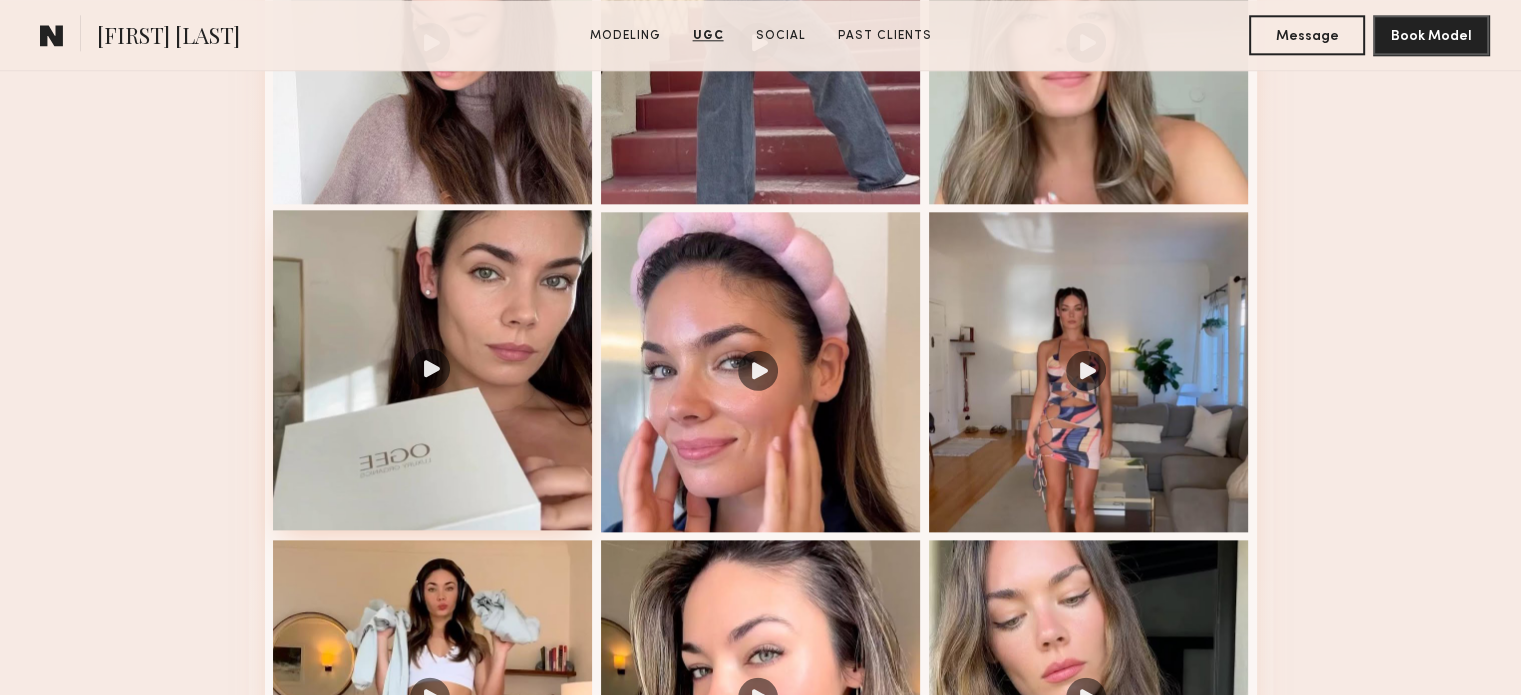 click at bounding box center (433, 370) 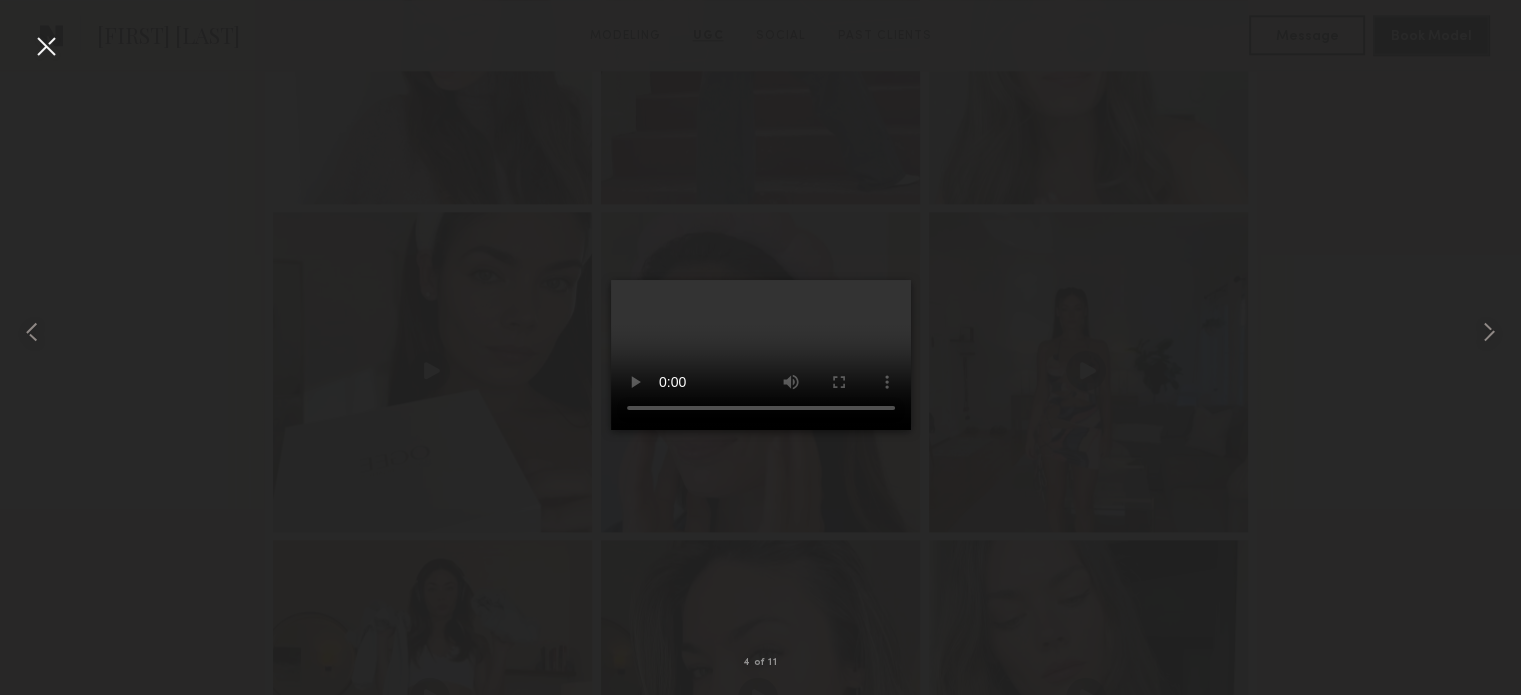 click at bounding box center (46, 46) 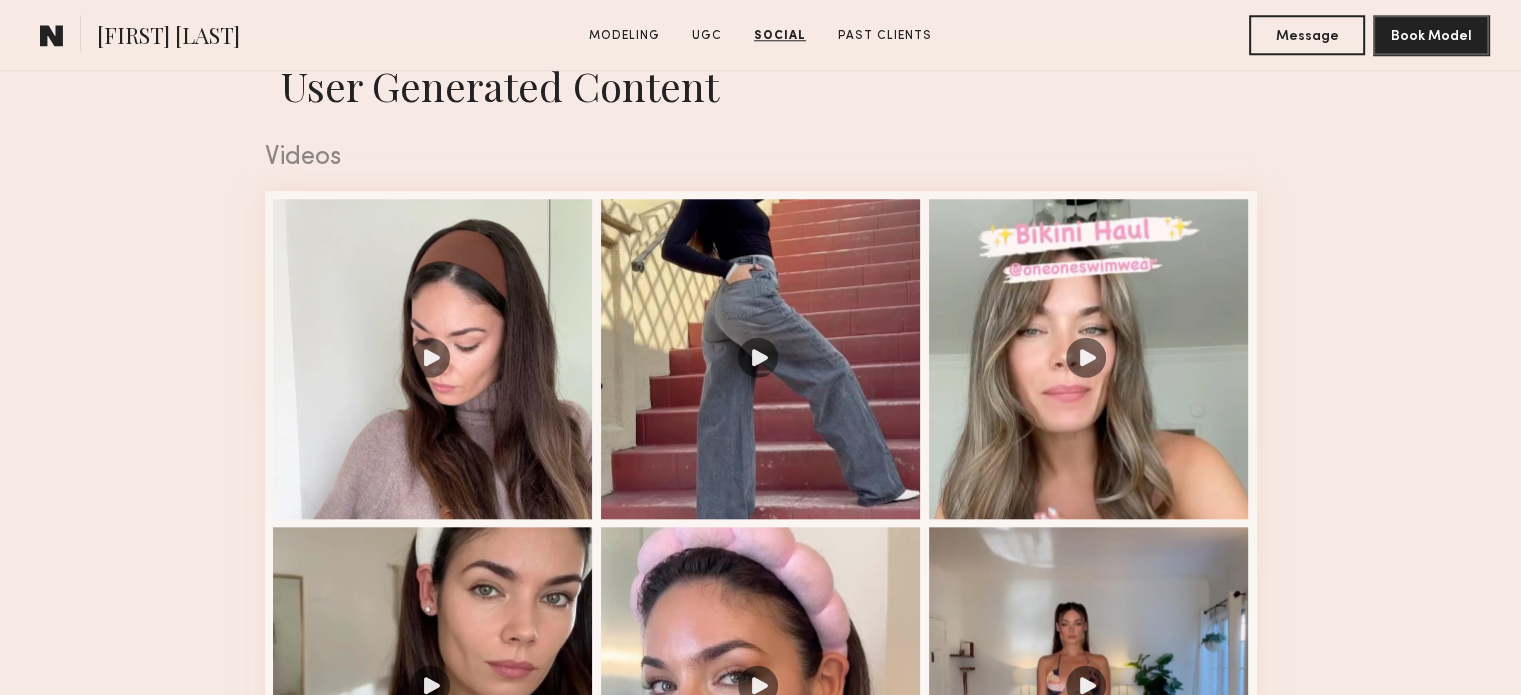 scroll, scrollTop: 400, scrollLeft: 0, axis: vertical 